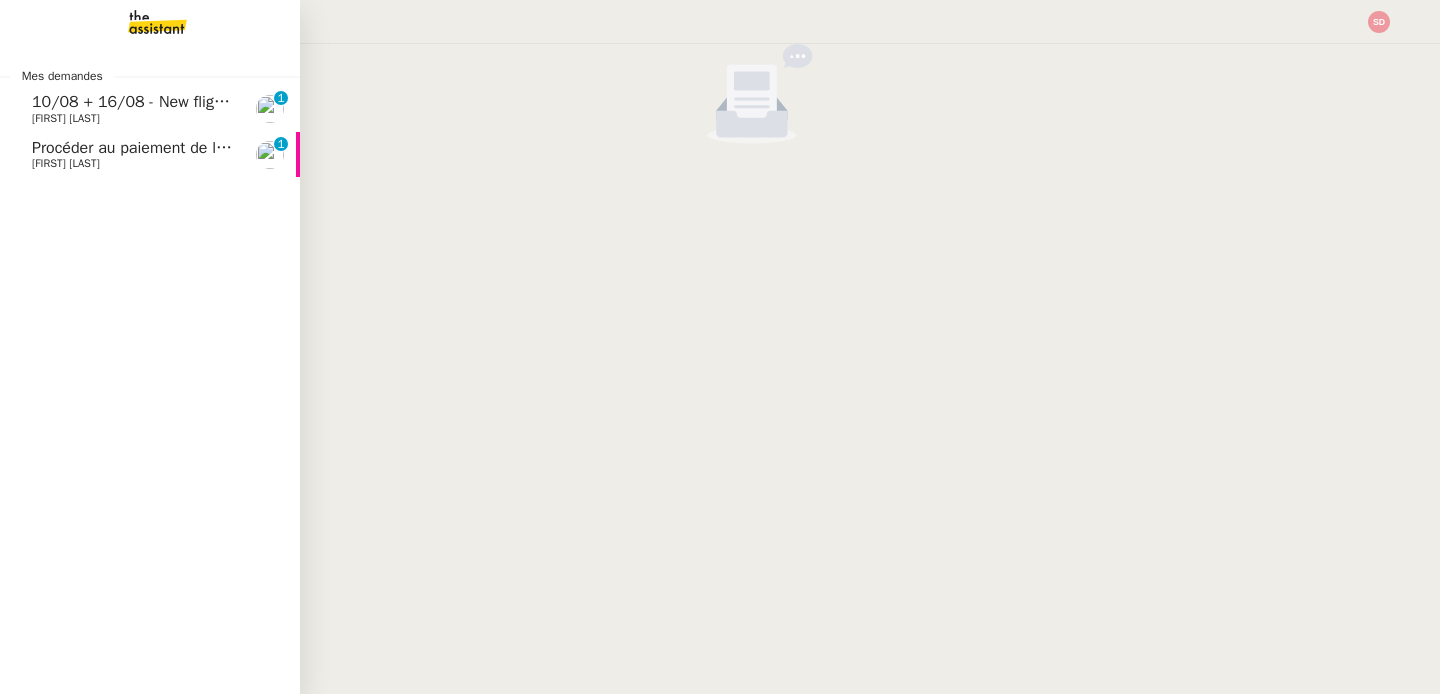 scroll, scrollTop: 0, scrollLeft: 0, axis: both 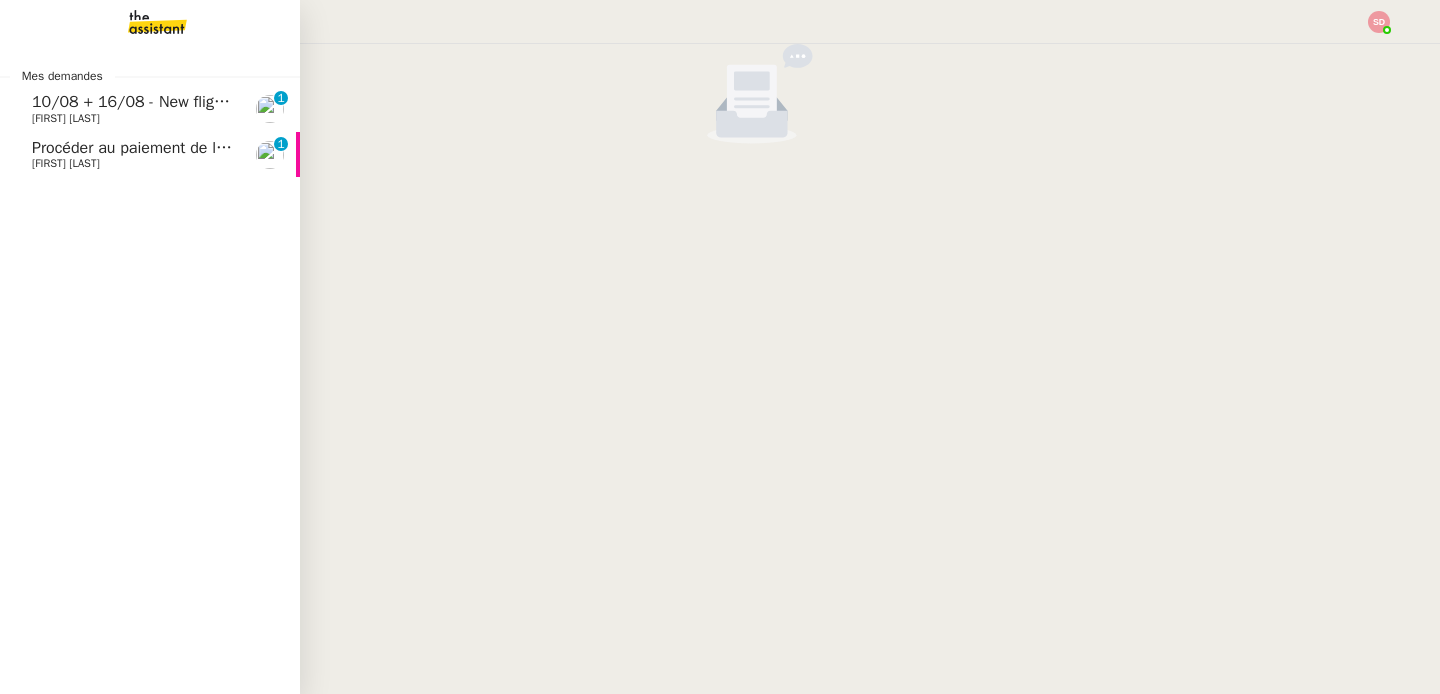 click on "Procéder au paiement de la cat sitter" 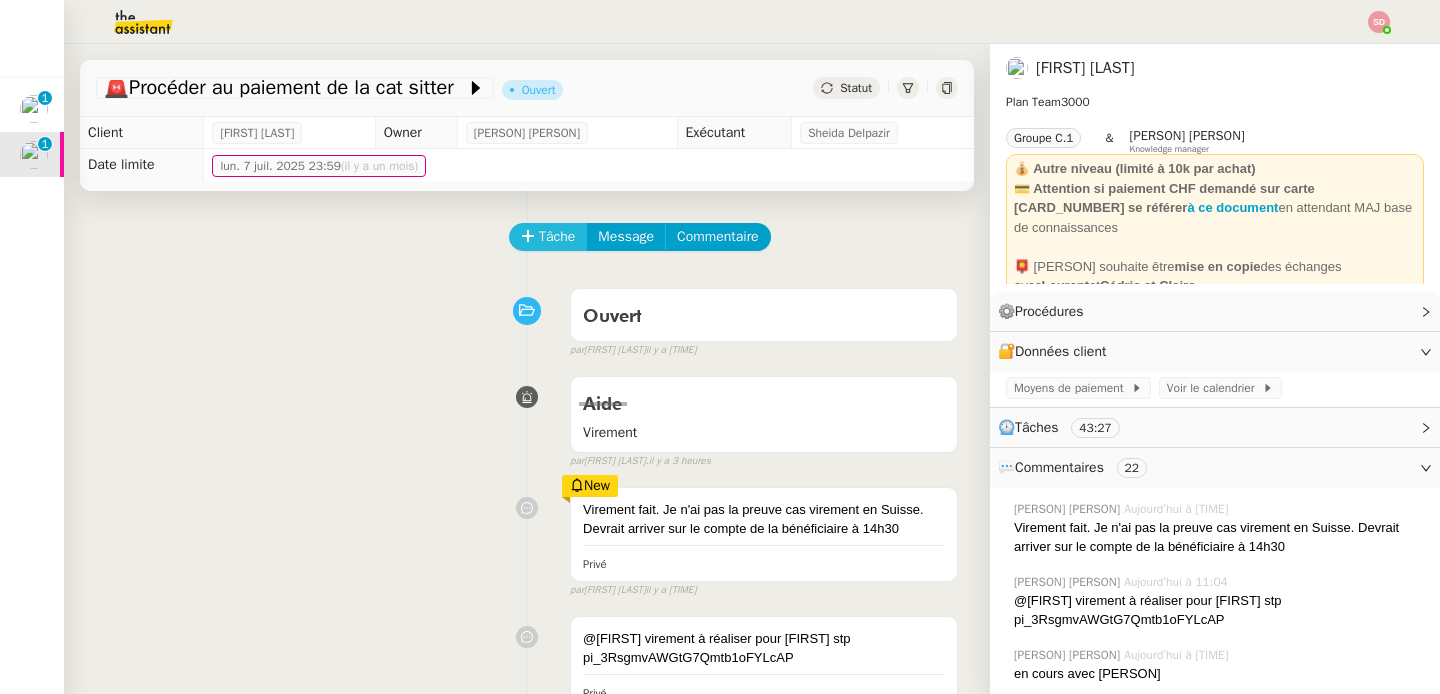click 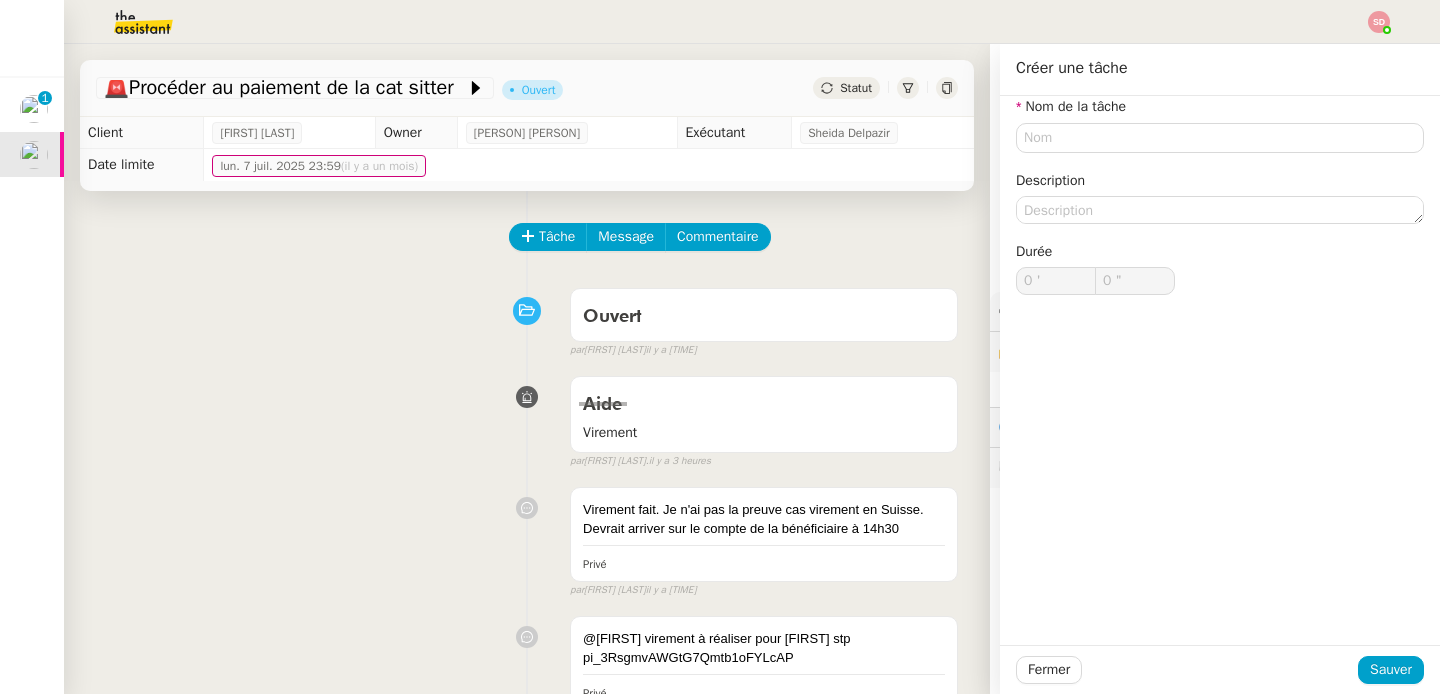 click on "Aide Virement    false par   [PERSON] [PERSON]   il y a [TIME]" at bounding box center [527, 418] 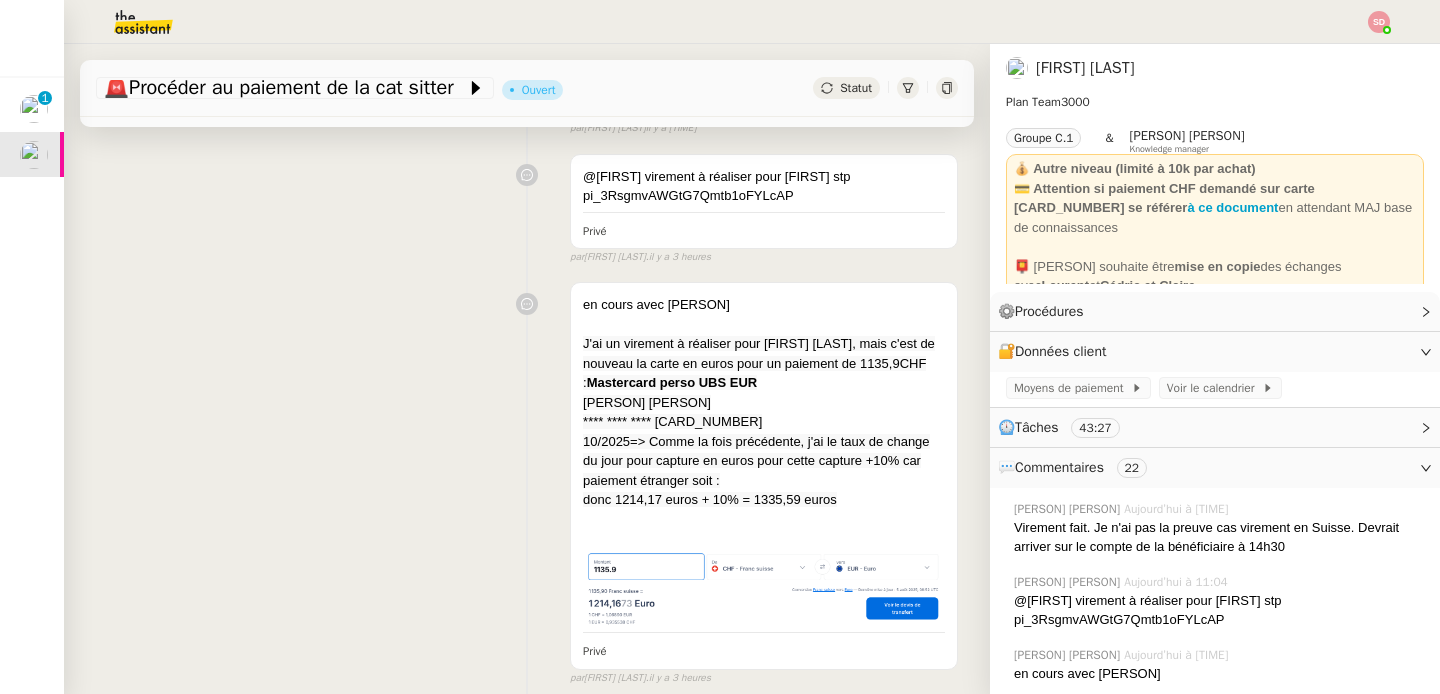 scroll, scrollTop: 946, scrollLeft: 0, axis: vertical 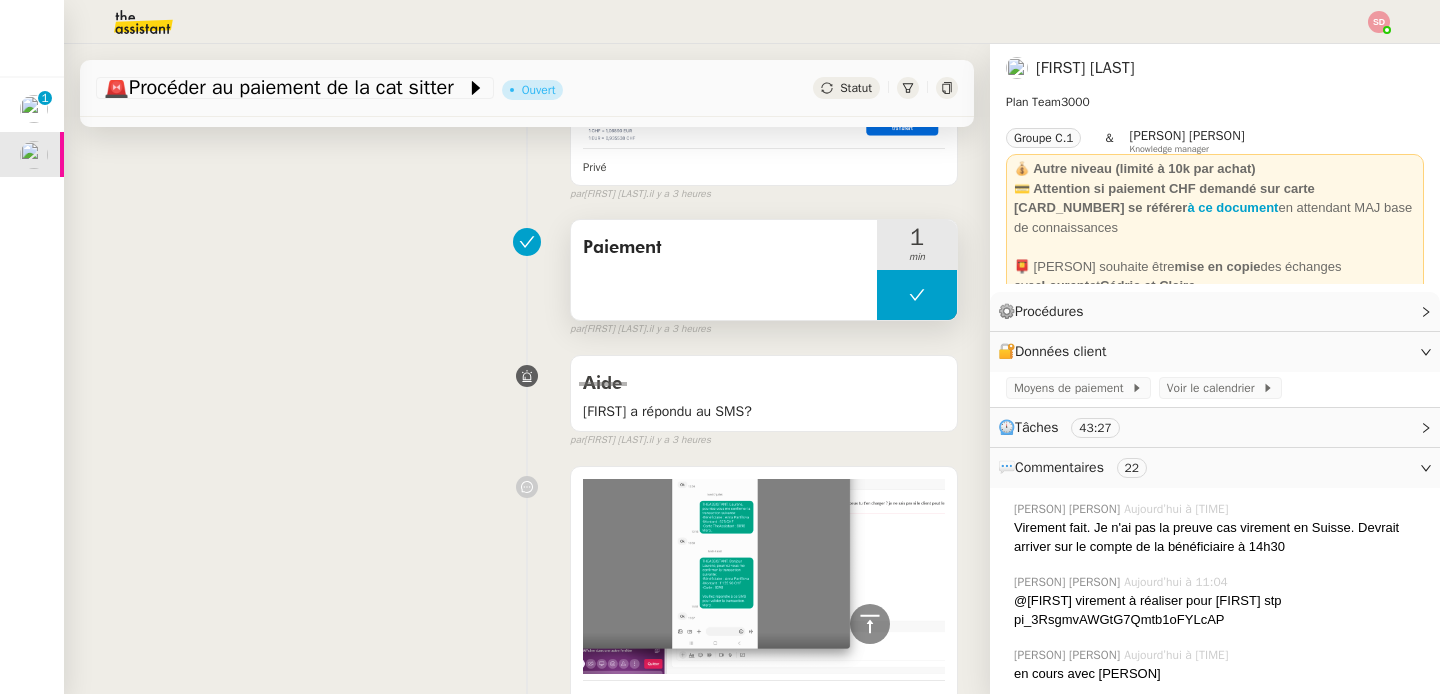 click 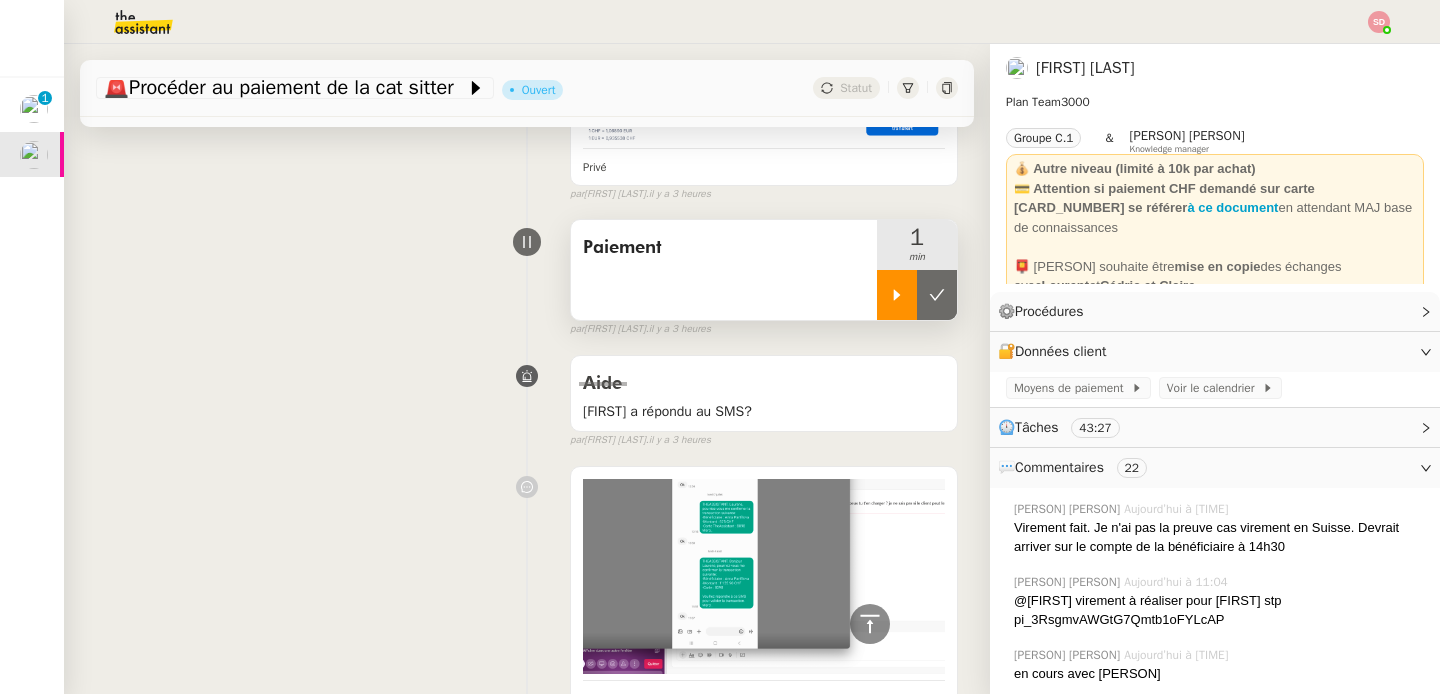 click 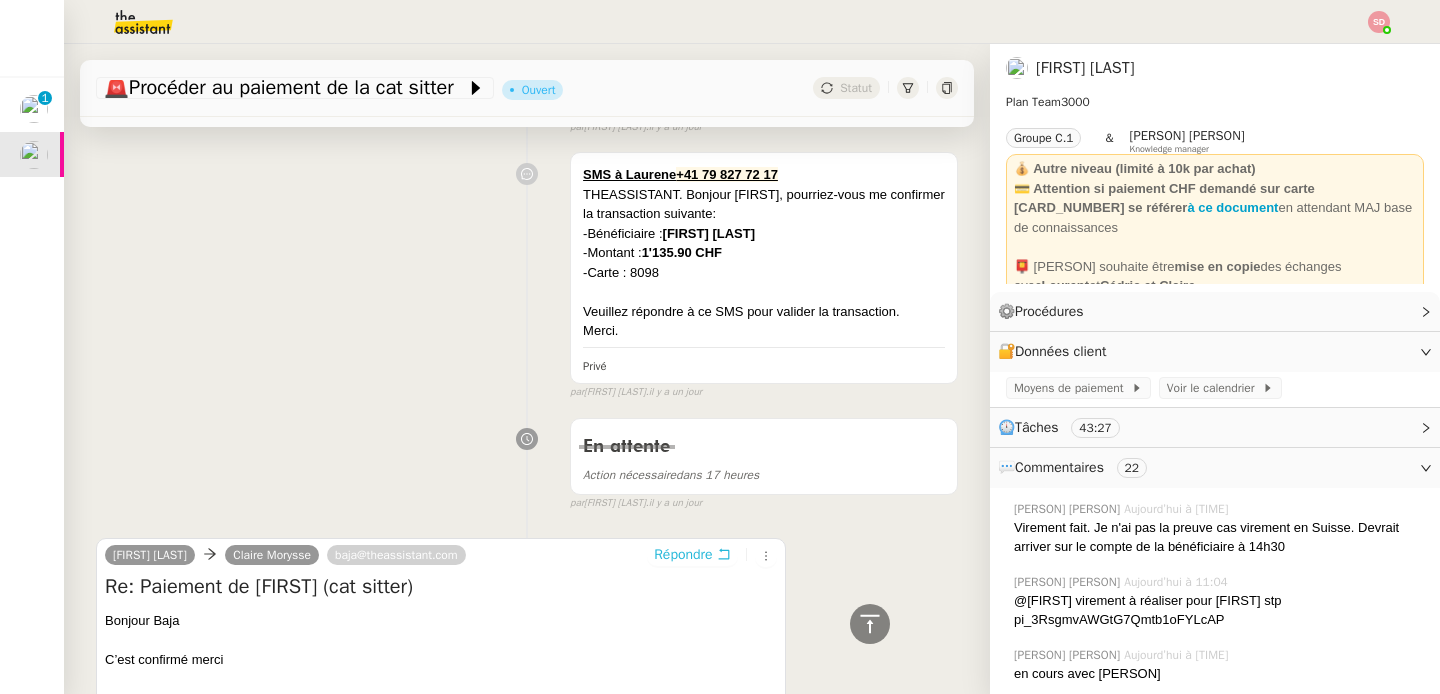 scroll, scrollTop: 2254, scrollLeft: 0, axis: vertical 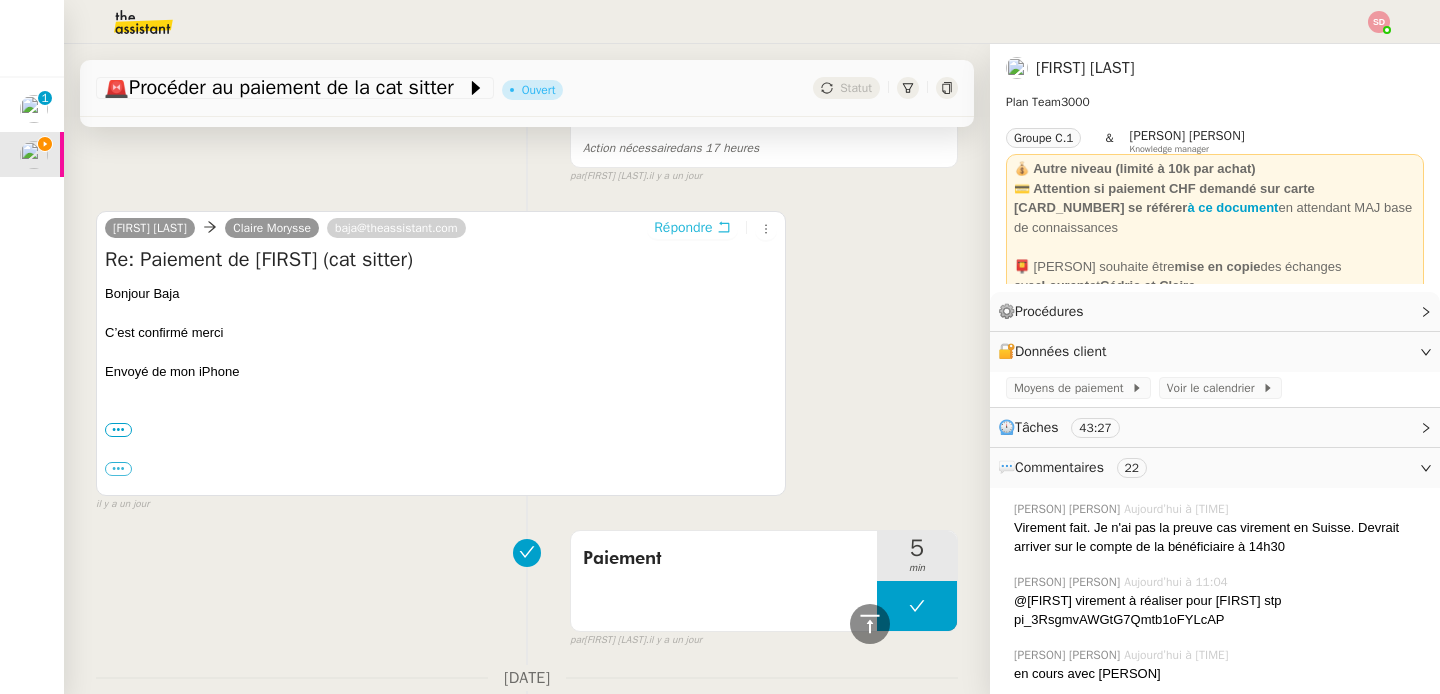 click on "Répondre" at bounding box center [683, 228] 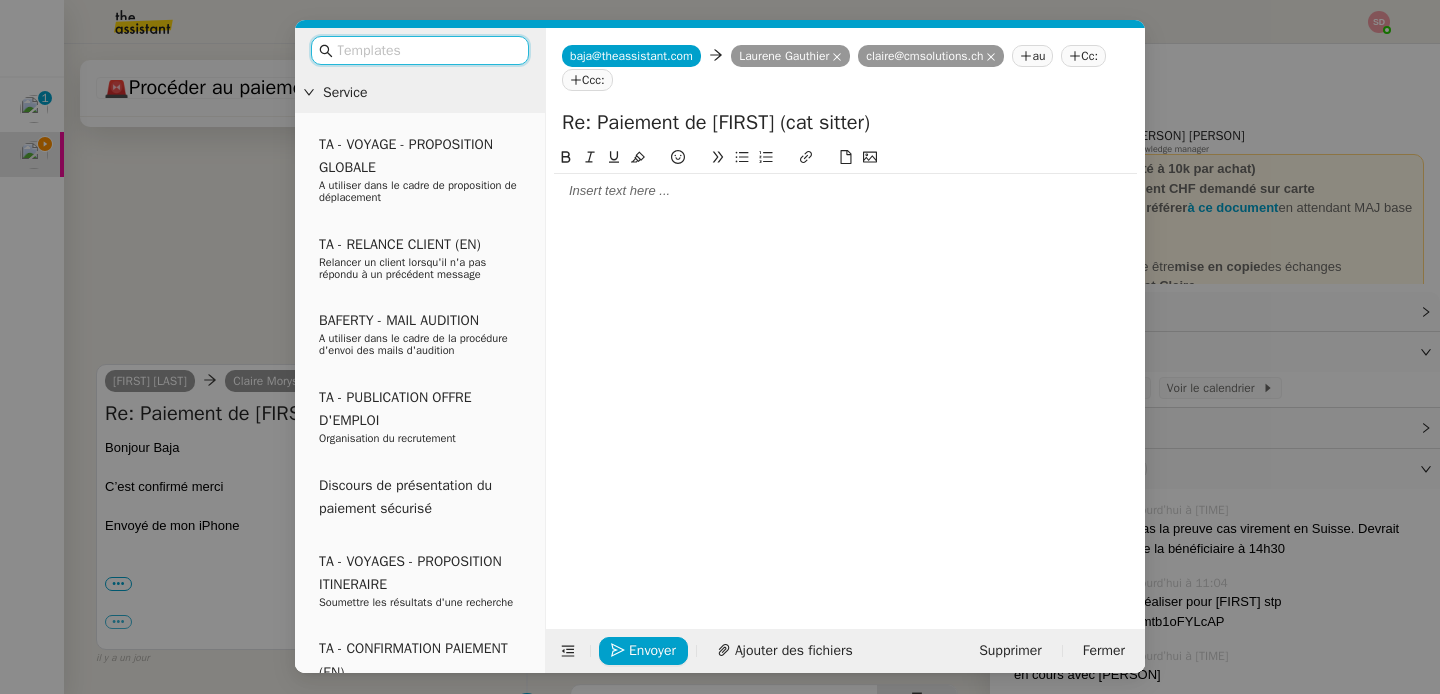 scroll, scrollTop: 2407, scrollLeft: 0, axis: vertical 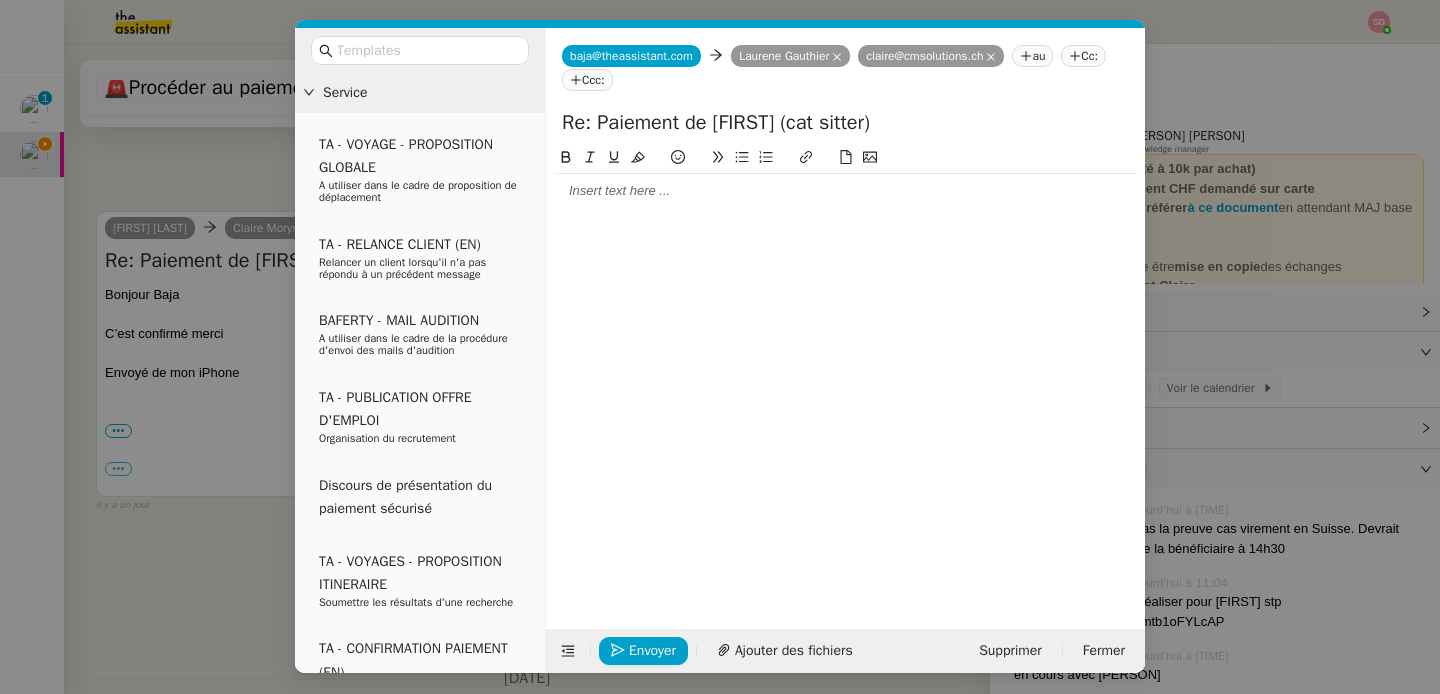 click 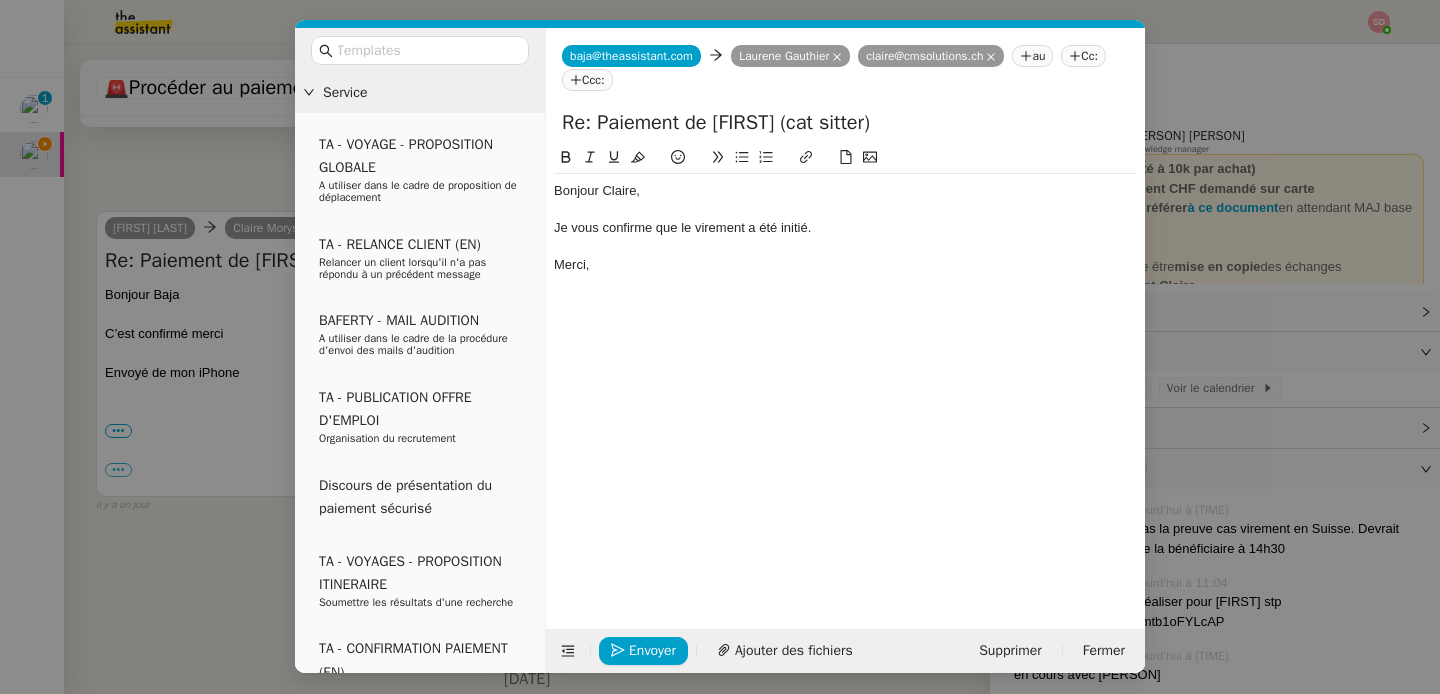 scroll, scrollTop: 2504, scrollLeft: 0, axis: vertical 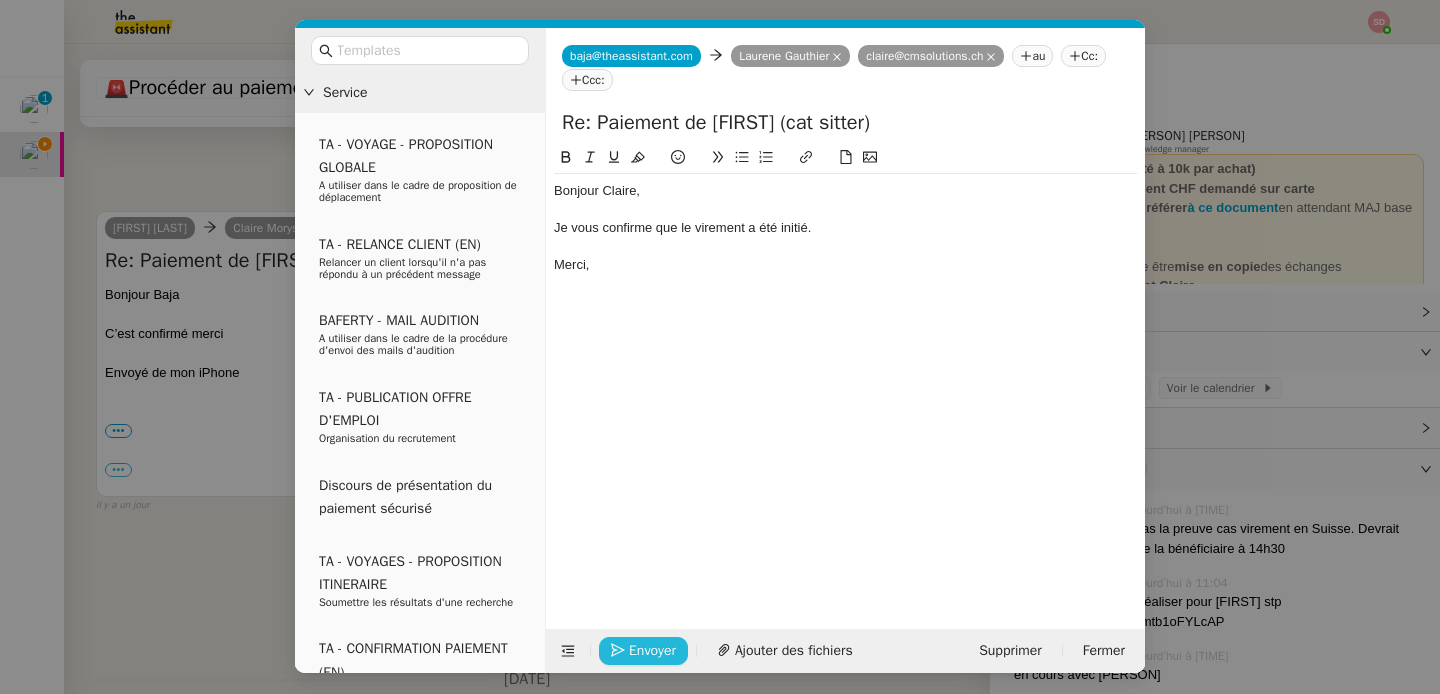 click on "Envoyer" 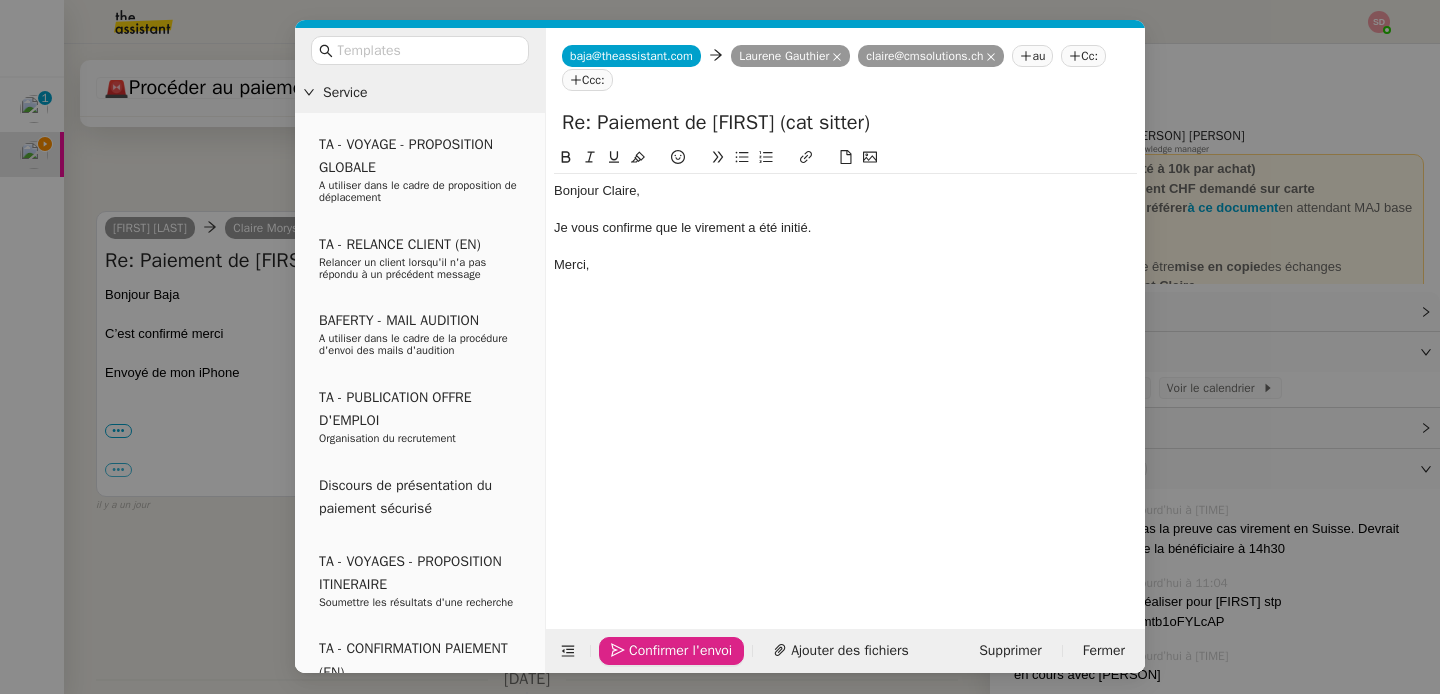 click on "Confirmer l'envoi" 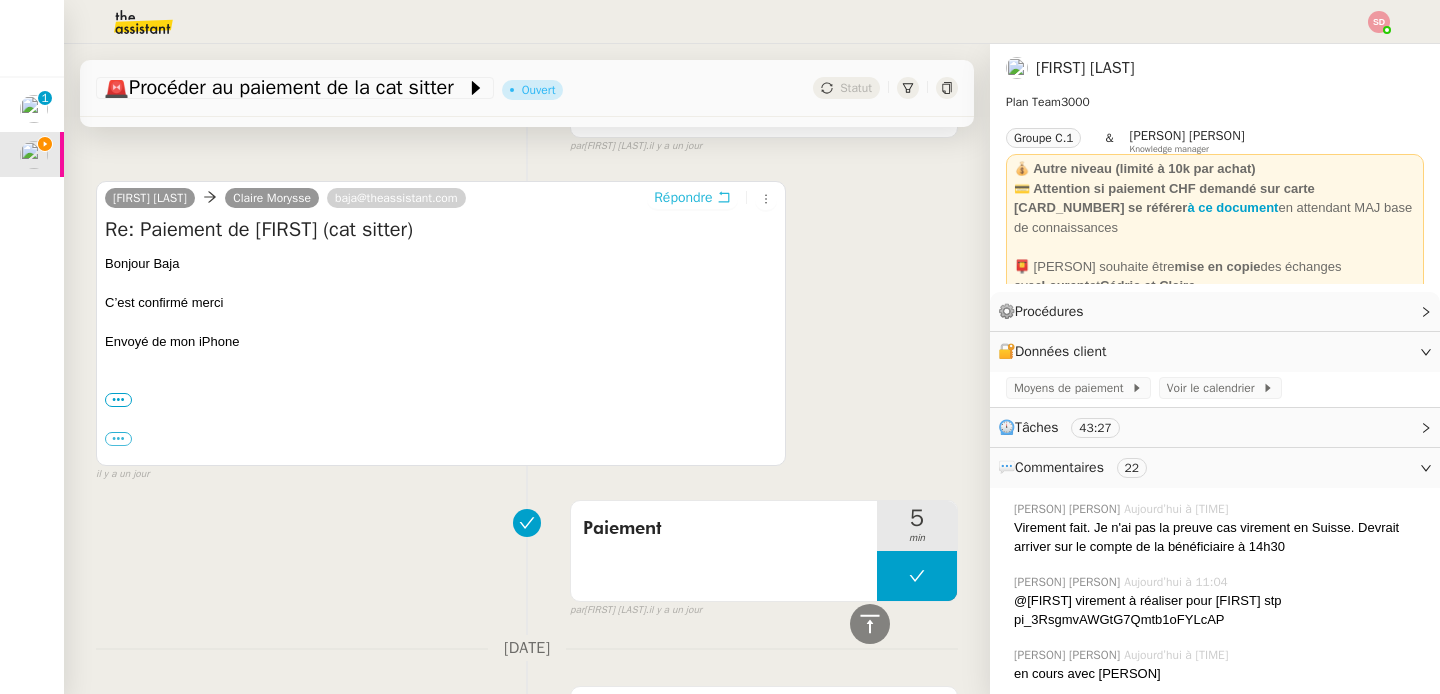 scroll, scrollTop: 2472, scrollLeft: 0, axis: vertical 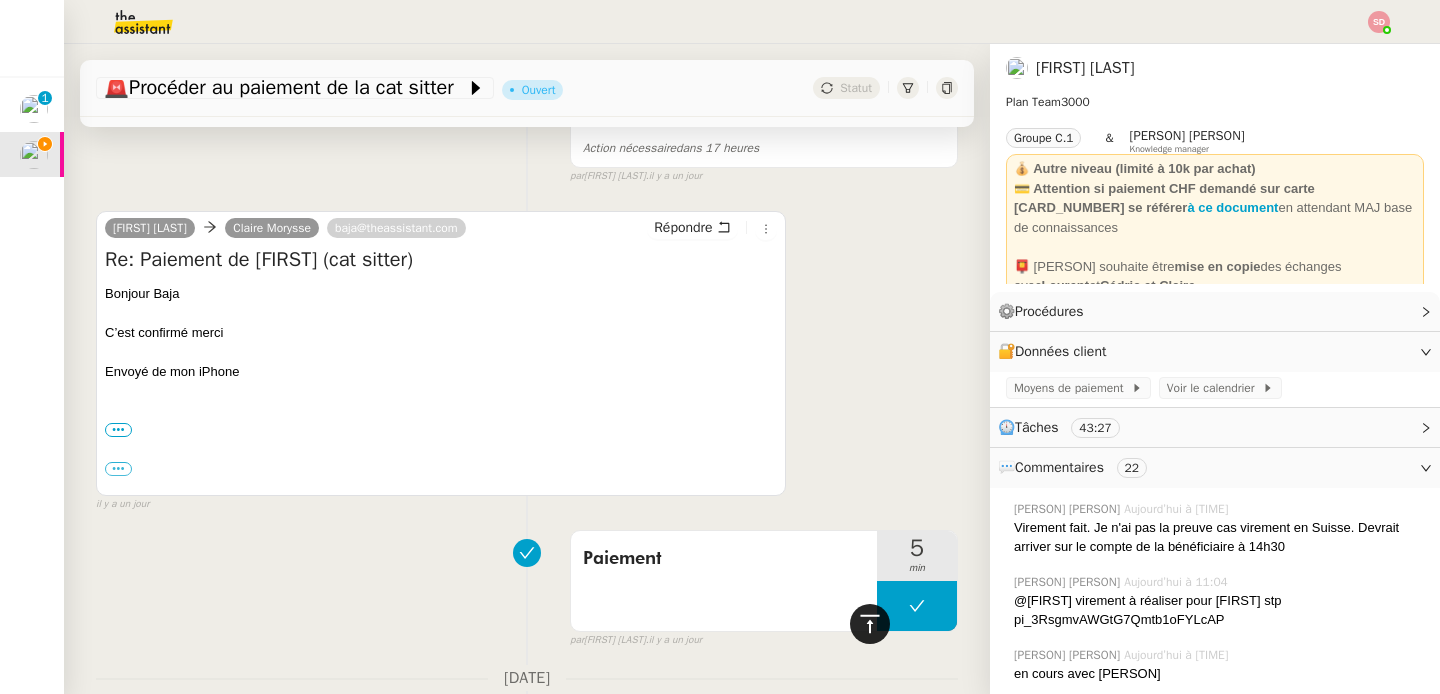 click 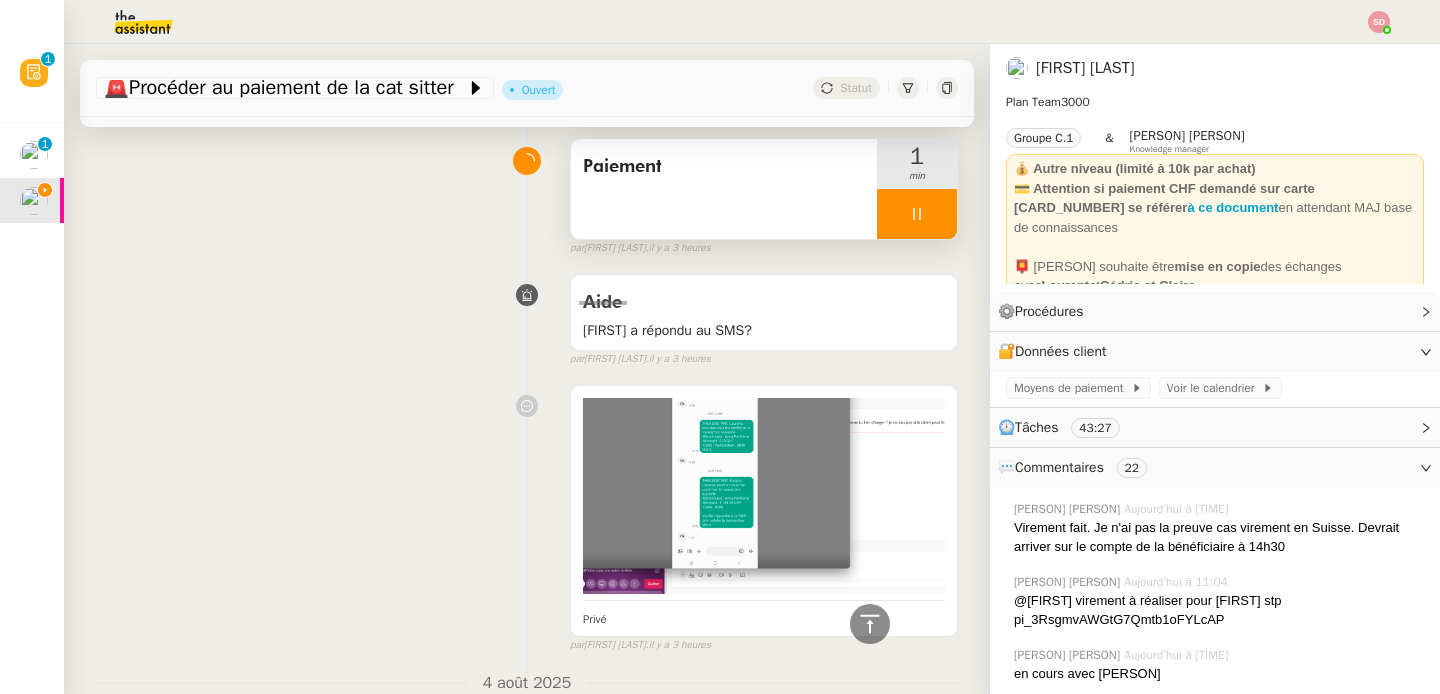 scroll, scrollTop: 1069, scrollLeft: 0, axis: vertical 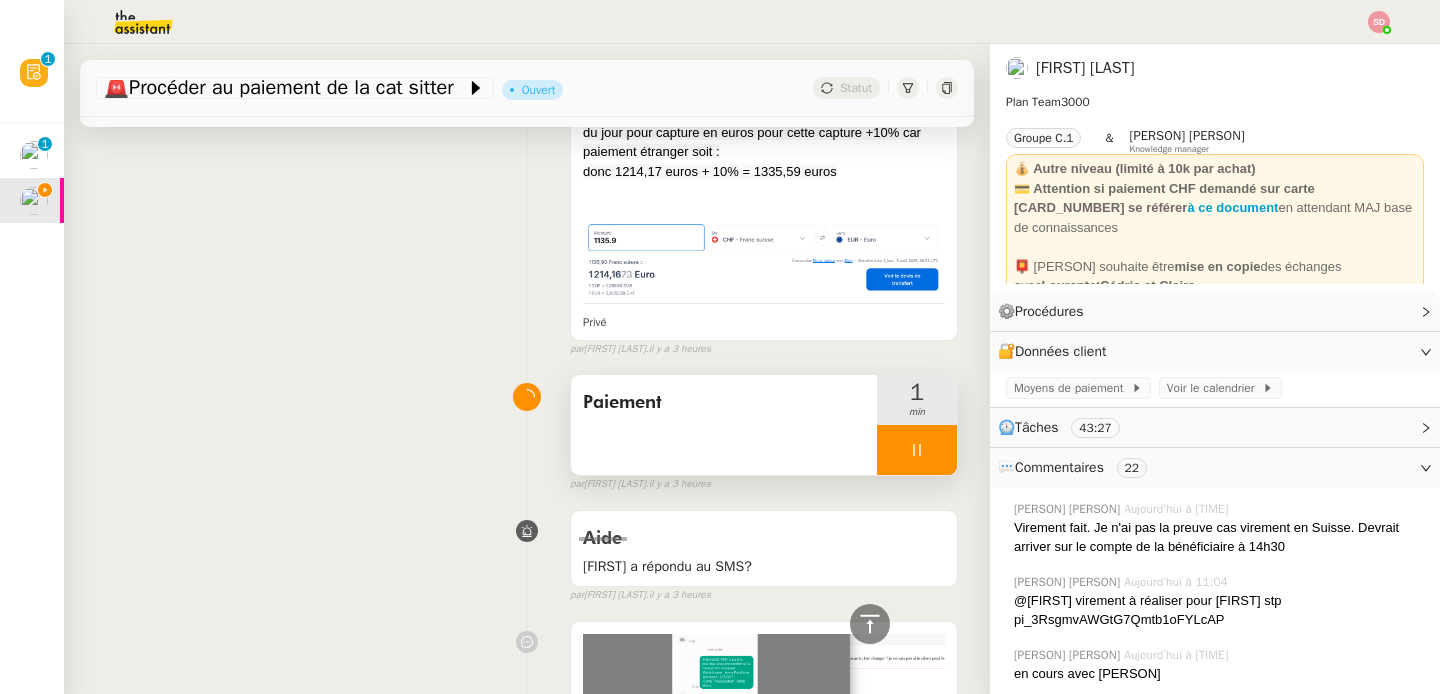 click at bounding box center (917, 450) 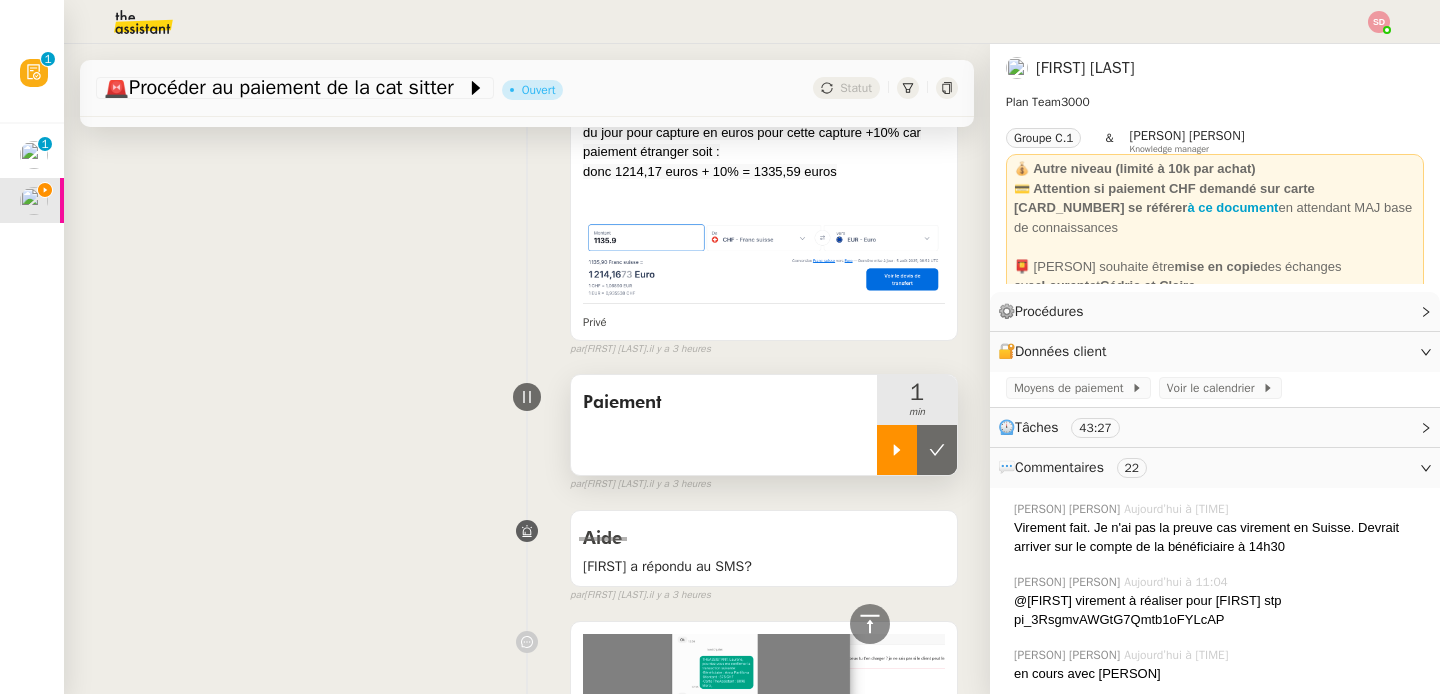 click at bounding box center (937, 450) 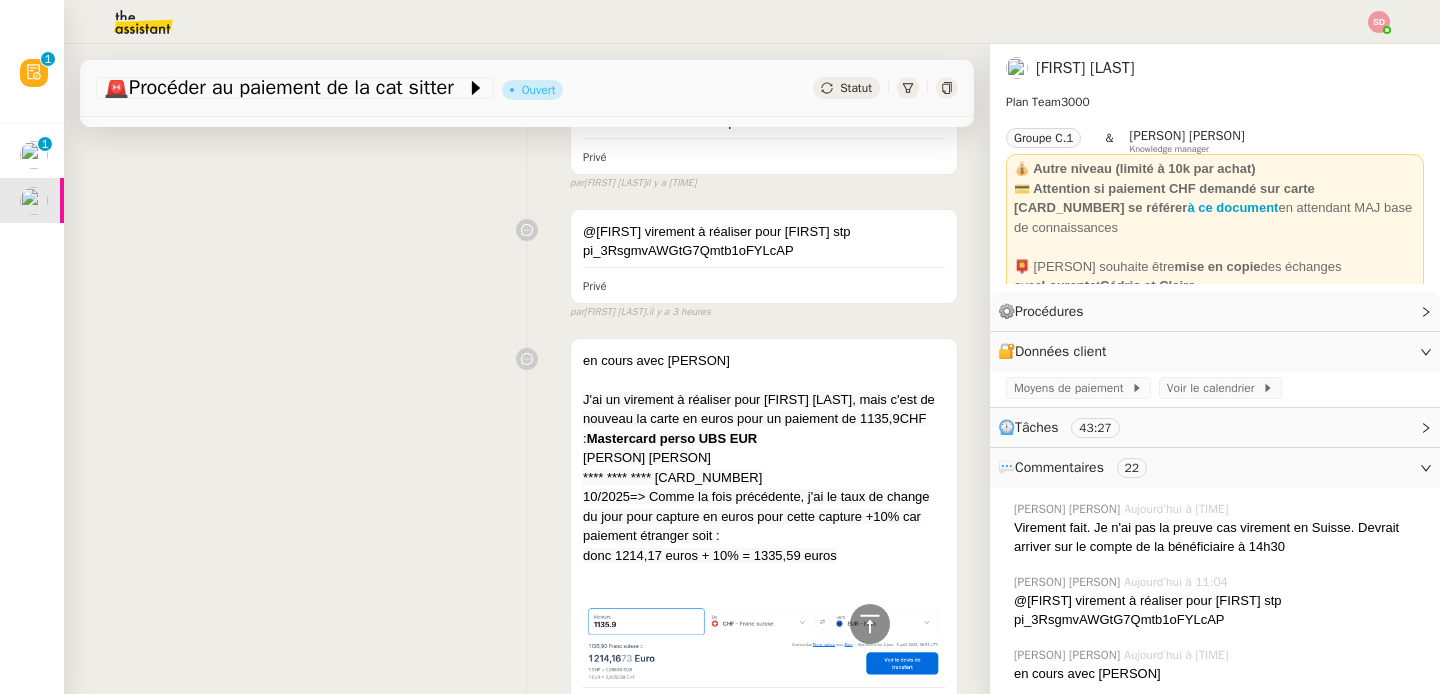 scroll, scrollTop: 0, scrollLeft: 0, axis: both 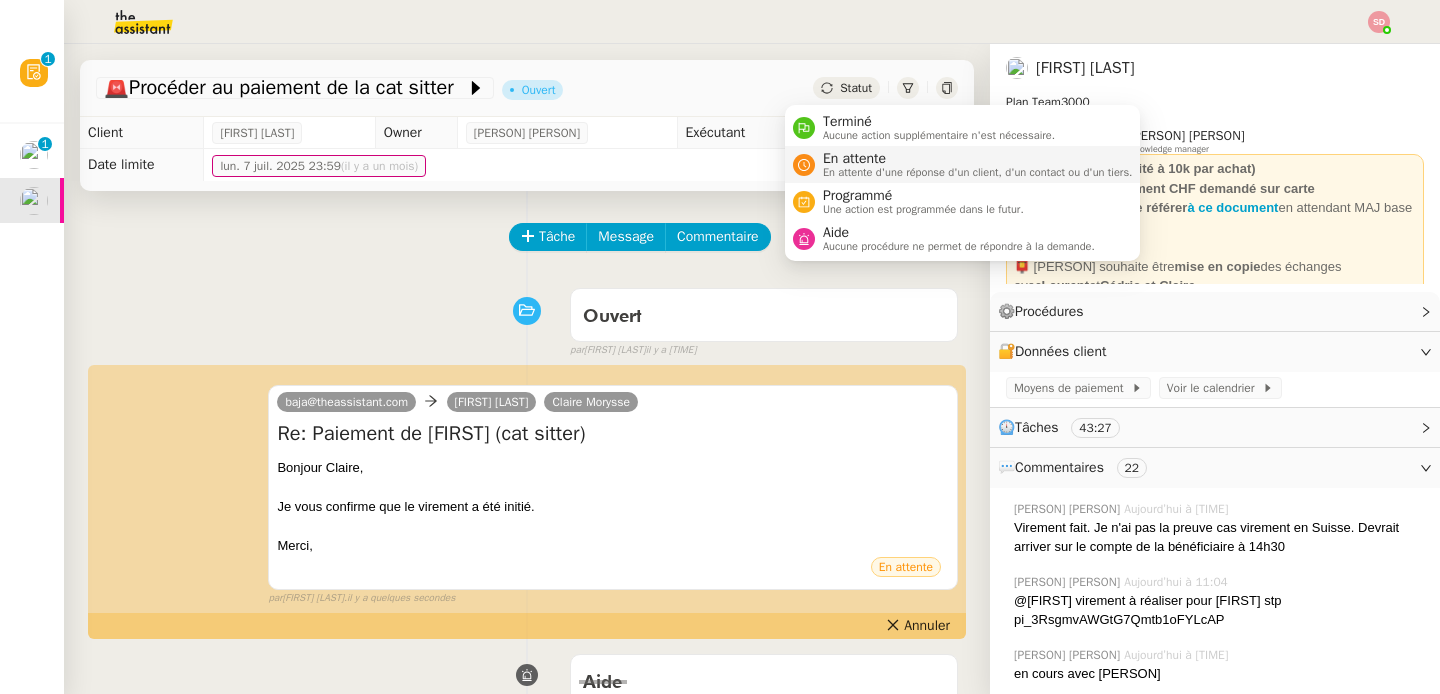click on "En attente" at bounding box center (978, 159) 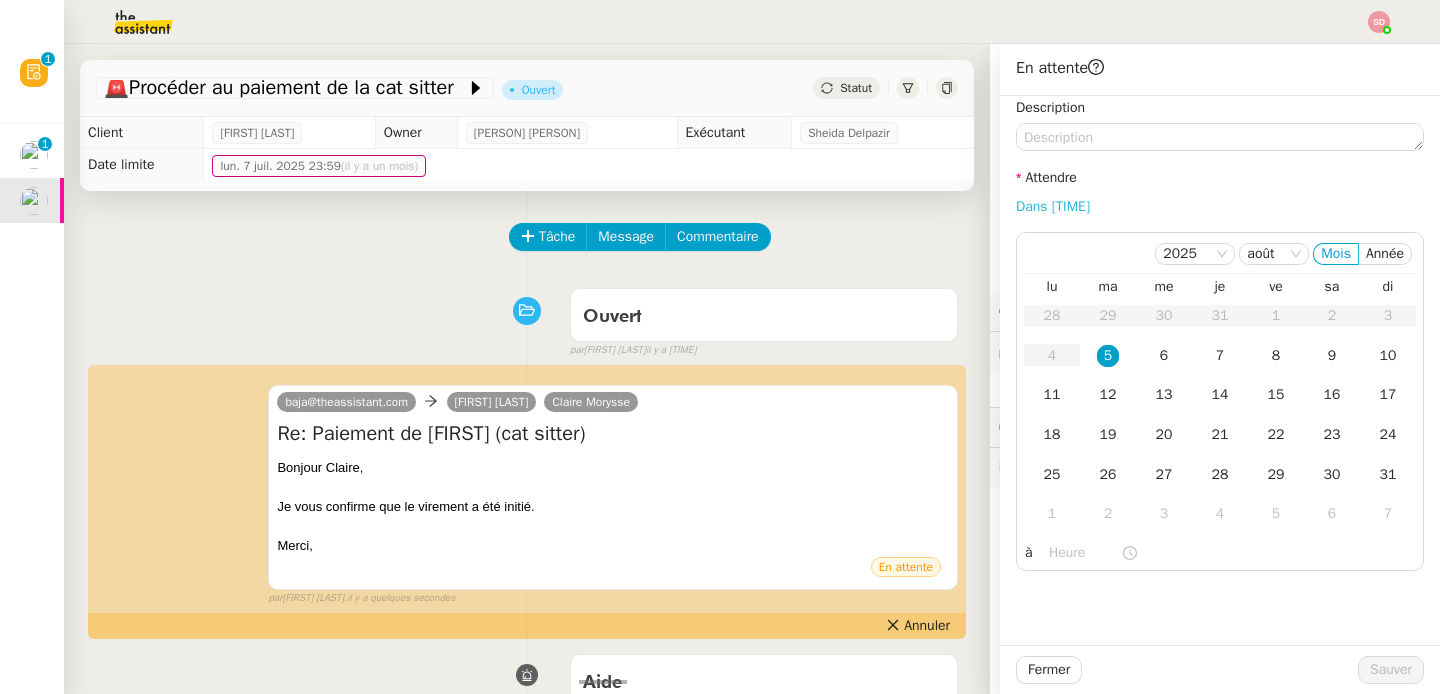 click on "Dans [TIME]" 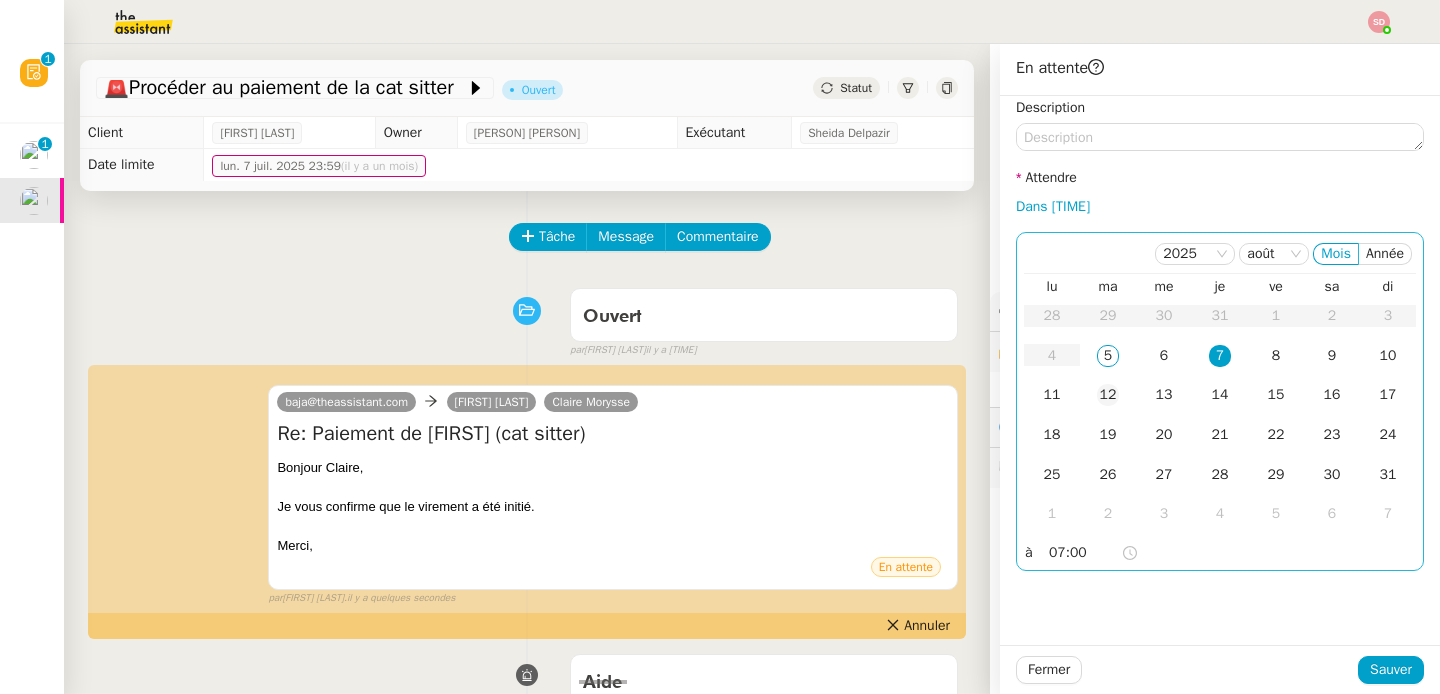 click on "12" 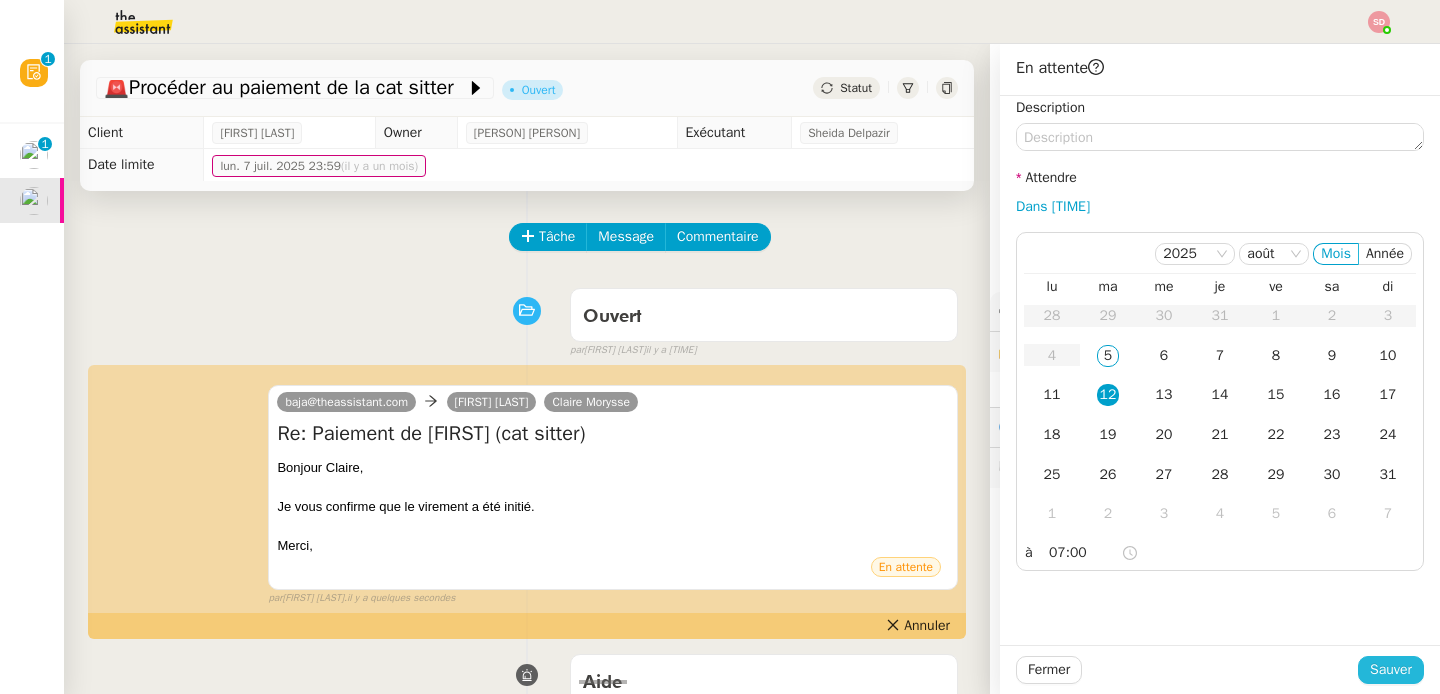 click on "Sauver" 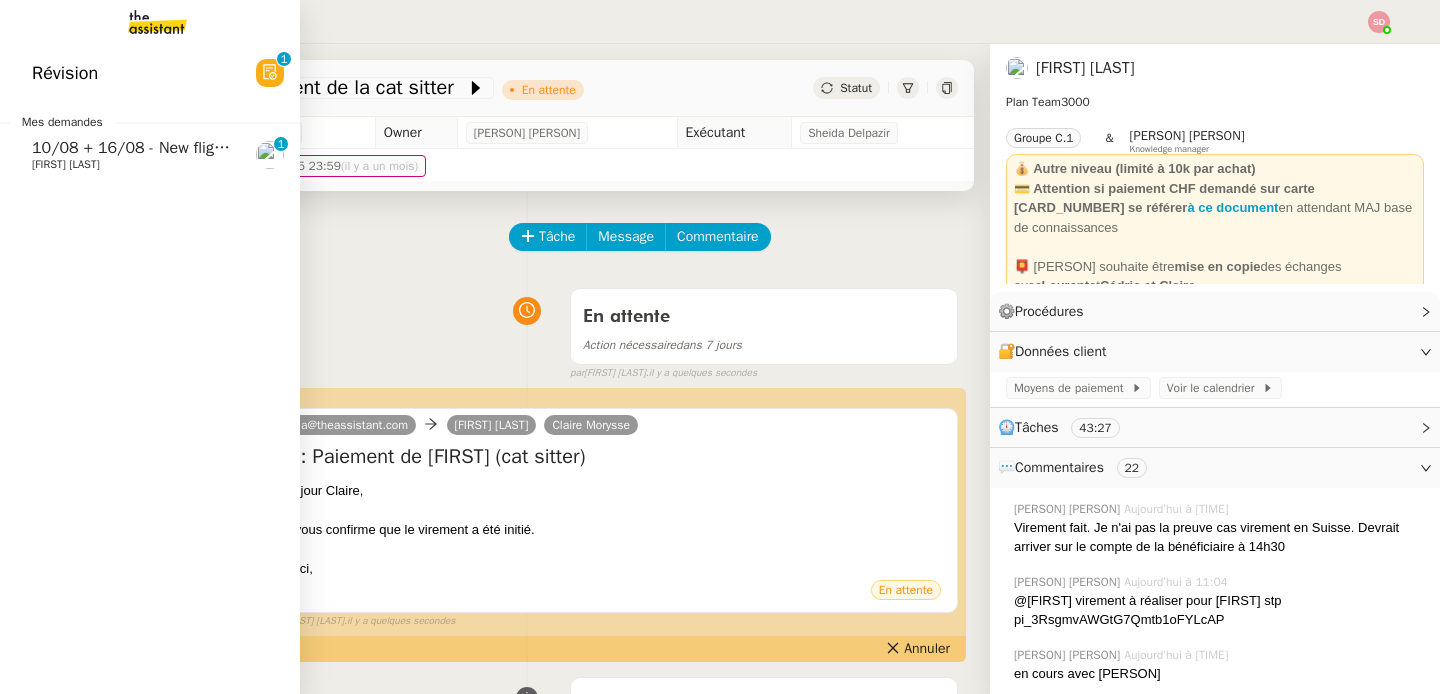 click on "[DATE] - New flight request - [FIRST] [LAST] [FIRST] 0 1 2 3 4 5 6 7 8 9" 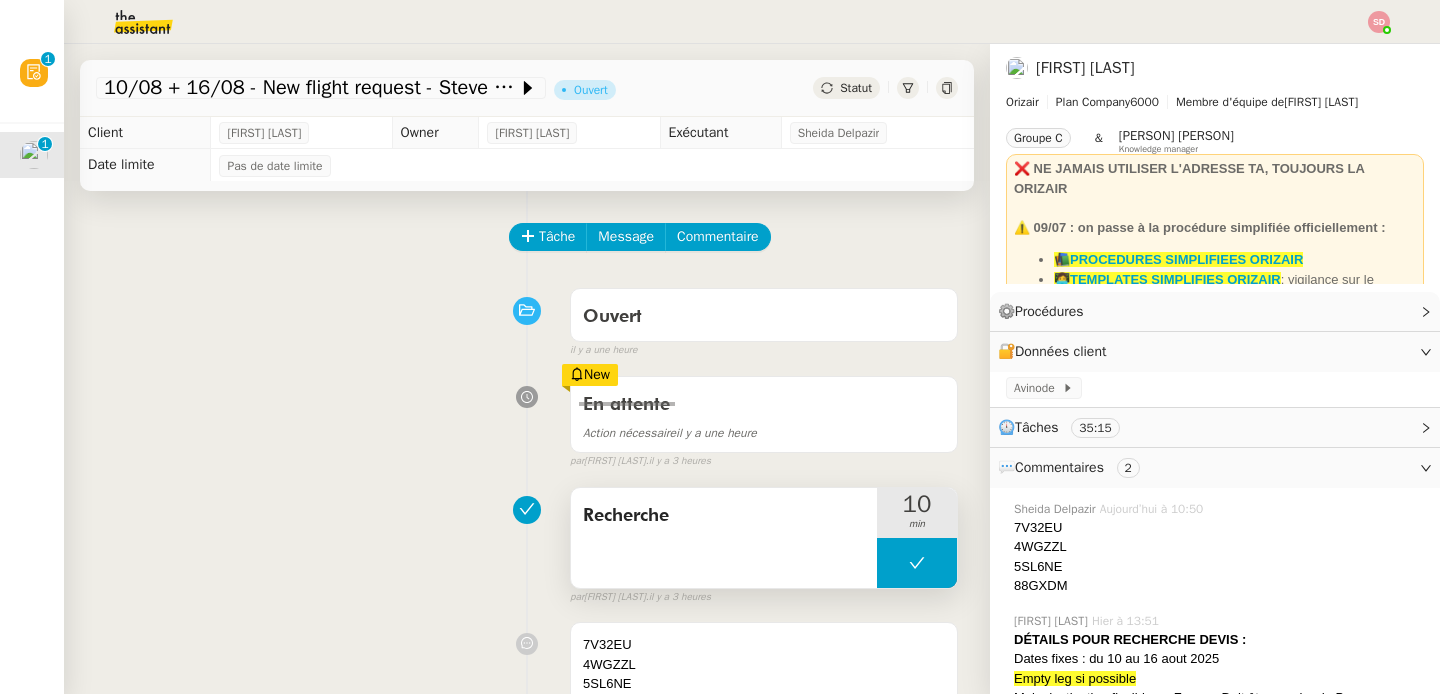 click at bounding box center (917, 563) 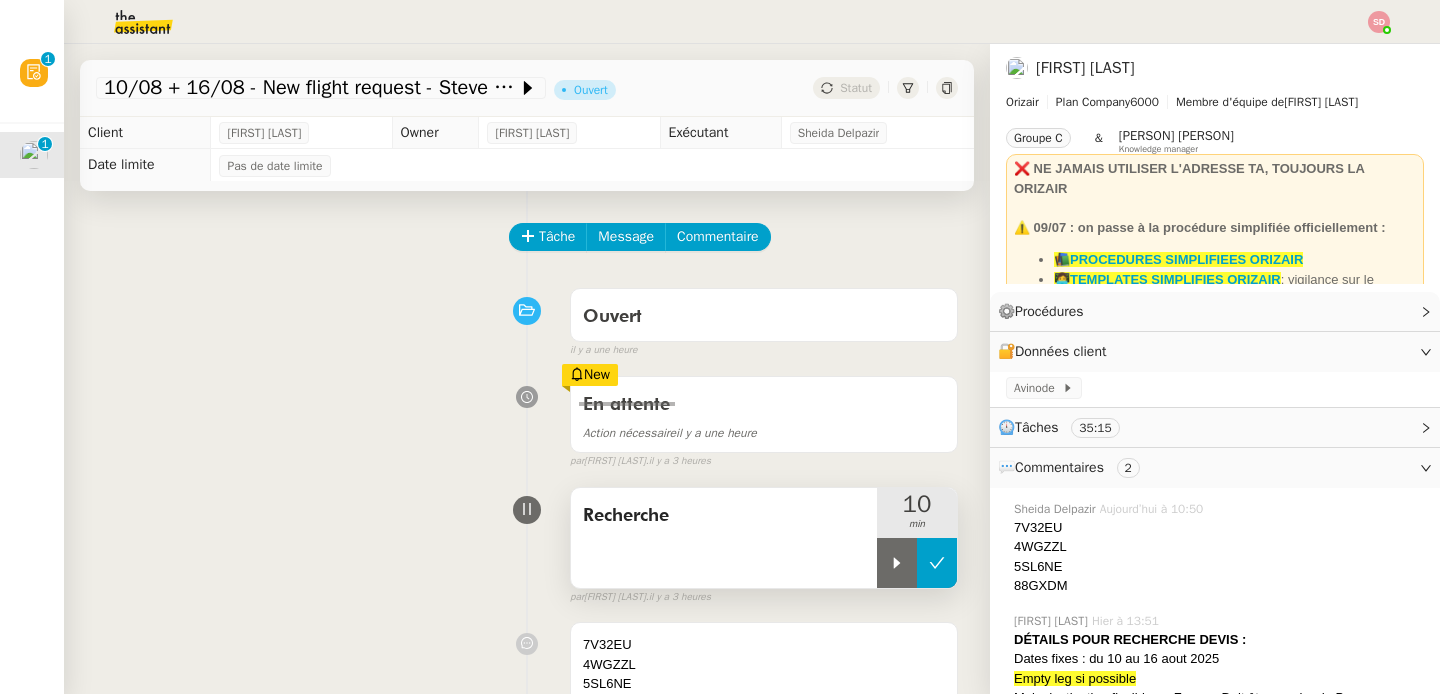 click at bounding box center [897, 563] 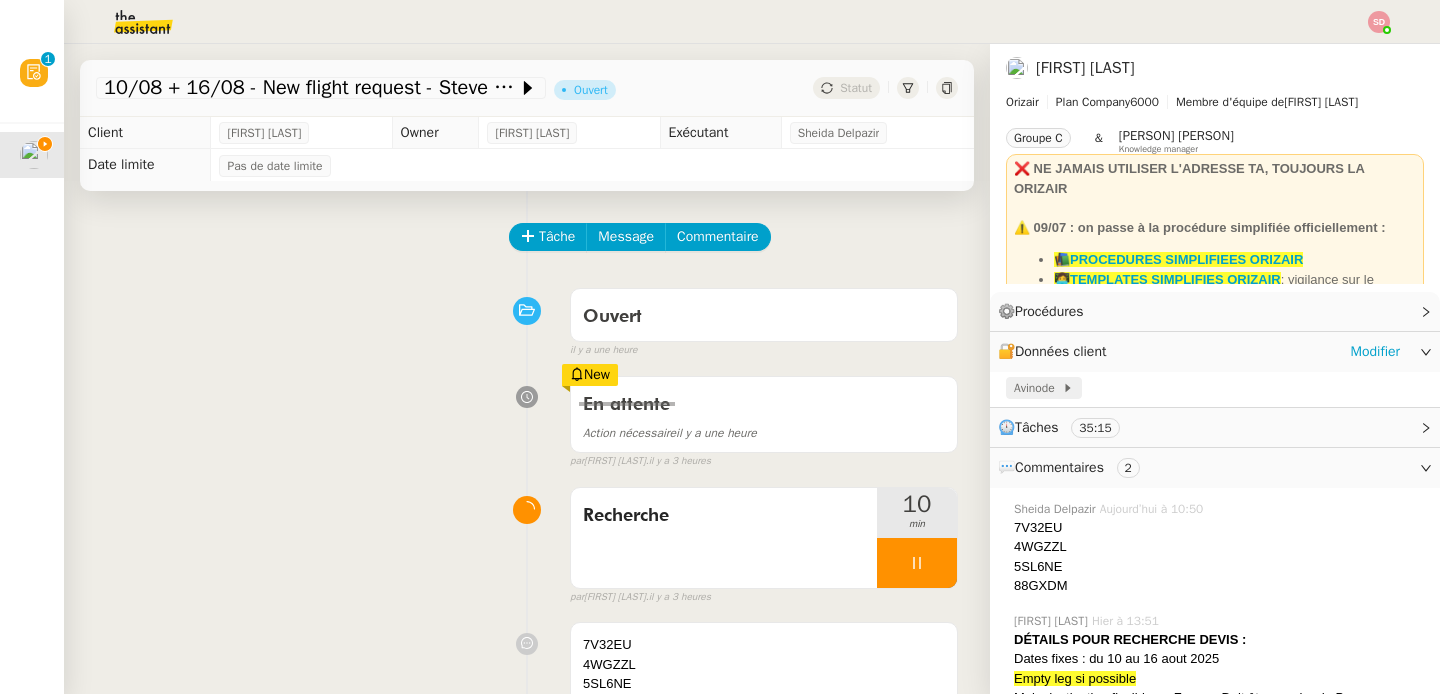 click on "Avinode" 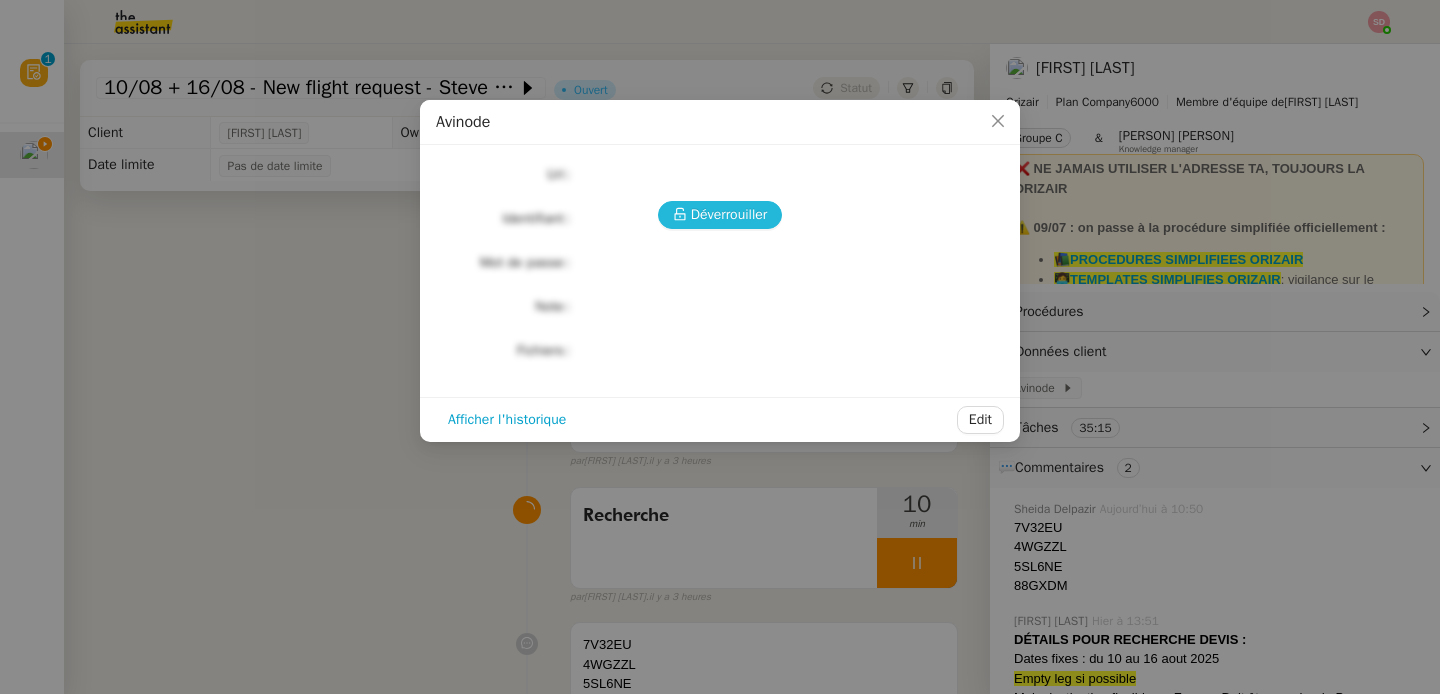 click 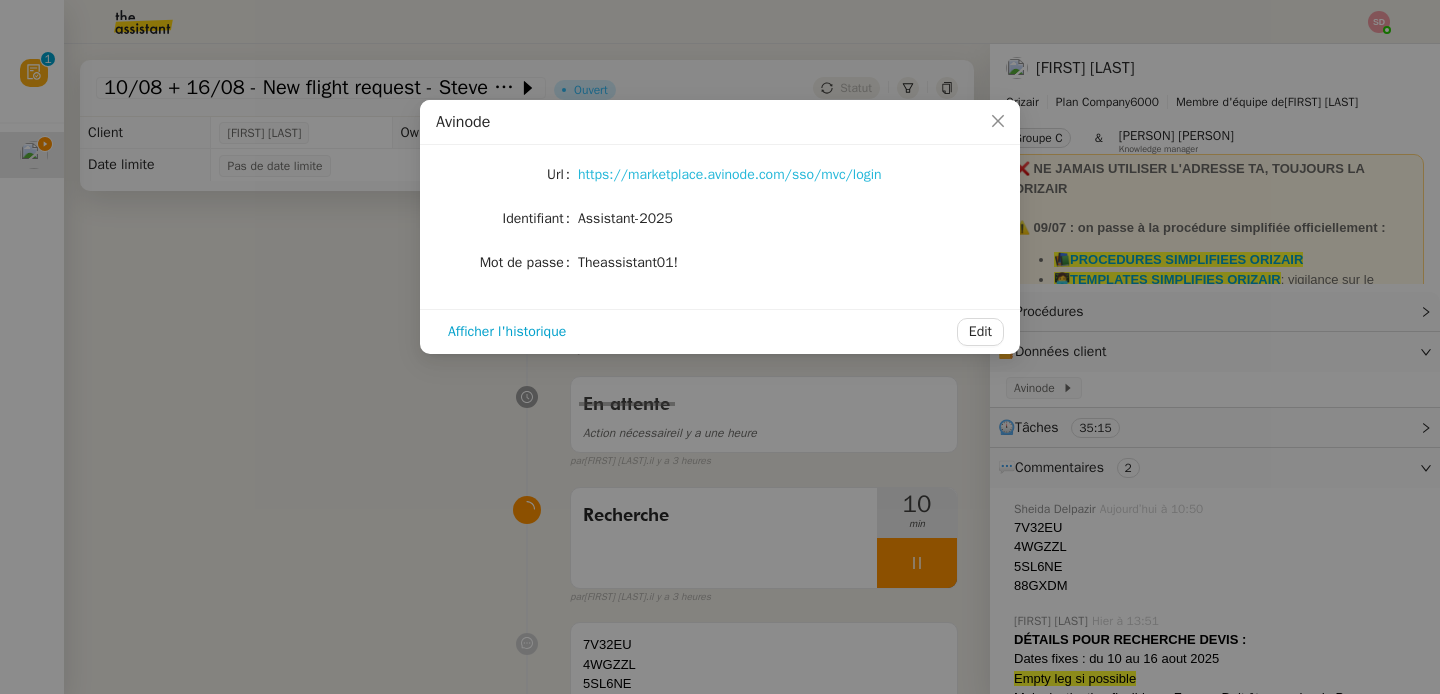 click on "https://marketplace.avinode.com/sso/mvc/login" 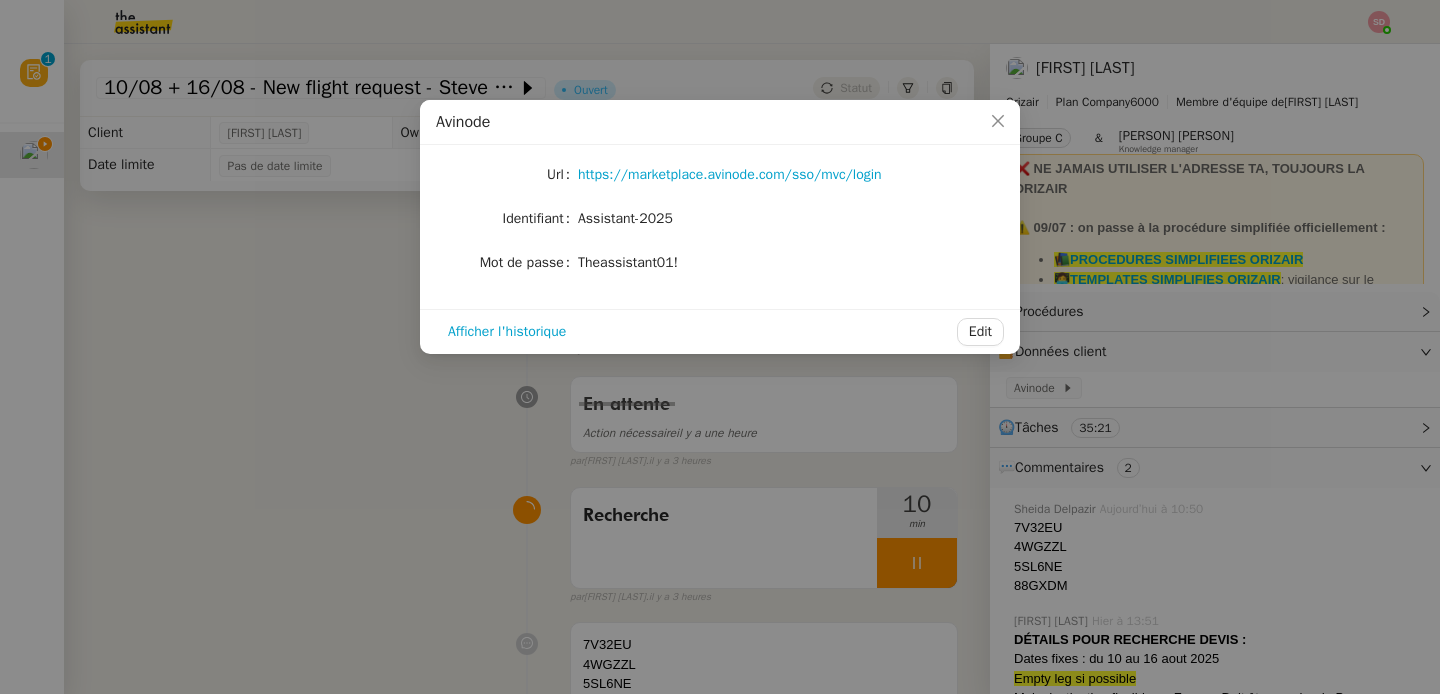 click on "Assistant-2025" 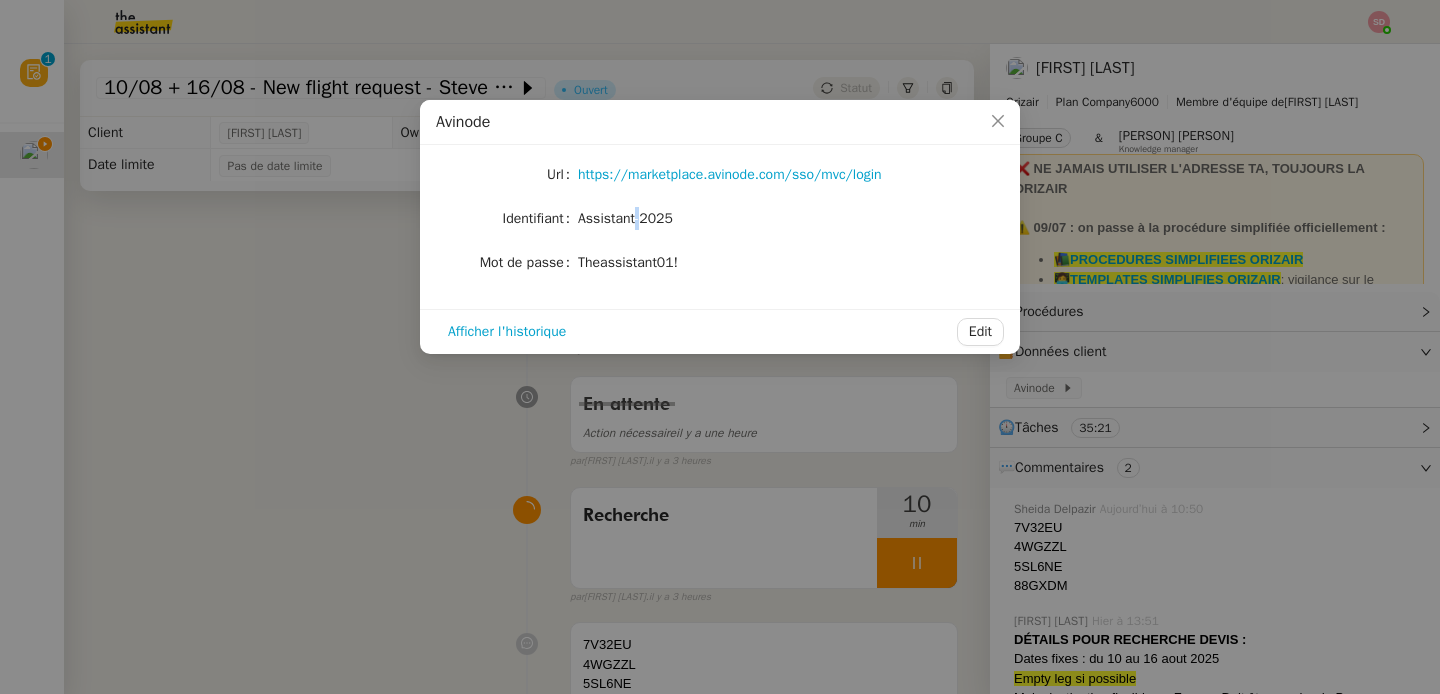 click on "Assistant-2025" 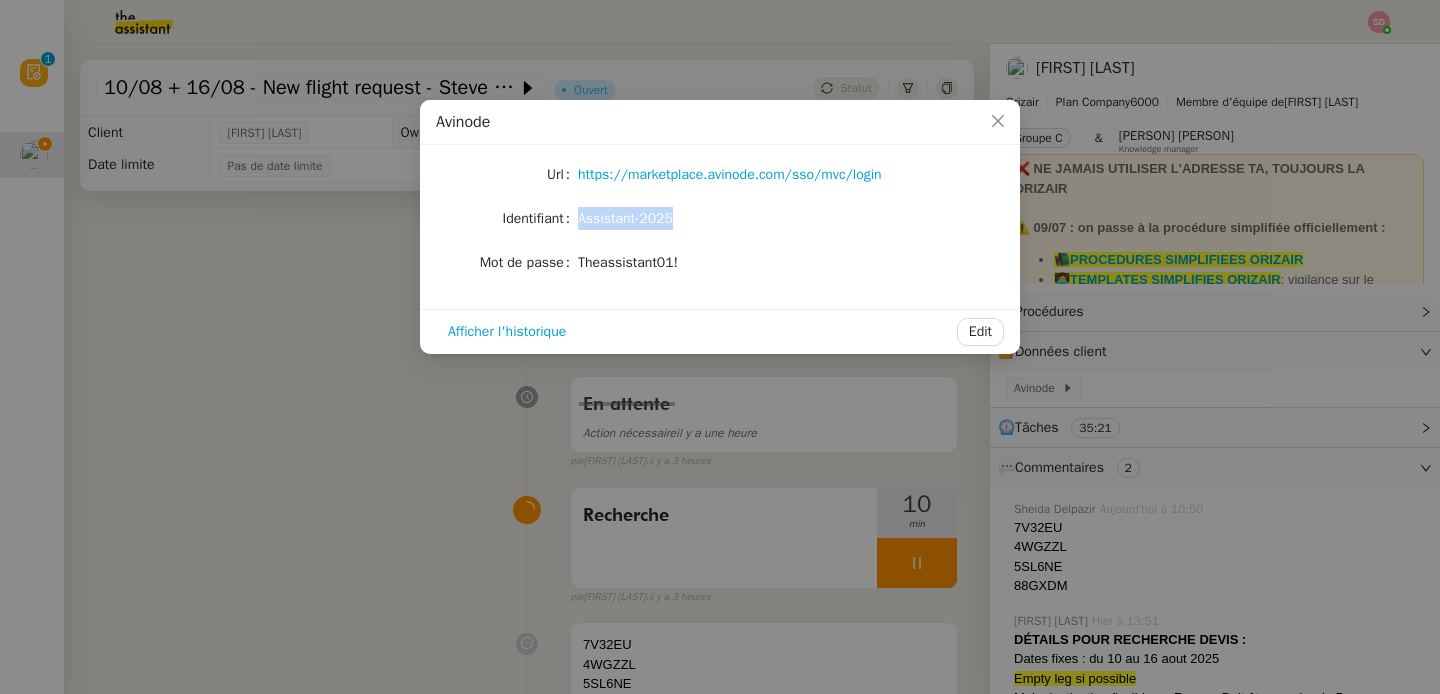 click on "Assistant-2025" 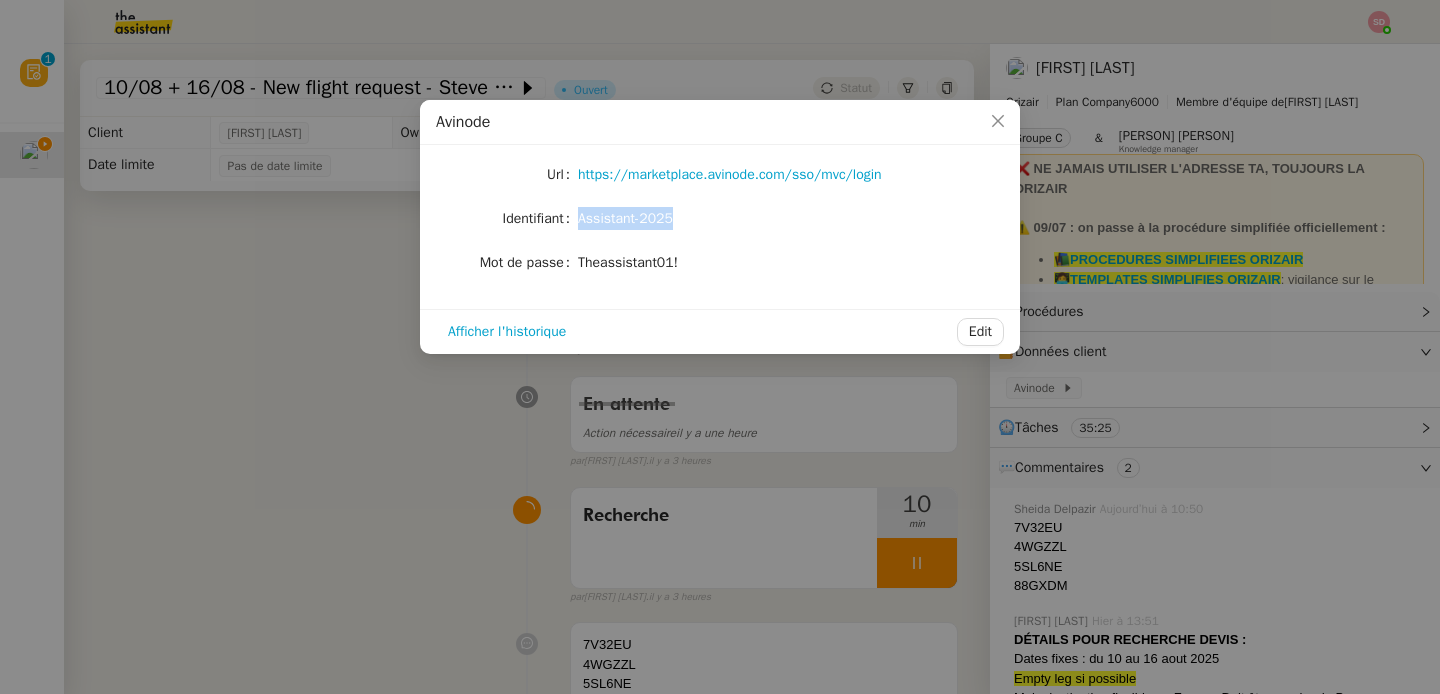 copy on "Assistant-2025" 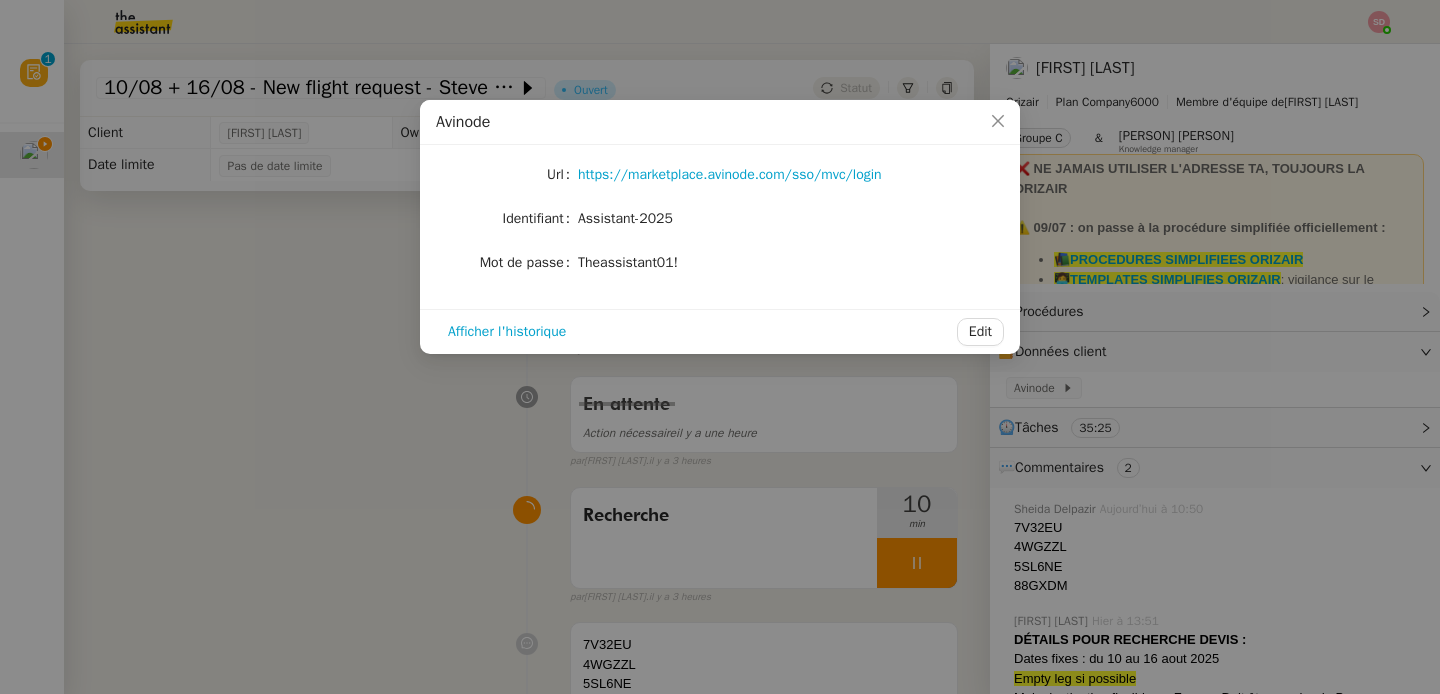 click on "Theassistant01!" 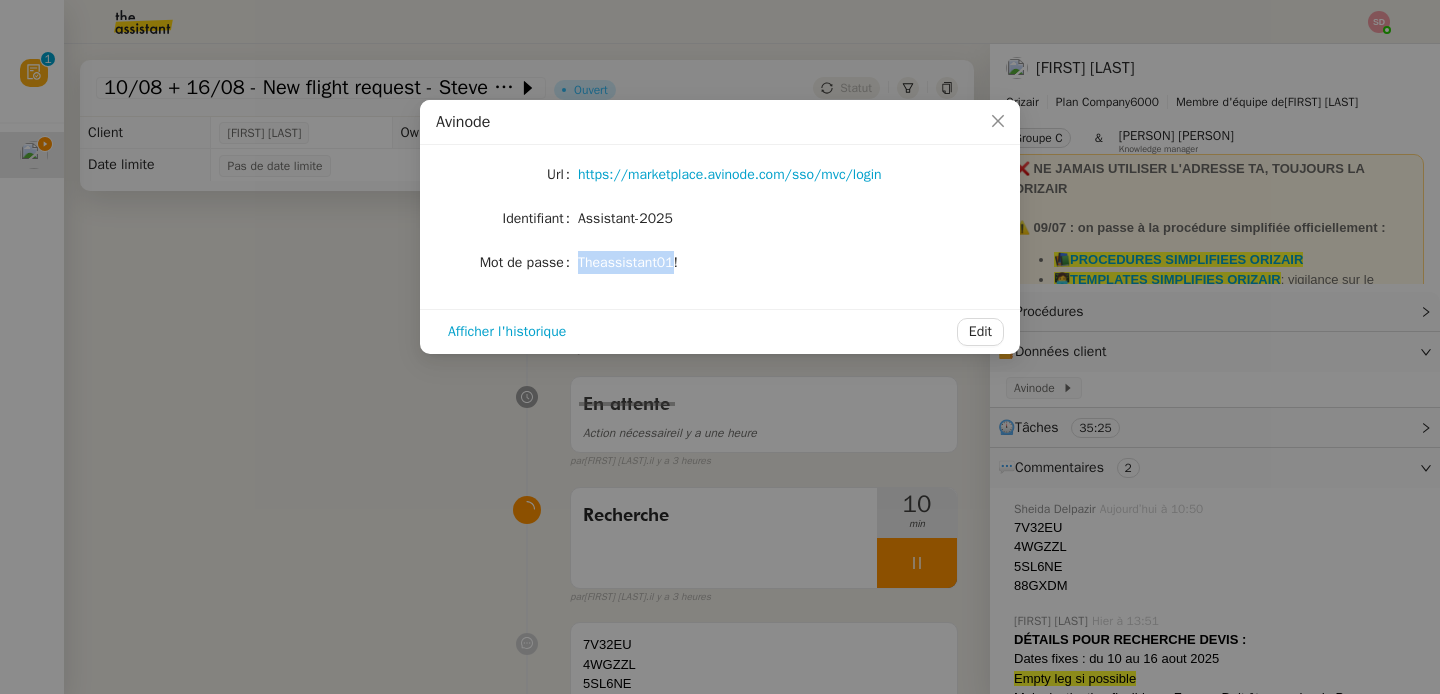 click on "Theassistant01!" 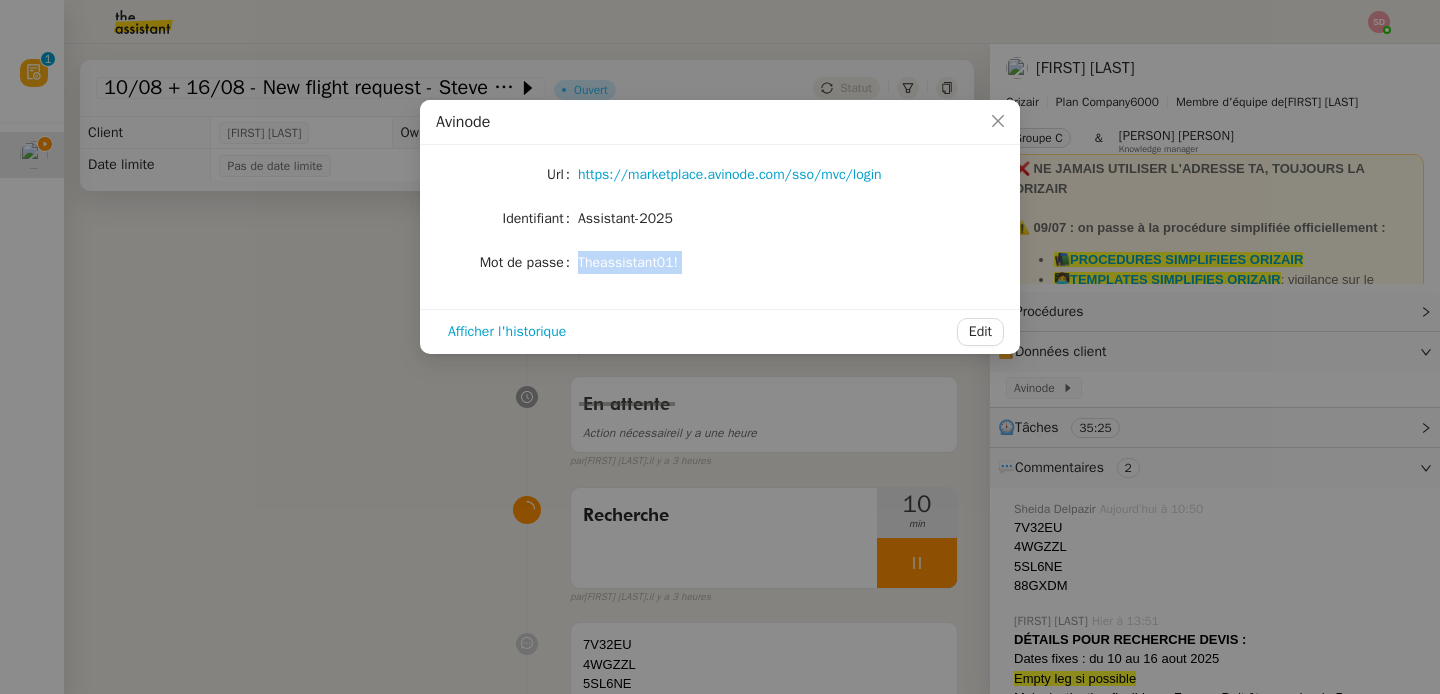 click on "Theassistant01!" 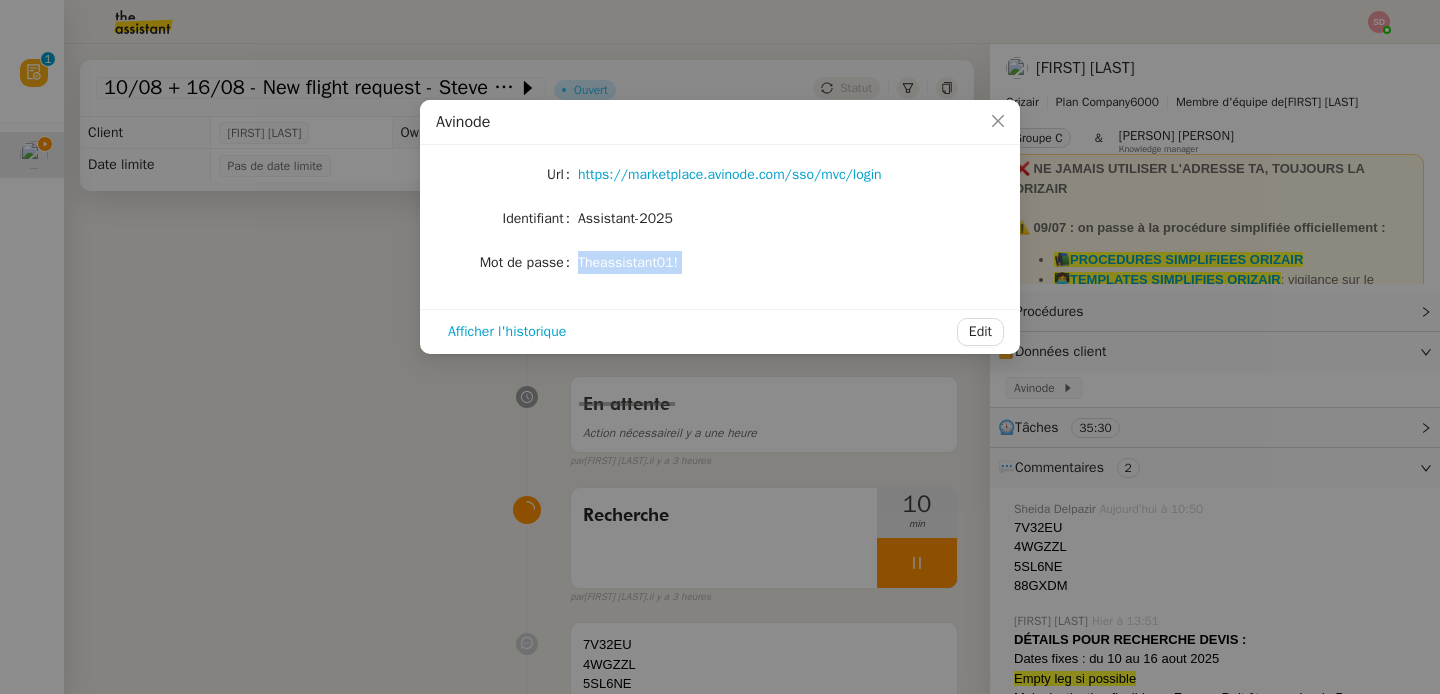 copy on "Theassistant01! Afficher l'historique Edit" 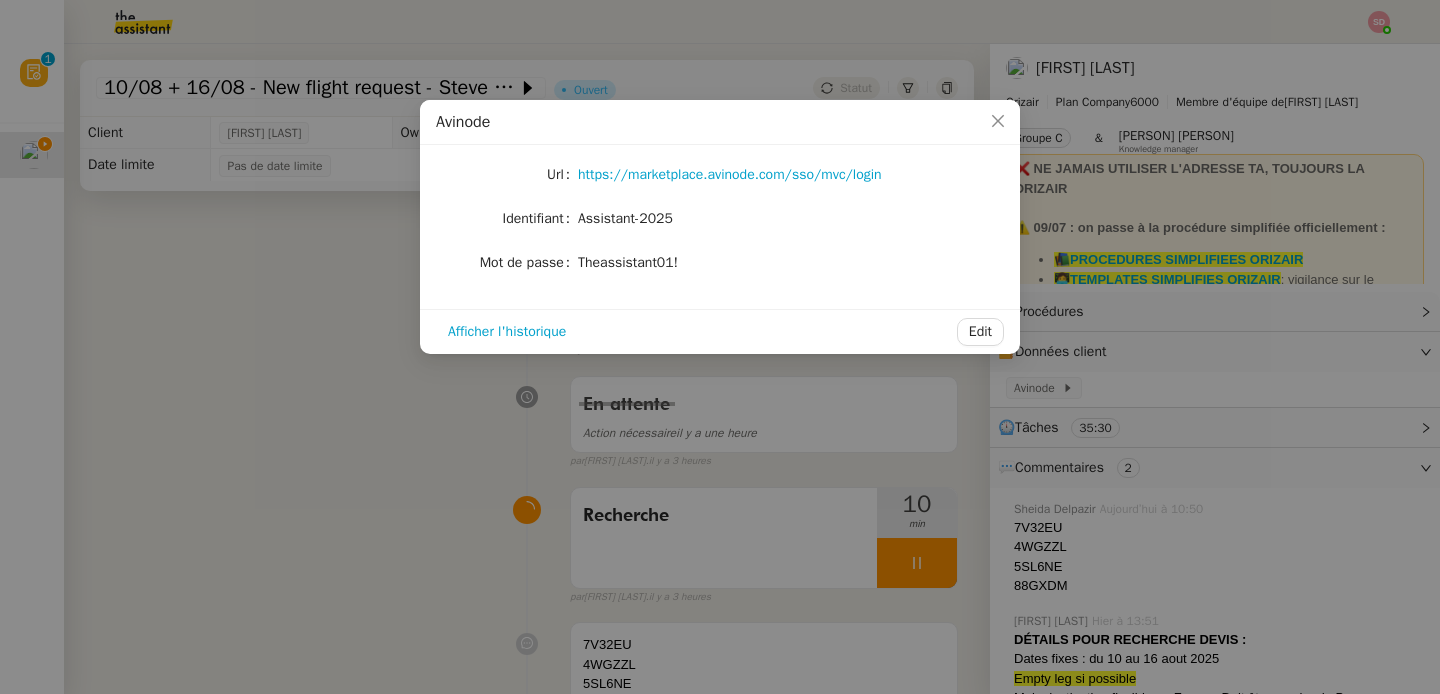 click on "Avinode  Url https://marketplace.avinode.com/sso/mvc/login    Identifiant Assistant-2025 Mot de passe Theassistant01! Afficher l'historique Edit" at bounding box center (720, 347) 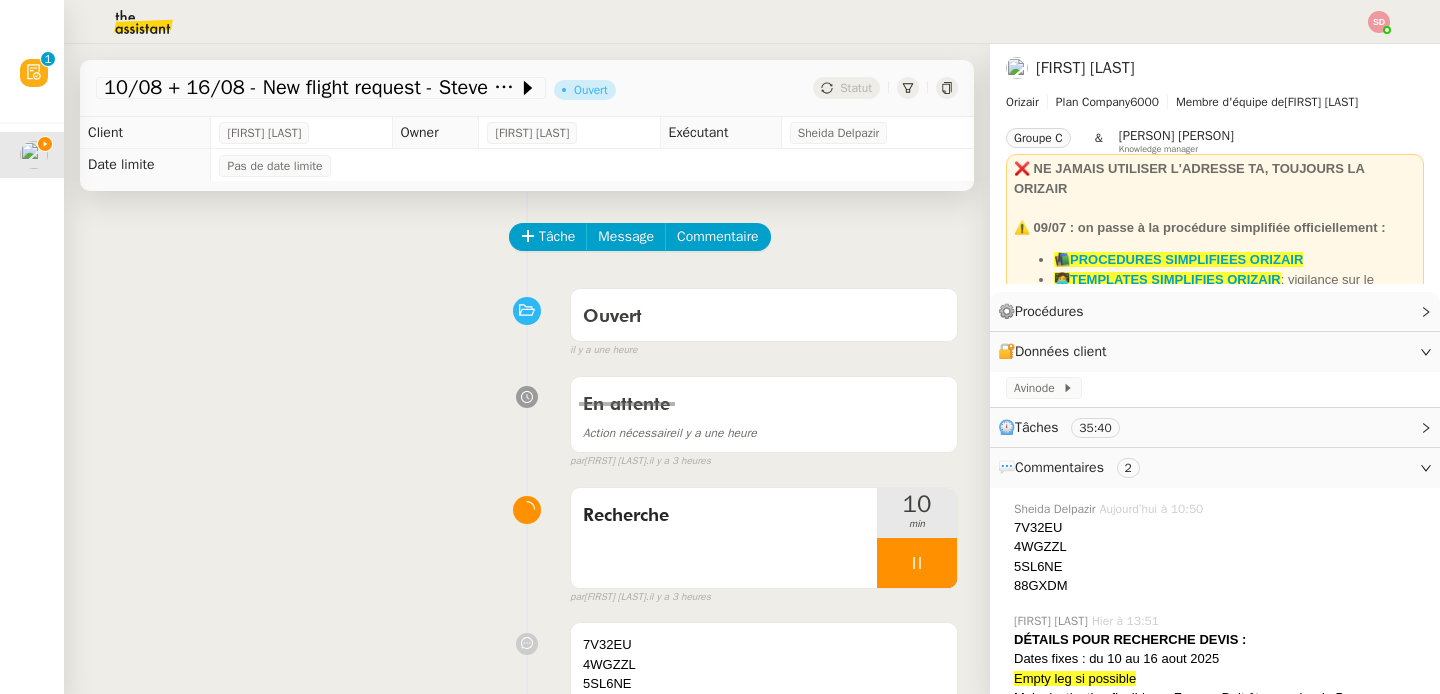 click on "7V32EU" 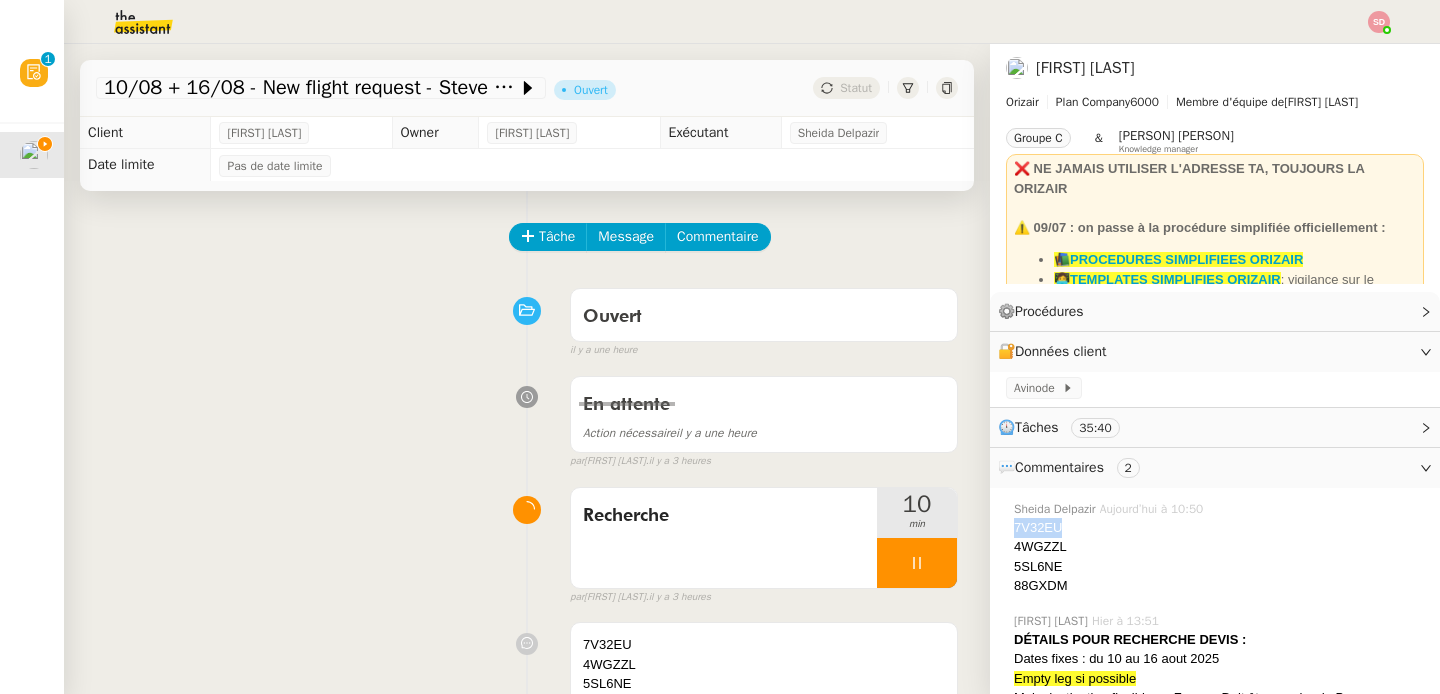 click on "7V32EU" 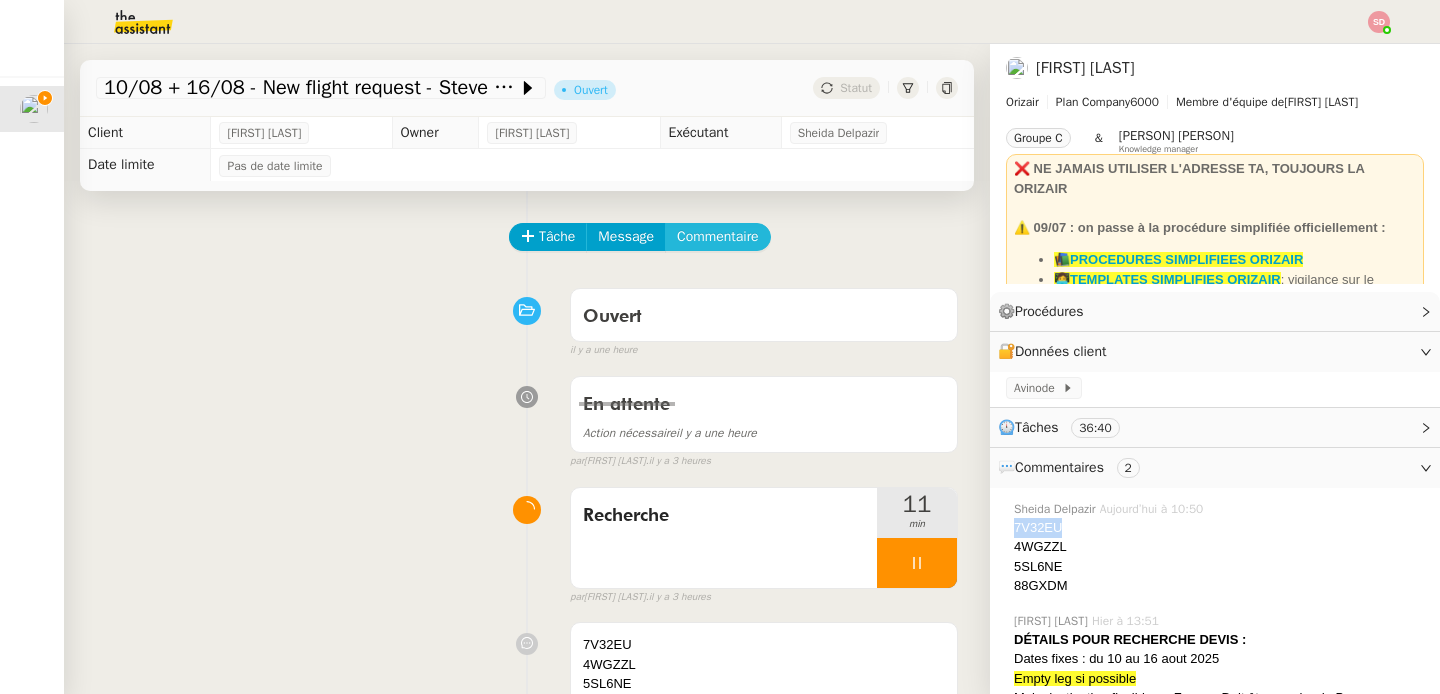 click on "Commentaire" 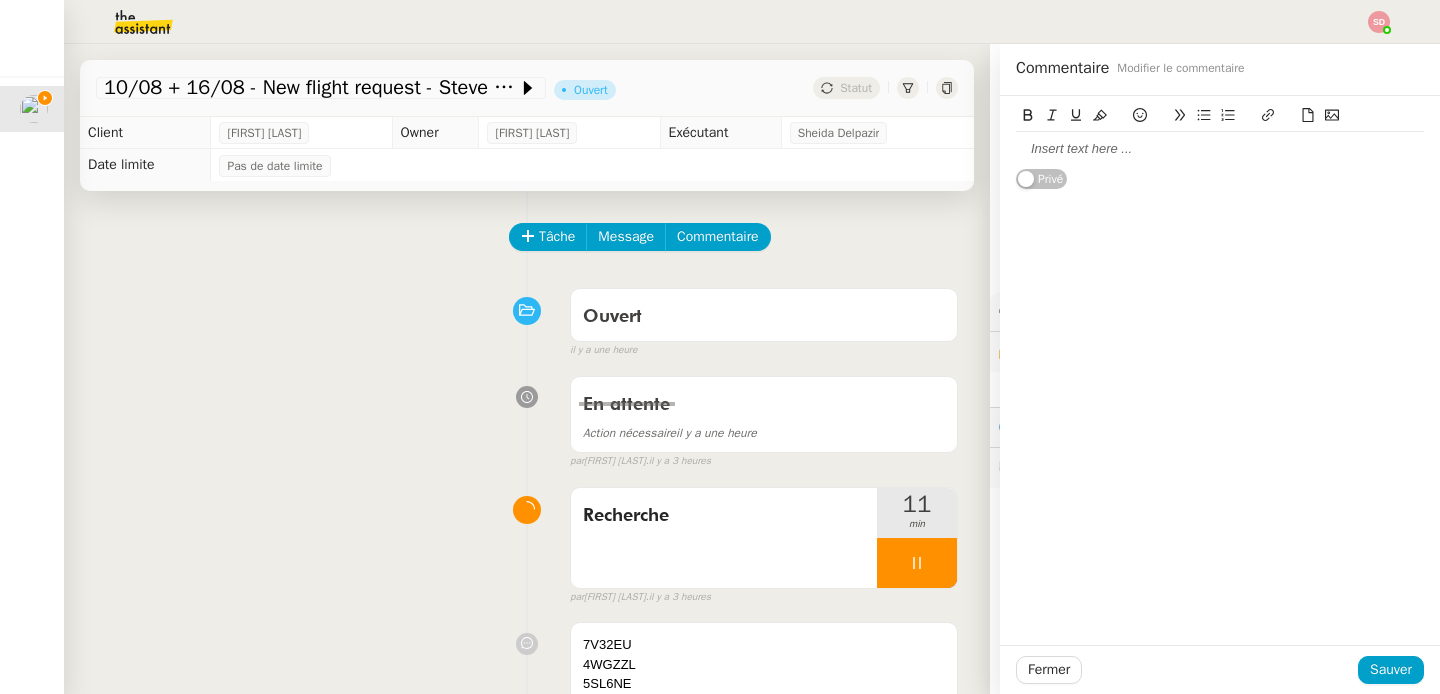 scroll, scrollTop: 0, scrollLeft: 0, axis: both 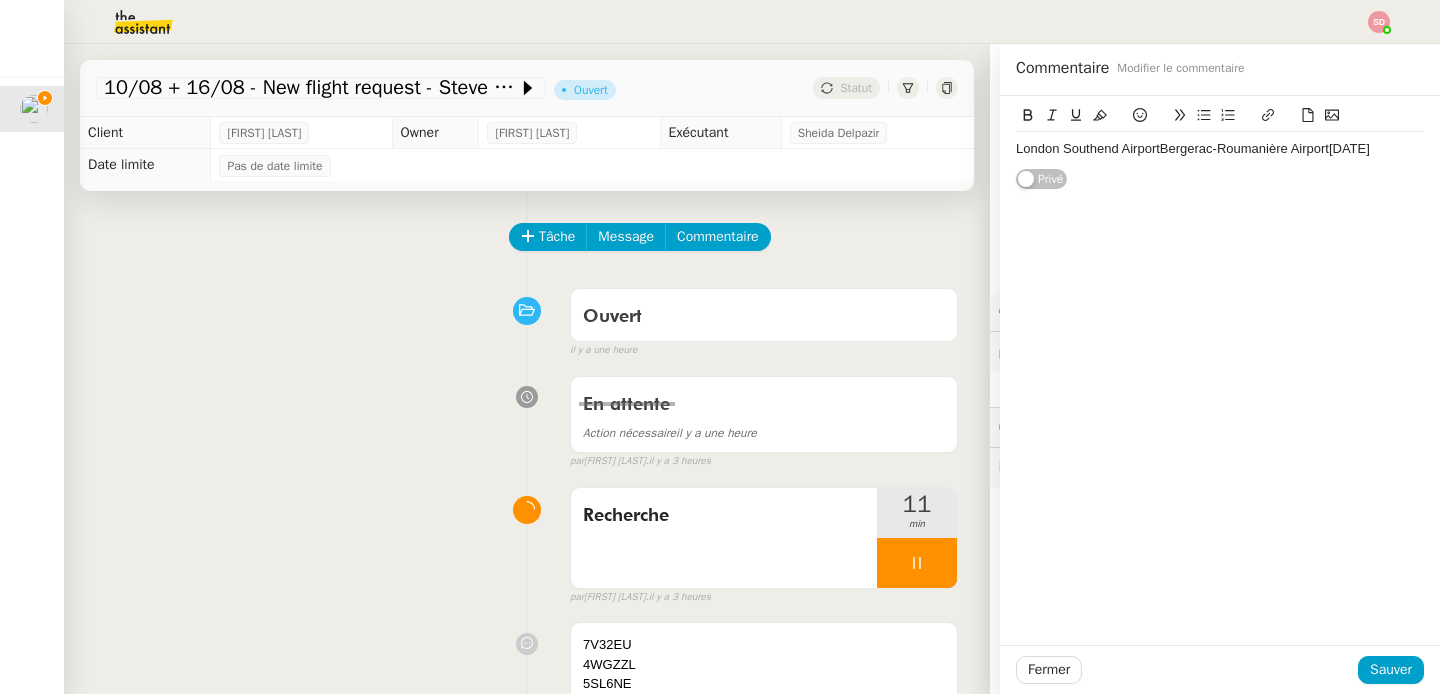 click on "London Southend AirportBergerac-Roumanière Airport[DATE]" 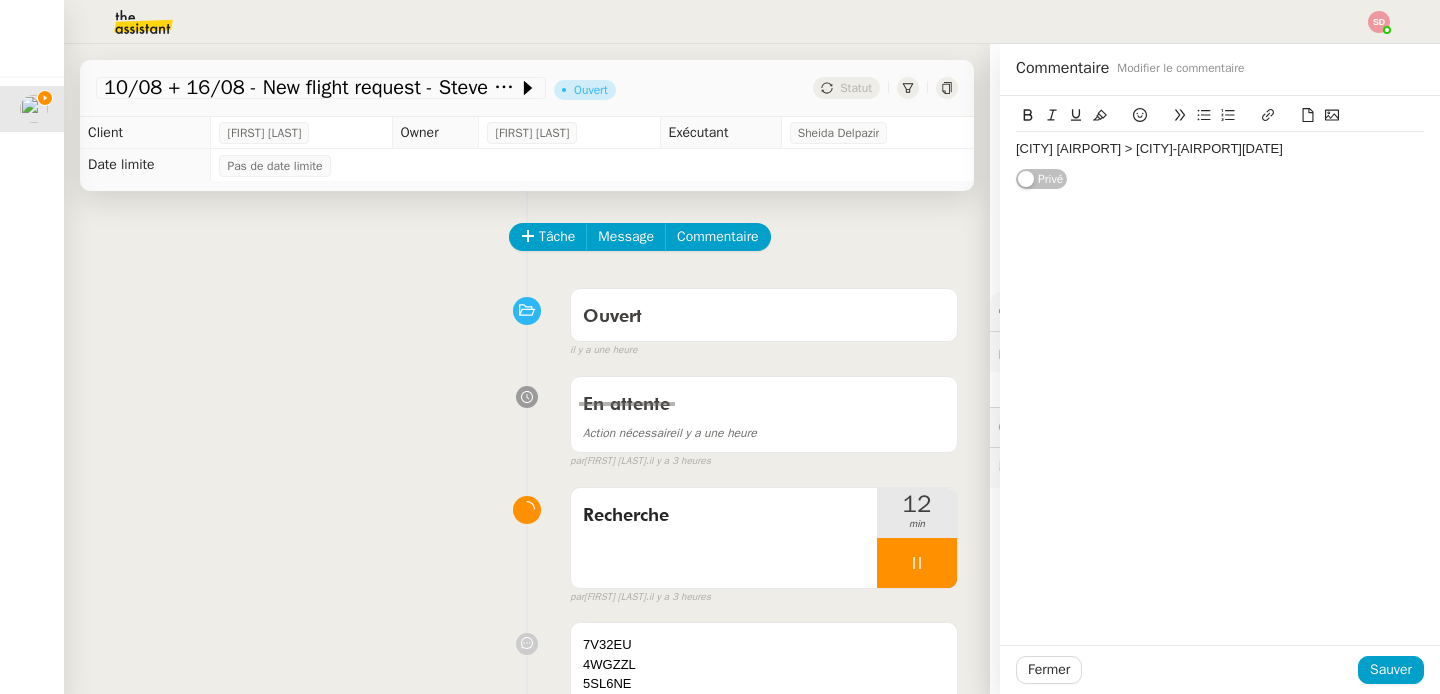 click on "[CITY] [AIRPORT] > [CITY]-[AIRPORT][DATE]" 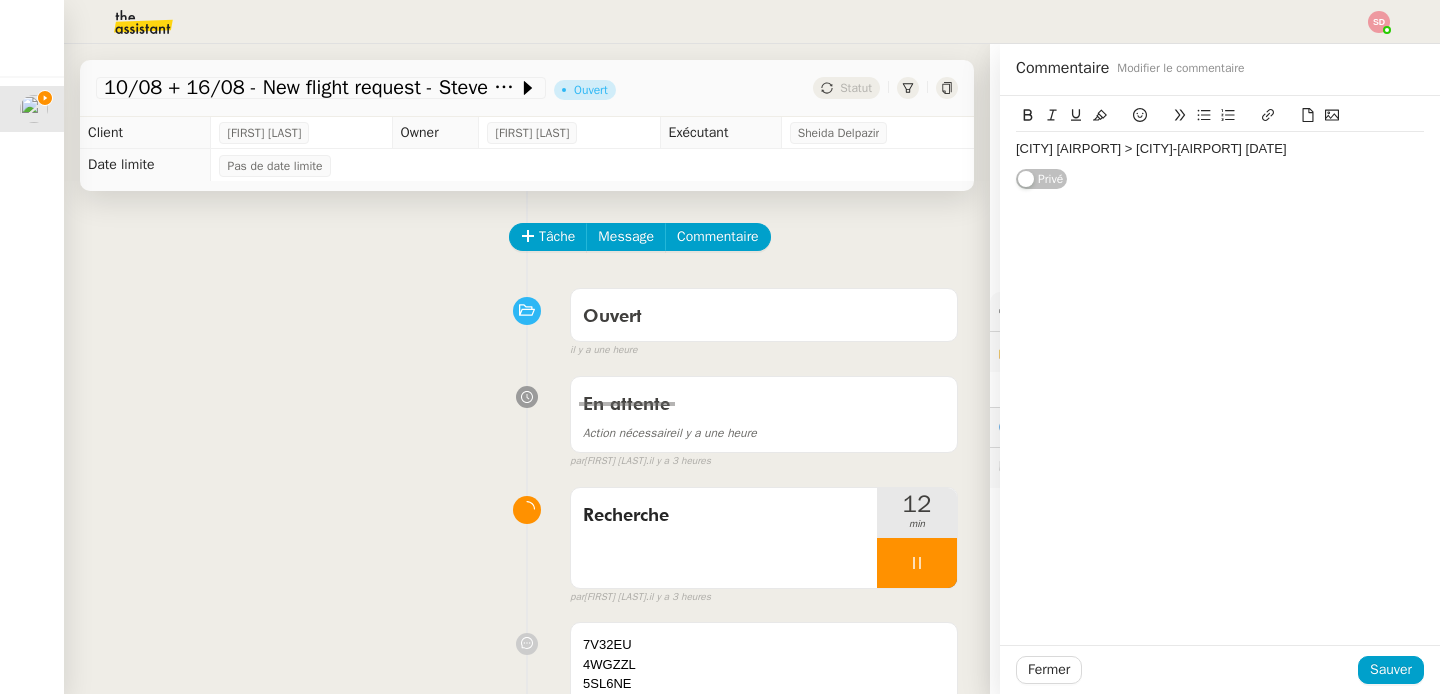 click on "[CITY] [AIRPORT] > [CITY]-[AIRPORT] [DATE]" 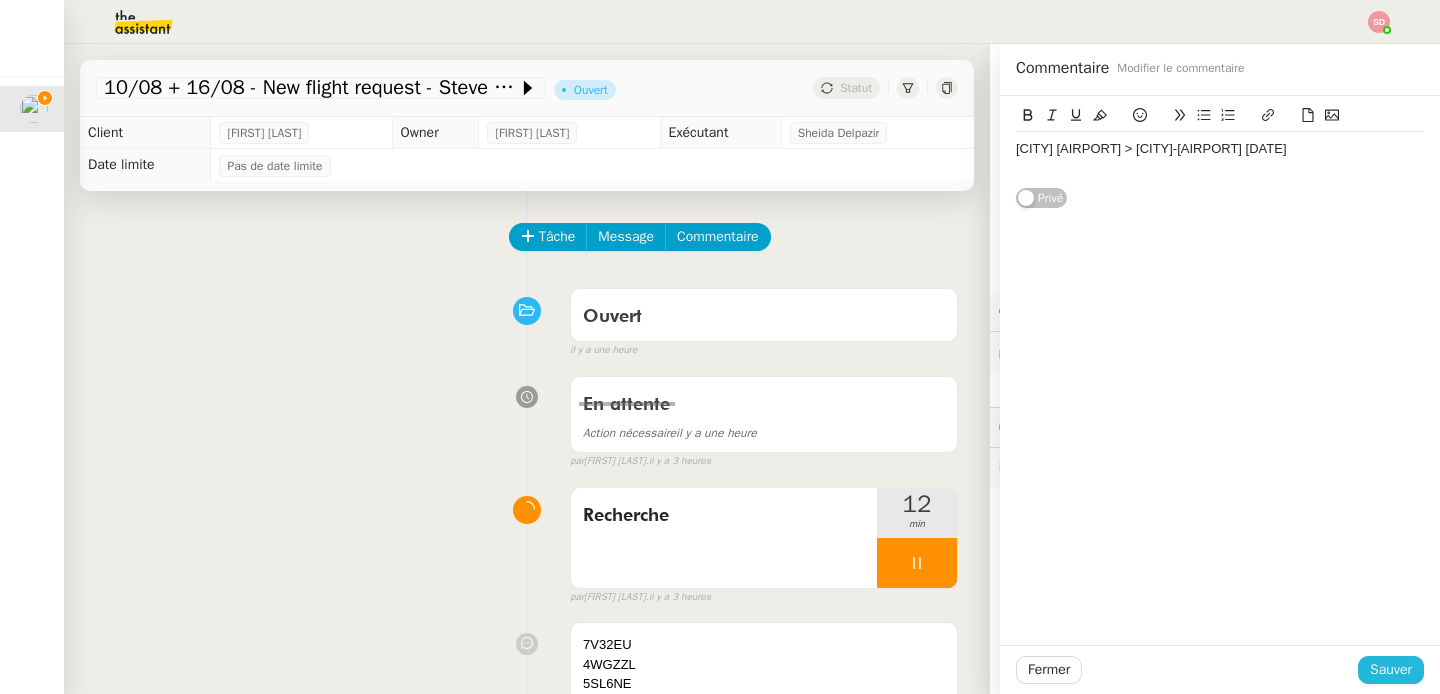 click on "Sauver" 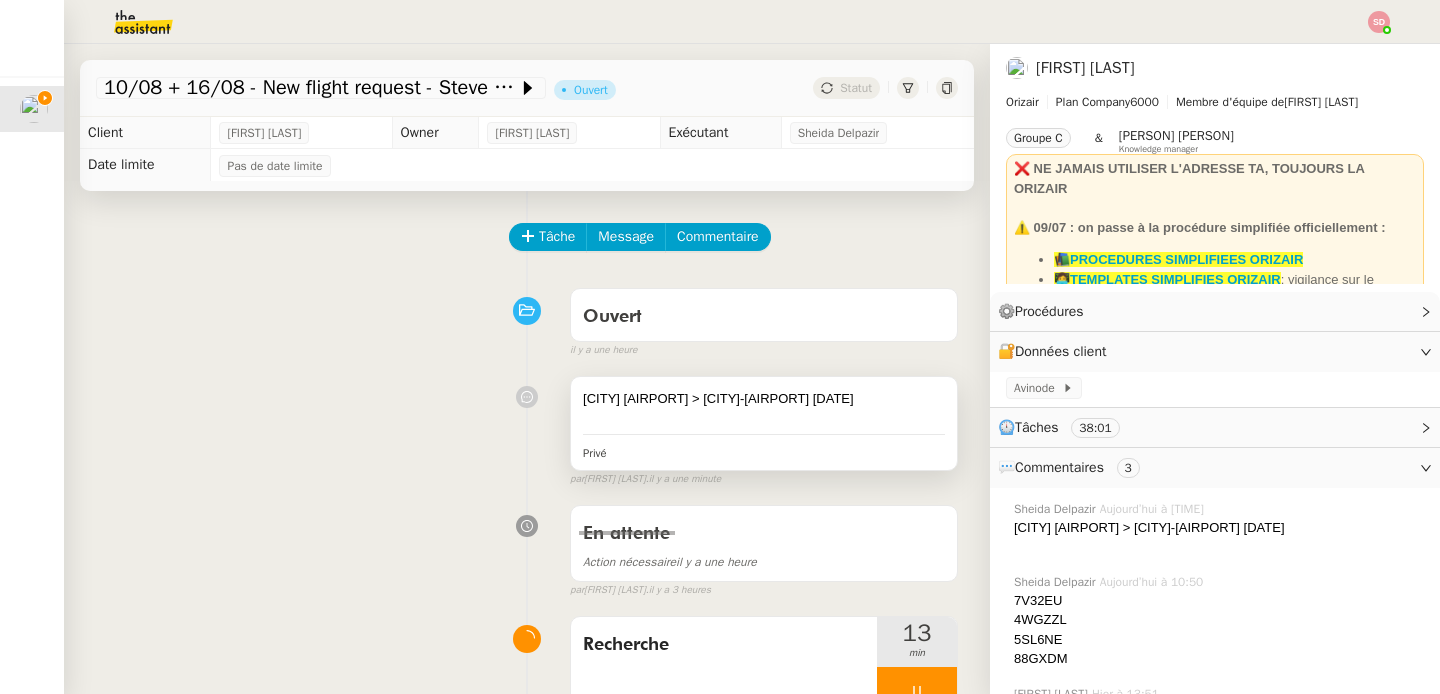 click on "[CITY] [AIRPORT] > [CITY]-[AIRPORT] [DATE]" at bounding box center [764, 399] 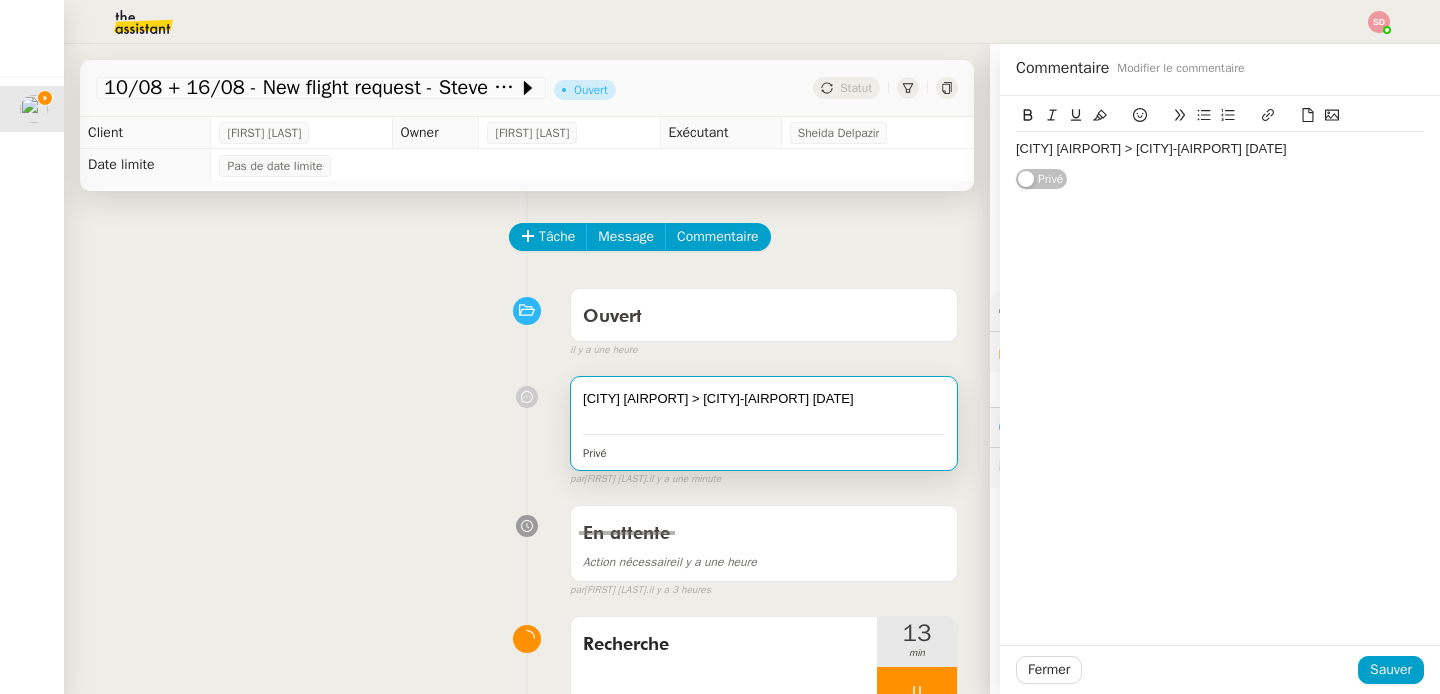 click on "[CITY] [AIRPORT] > [CITY]-[AIRPORT] [DATE]" 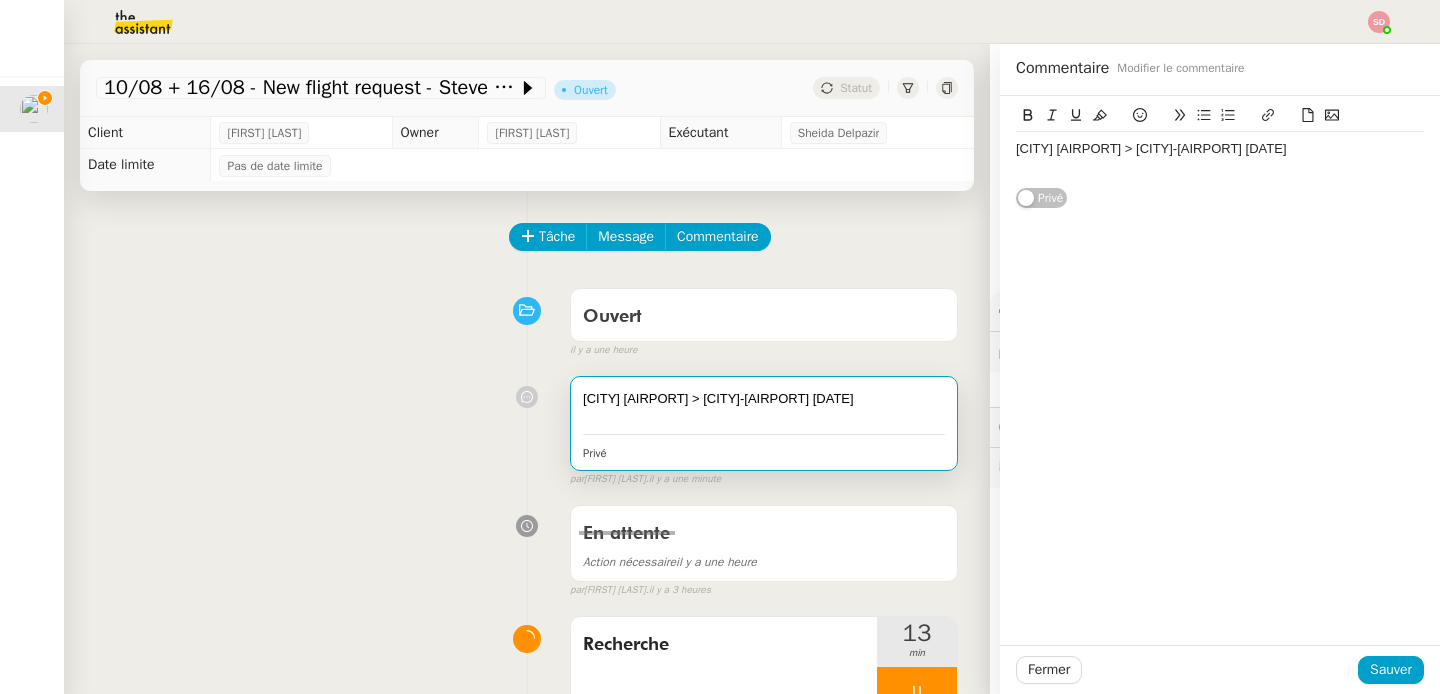 click 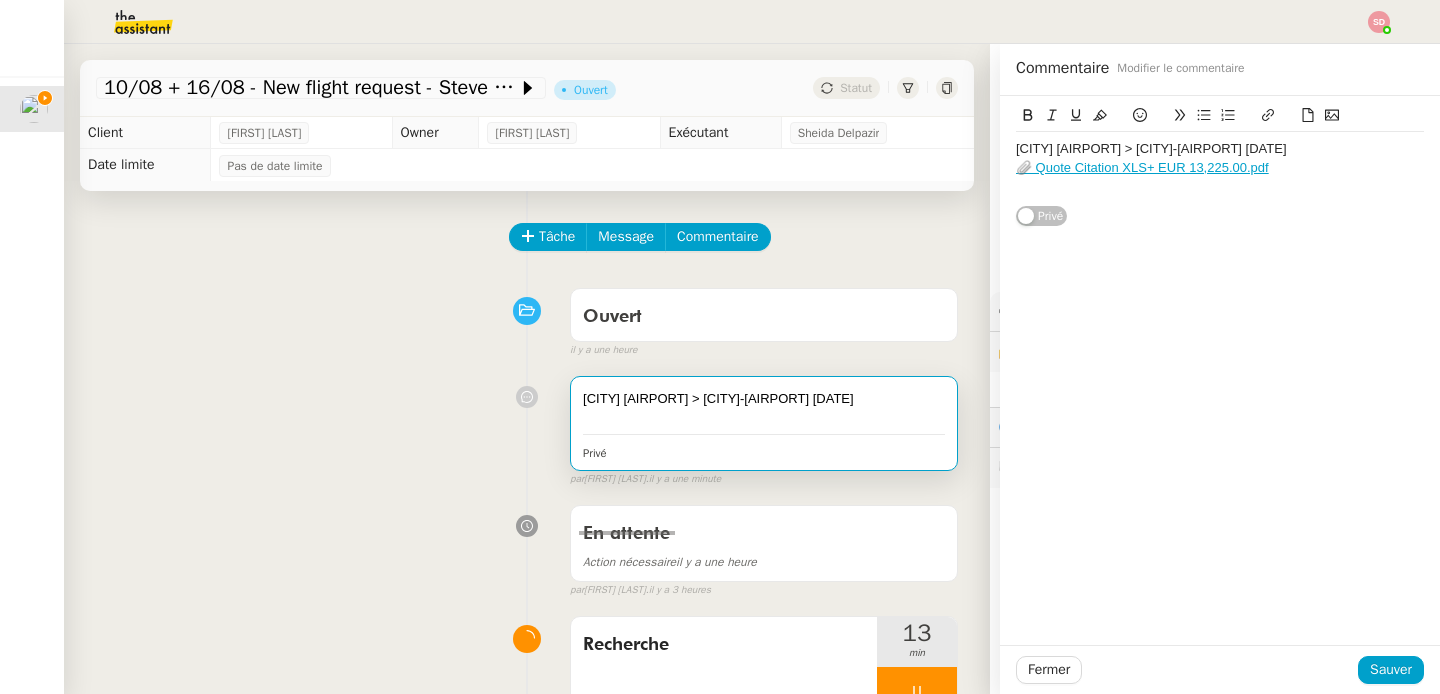 click 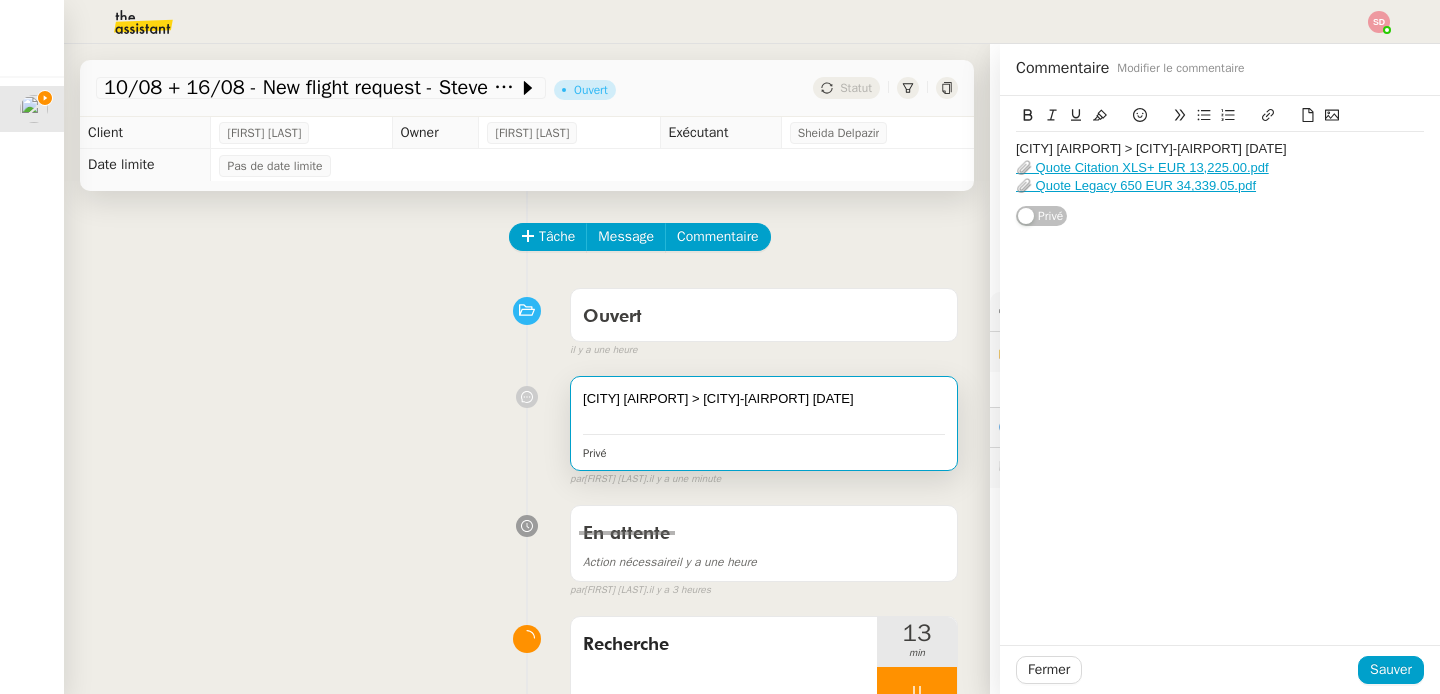 click on "[CITY] [AIRPORT] > [CITY]-[AIRPORT] [DATE]" 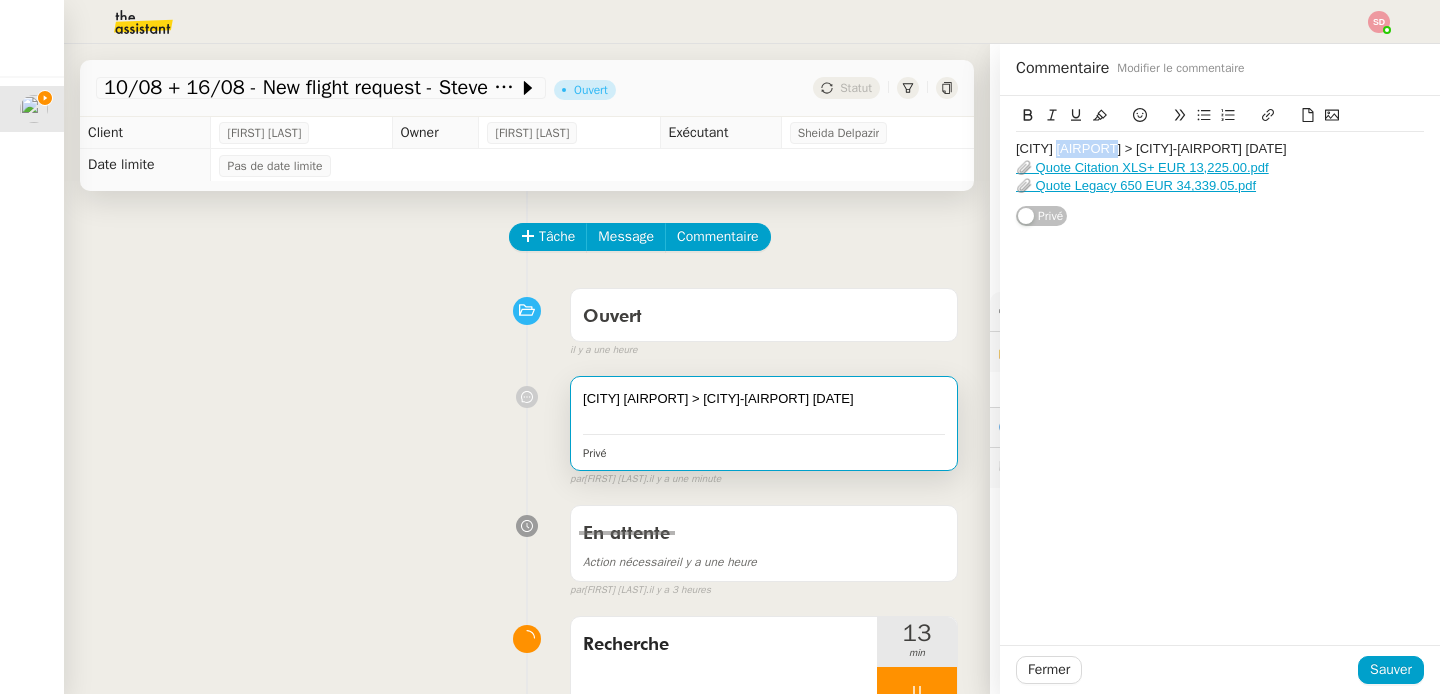 click on "[CITY] [AIRPORT] > [CITY]-[AIRPORT] [DATE]" 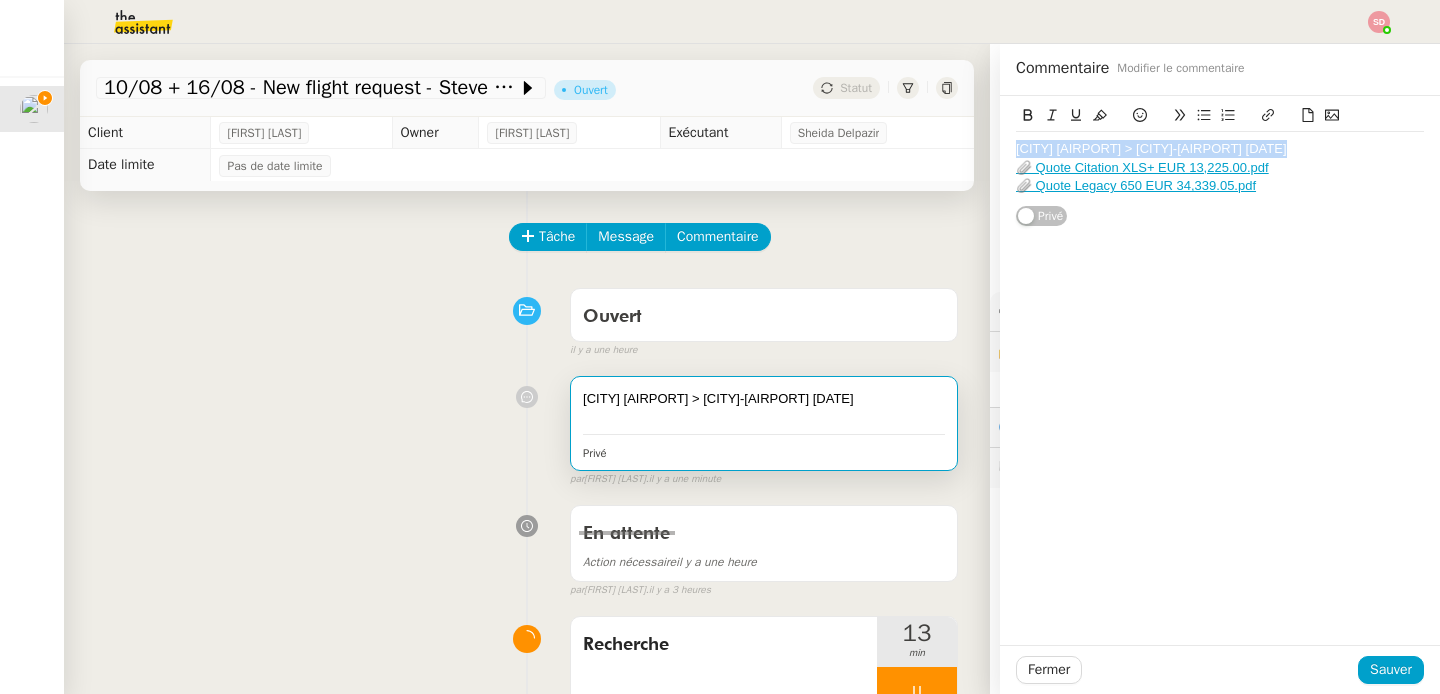 click on "[CITY] [AIRPORT] > [CITY]-[AIRPORT] [DATE]" 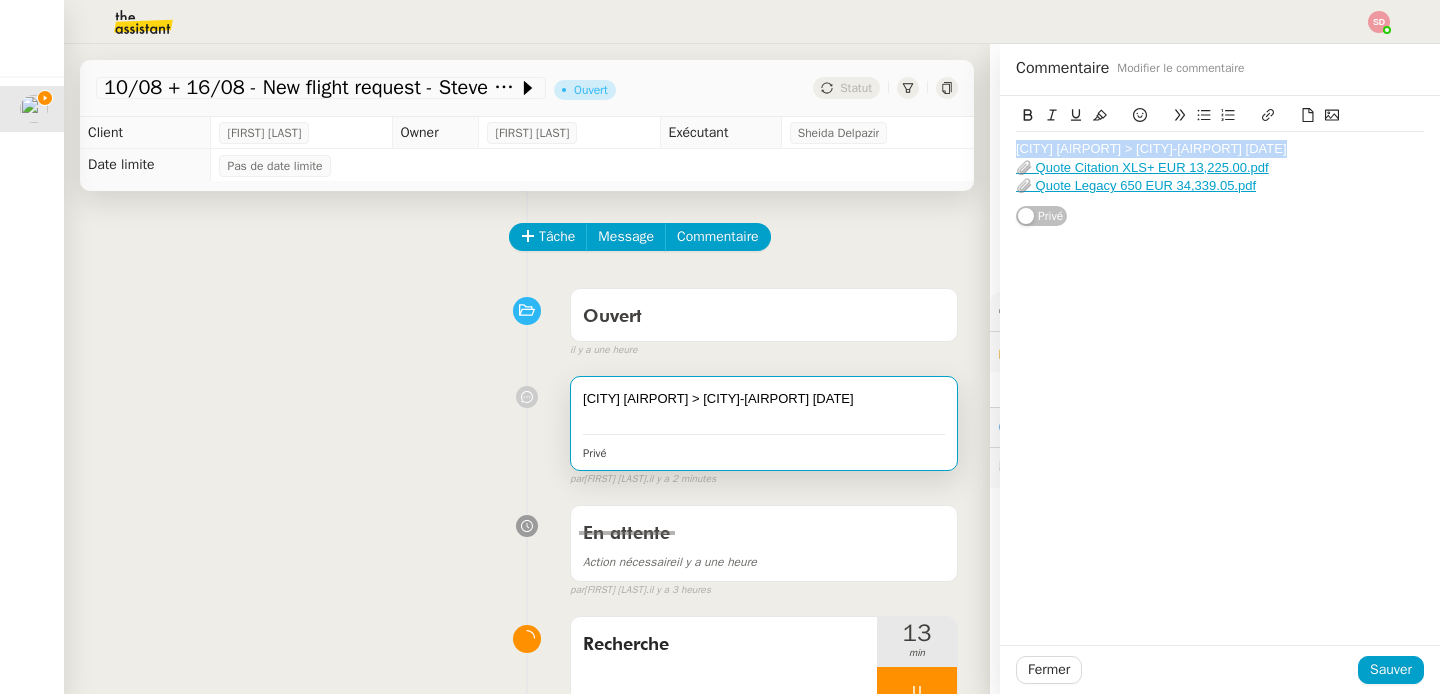 click 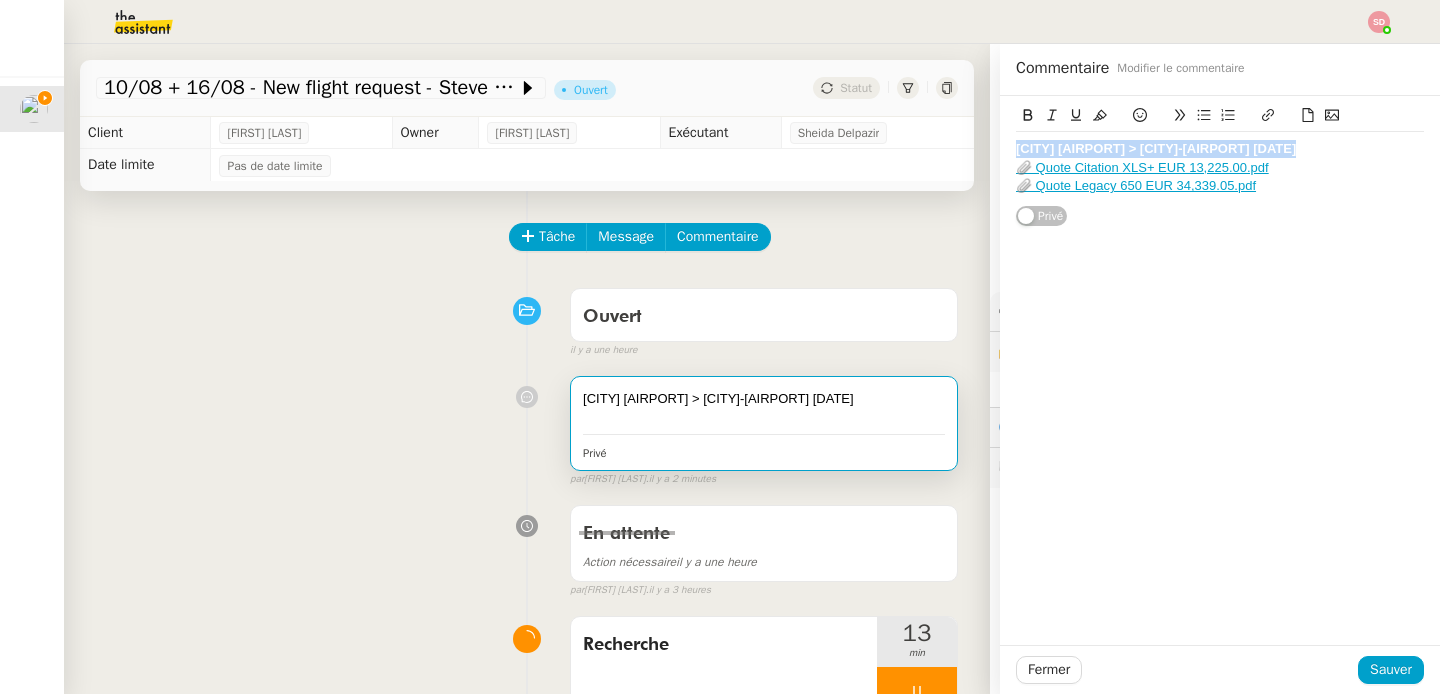 click 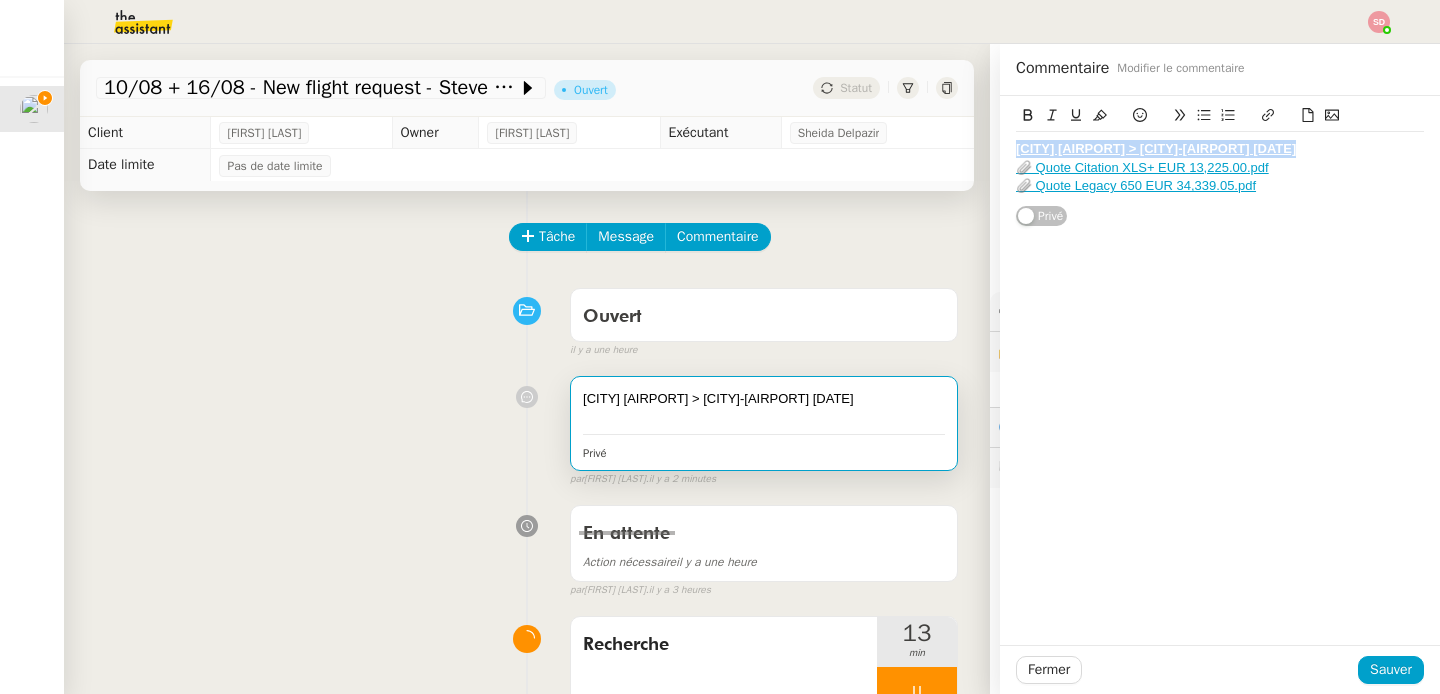 click on "[CITY] [AIRPORT] > [CITY]-[AIRPORT] [DATE]" 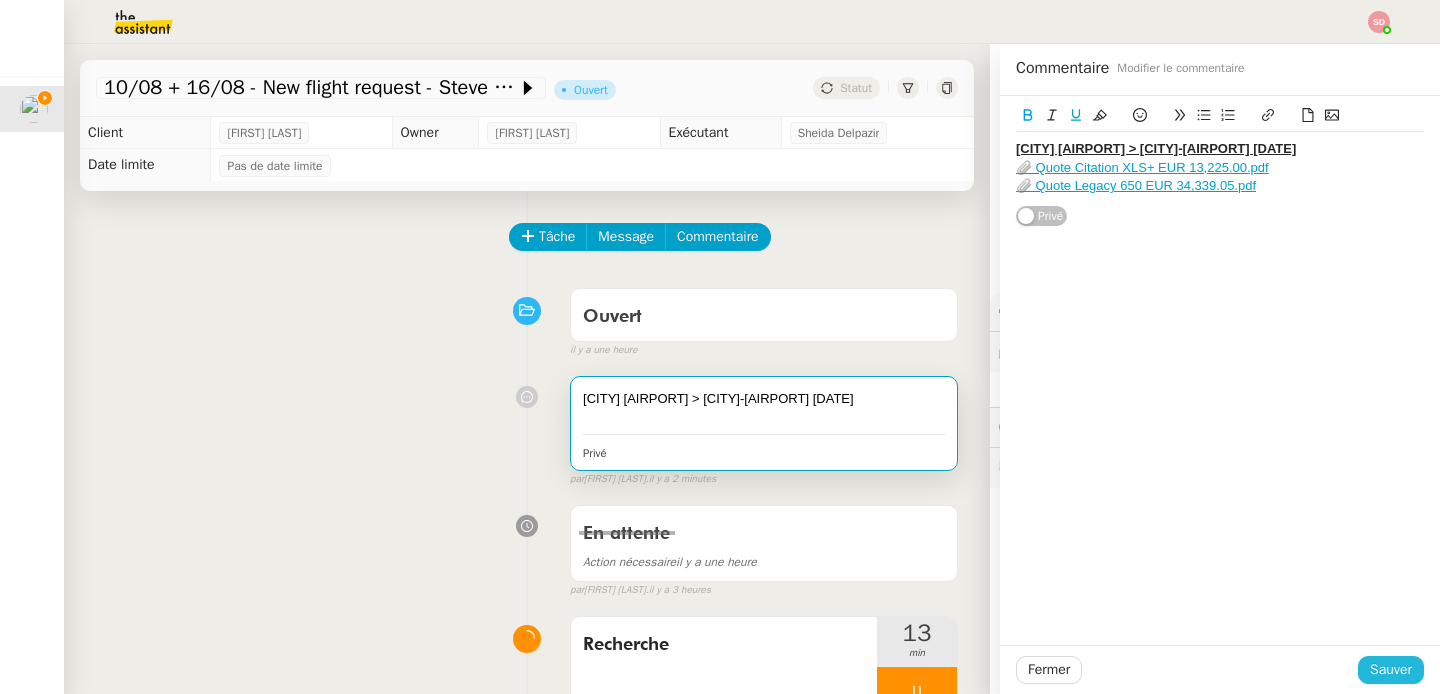 click on "Sauver" 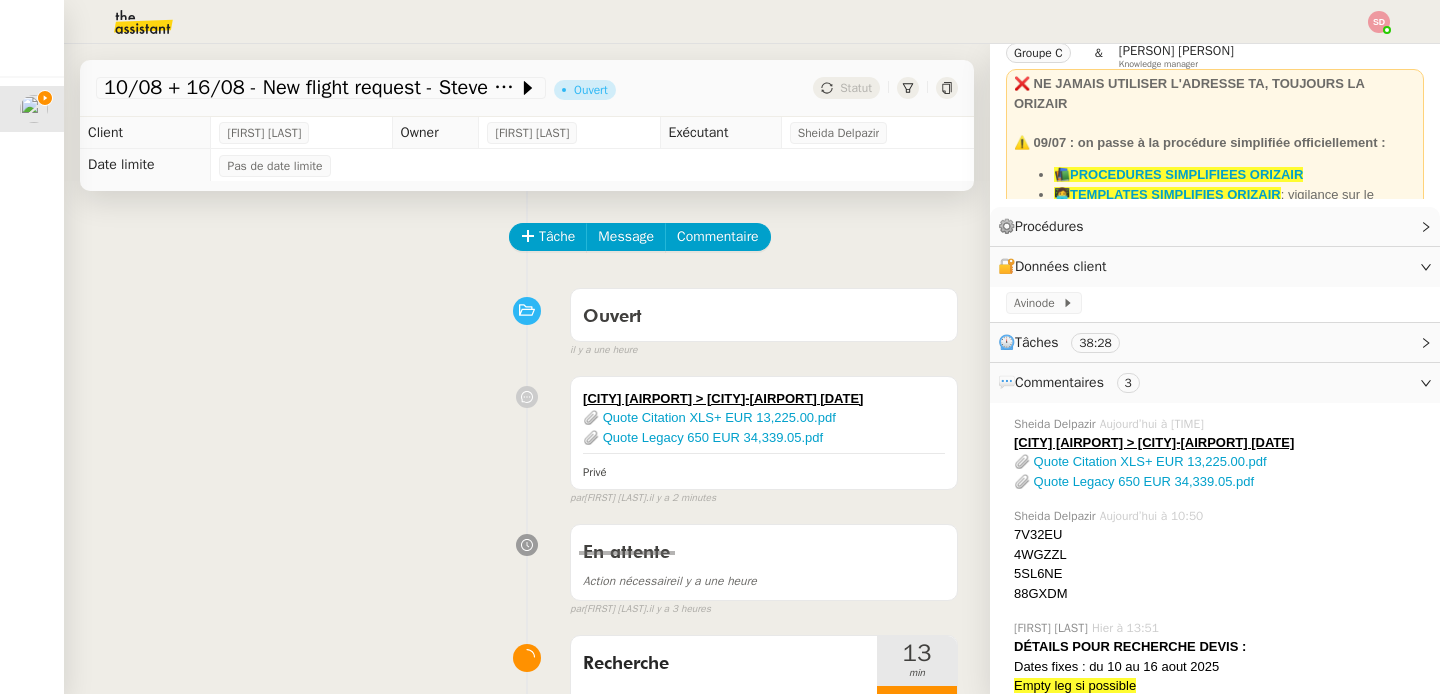scroll, scrollTop: 95, scrollLeft: 0, axis: vertical 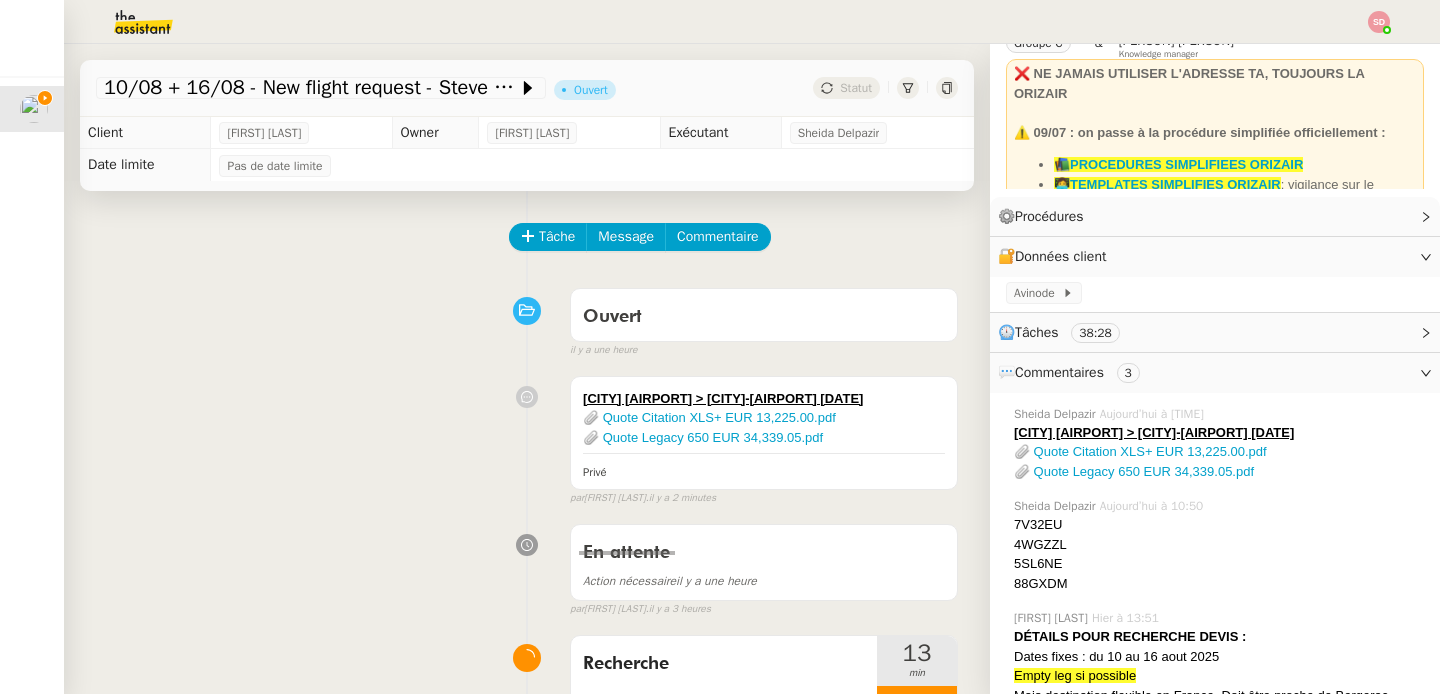 click on "4WGZZL" 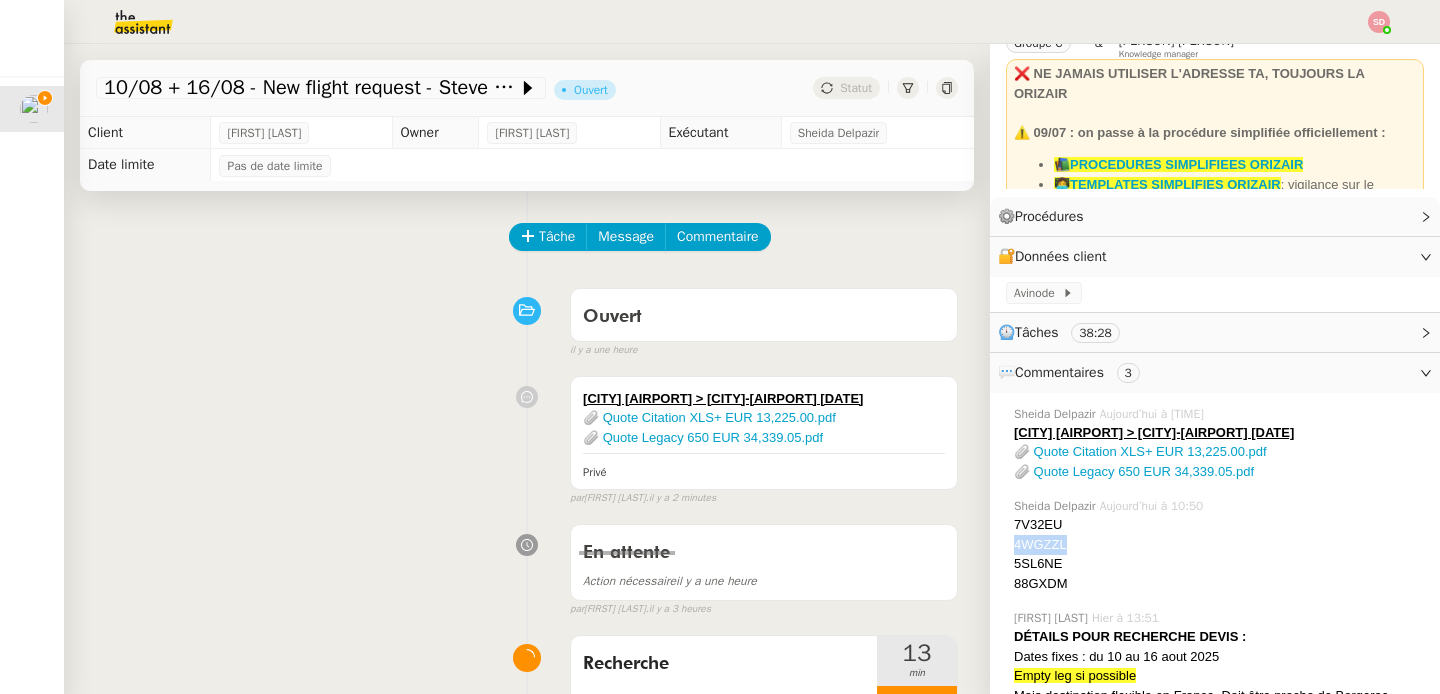 click on "4WGZZL" 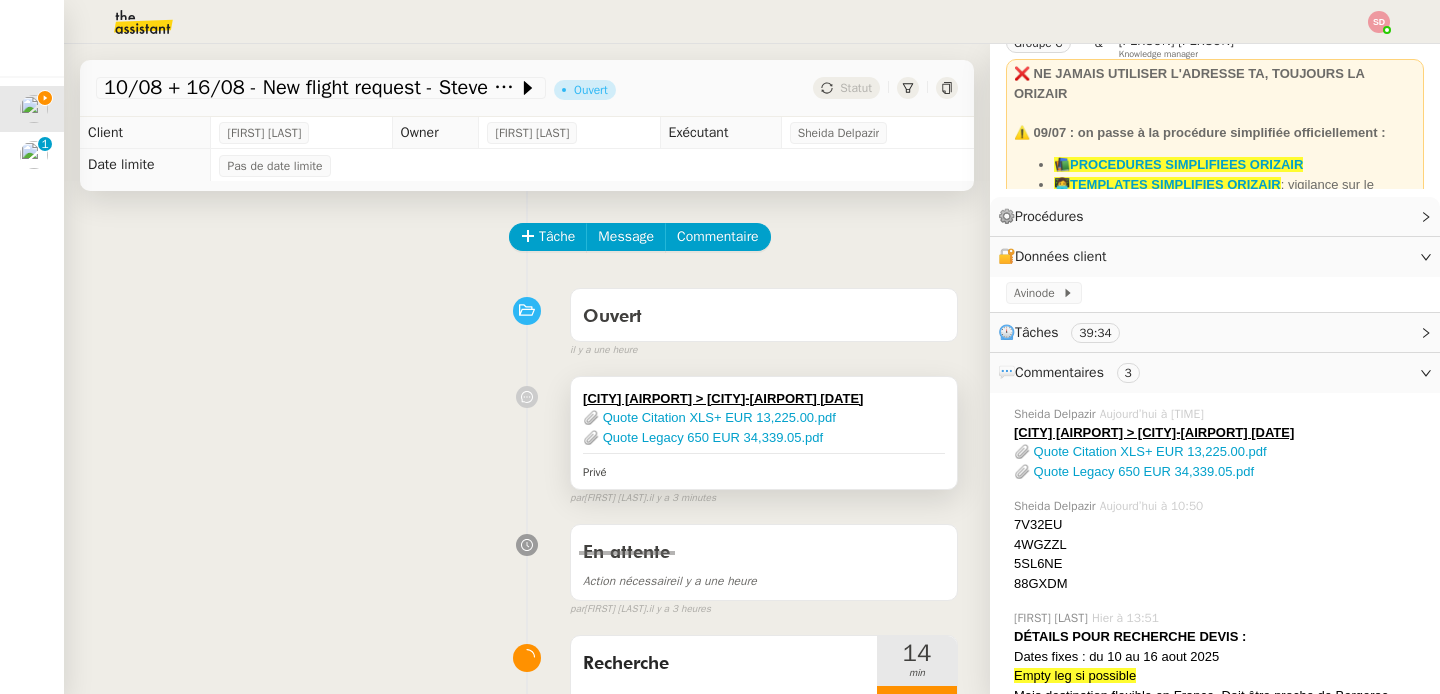 click on "📎 Quote Legacy 650 EUR 34,339.05.pdf" at bounding box center (764, 438) 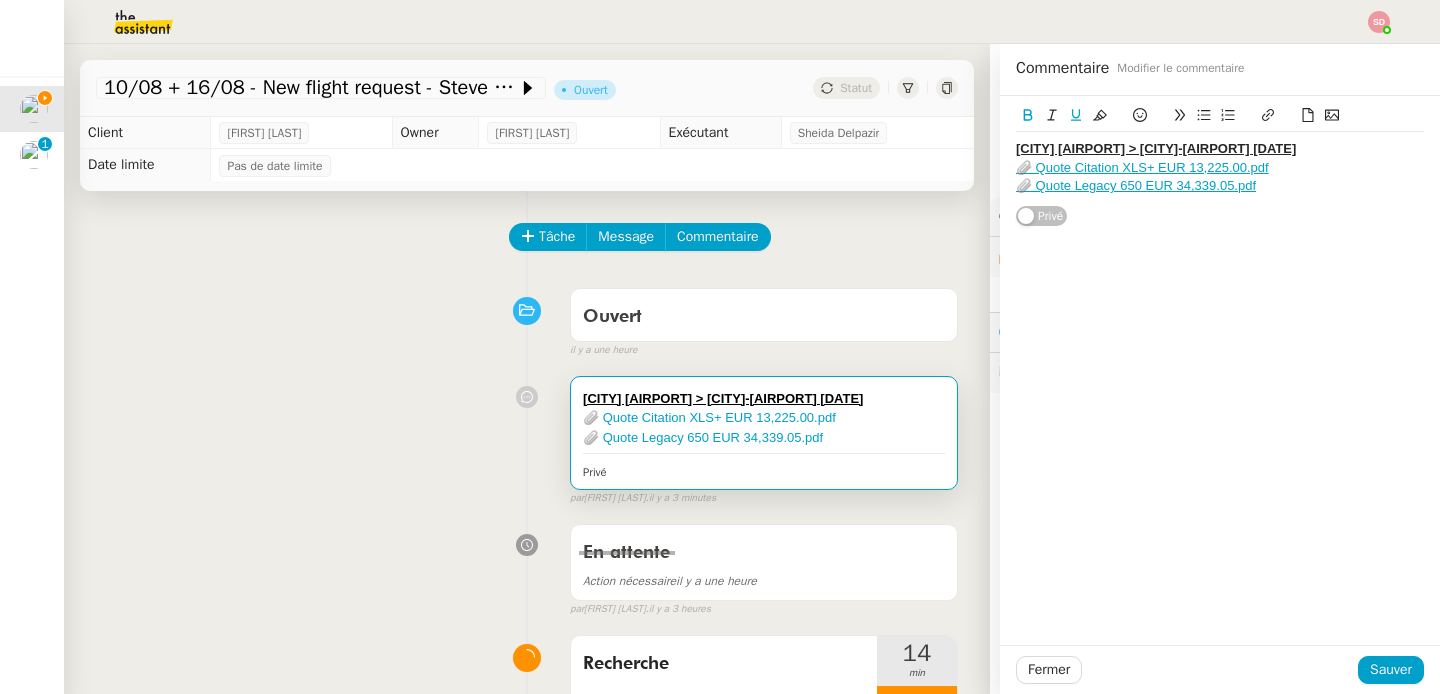 click on "📎 Quote Legacy 650 EUR 34,339.05.pdf" 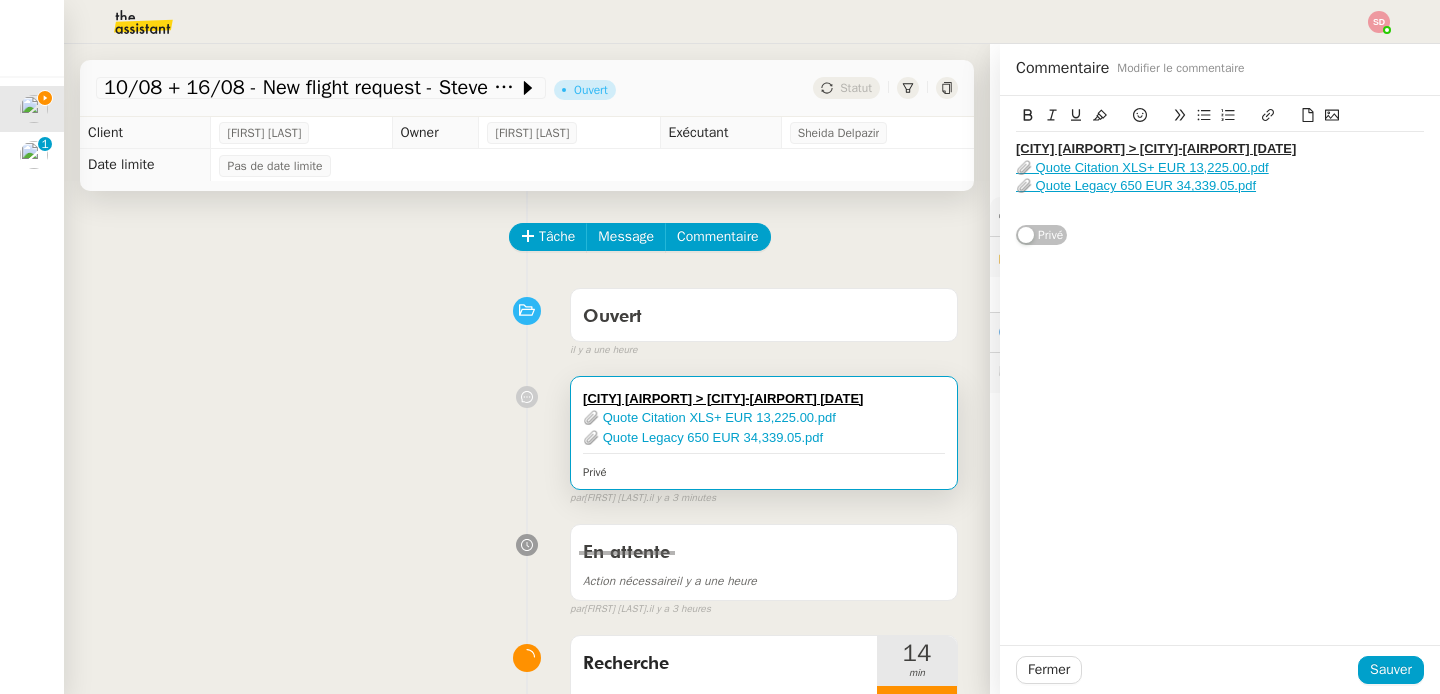 click 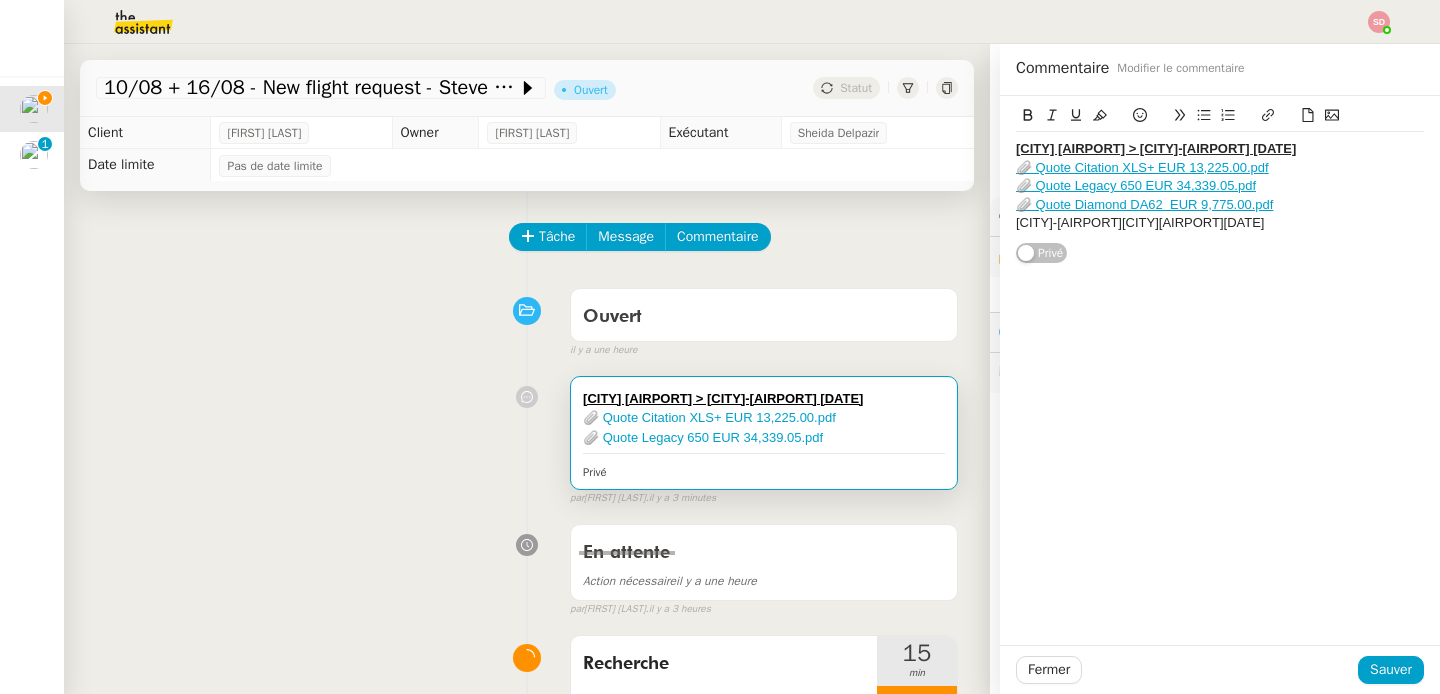 scroll, scrollTop: 0, scrollLeft: 0, axis: both 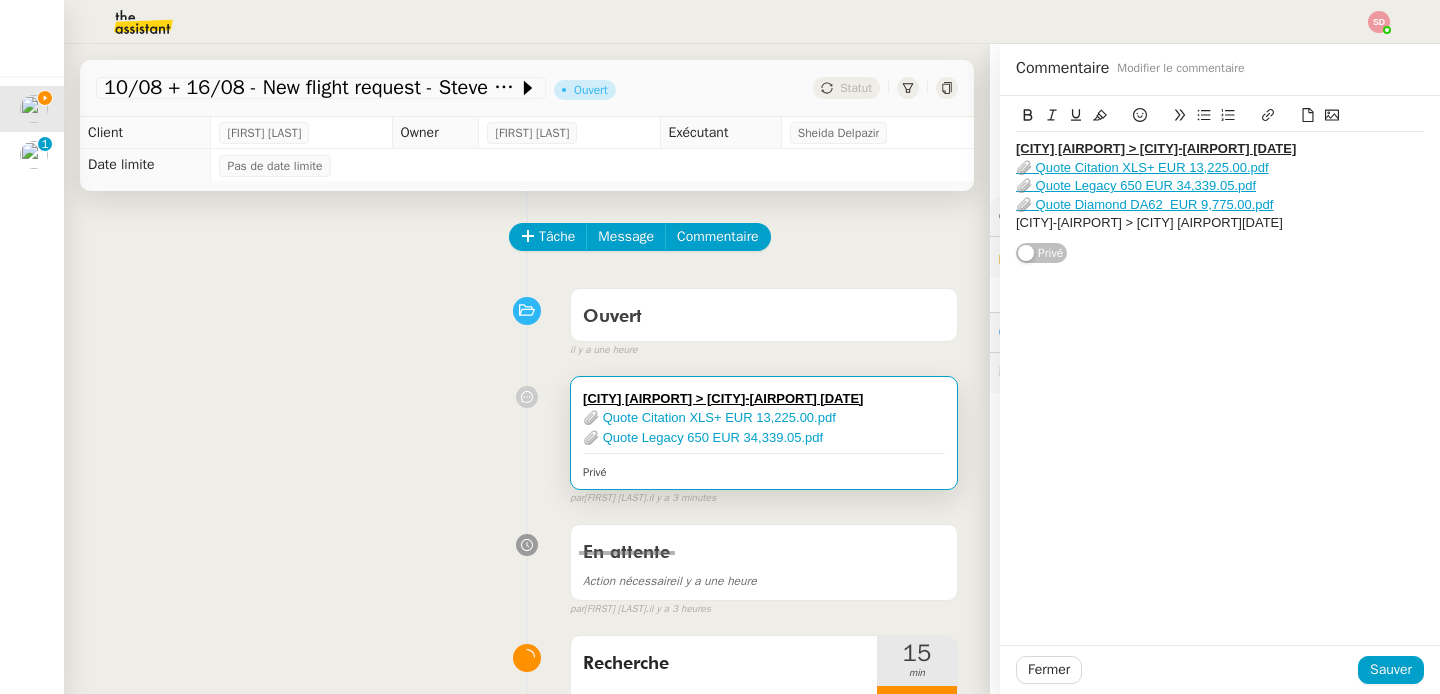 click on "[CITY]-[AIRPORT] > [CITY] [AIRPORT][DATE]" 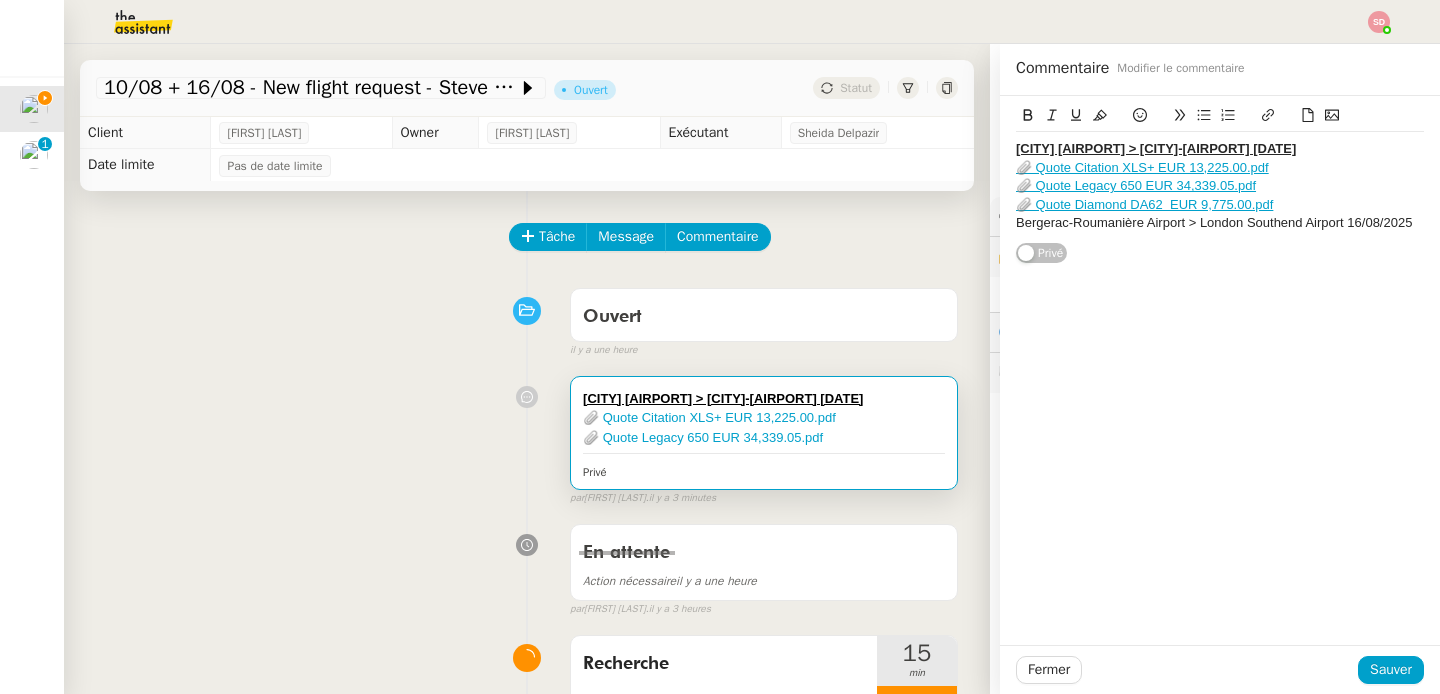 click on "Bergerac-Roumanière Airport > London Southend Airport 16/08/2025" 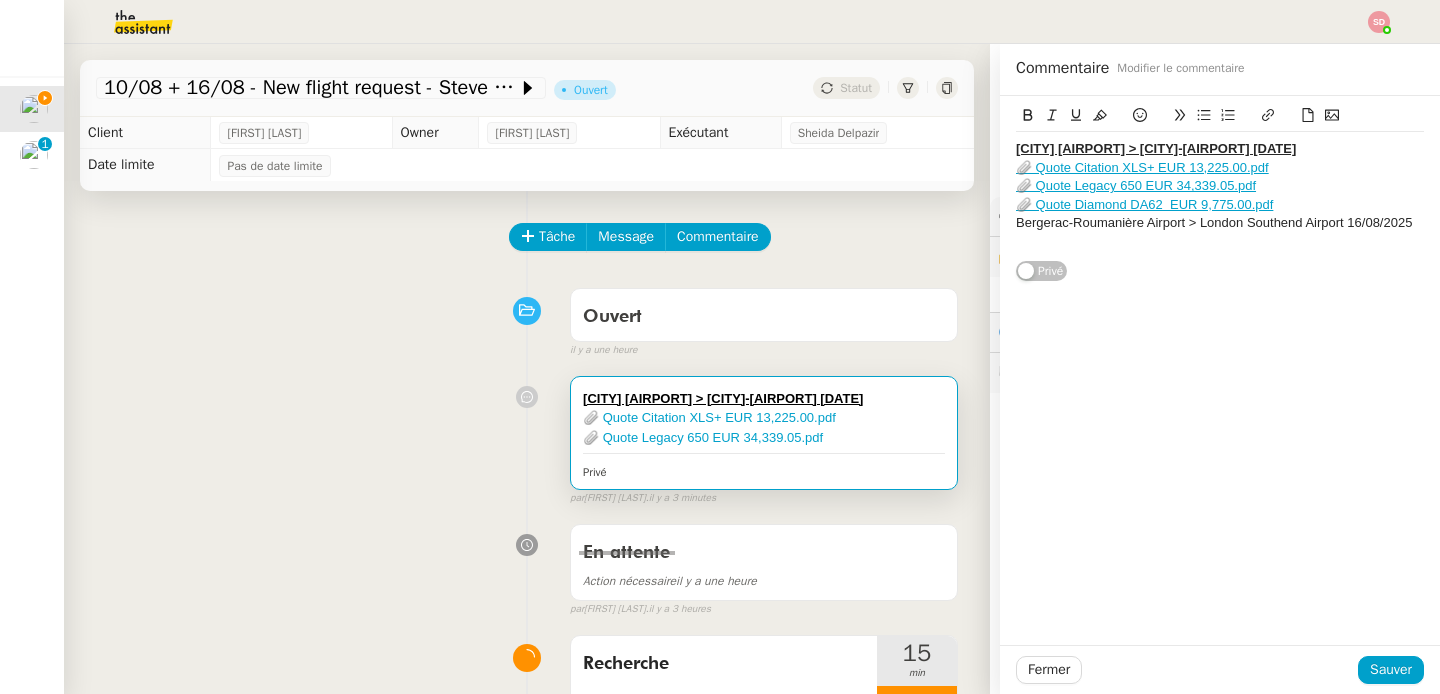 click on "Bergerac-Roumanière Airport > London Southend Airport 16/08/2025" 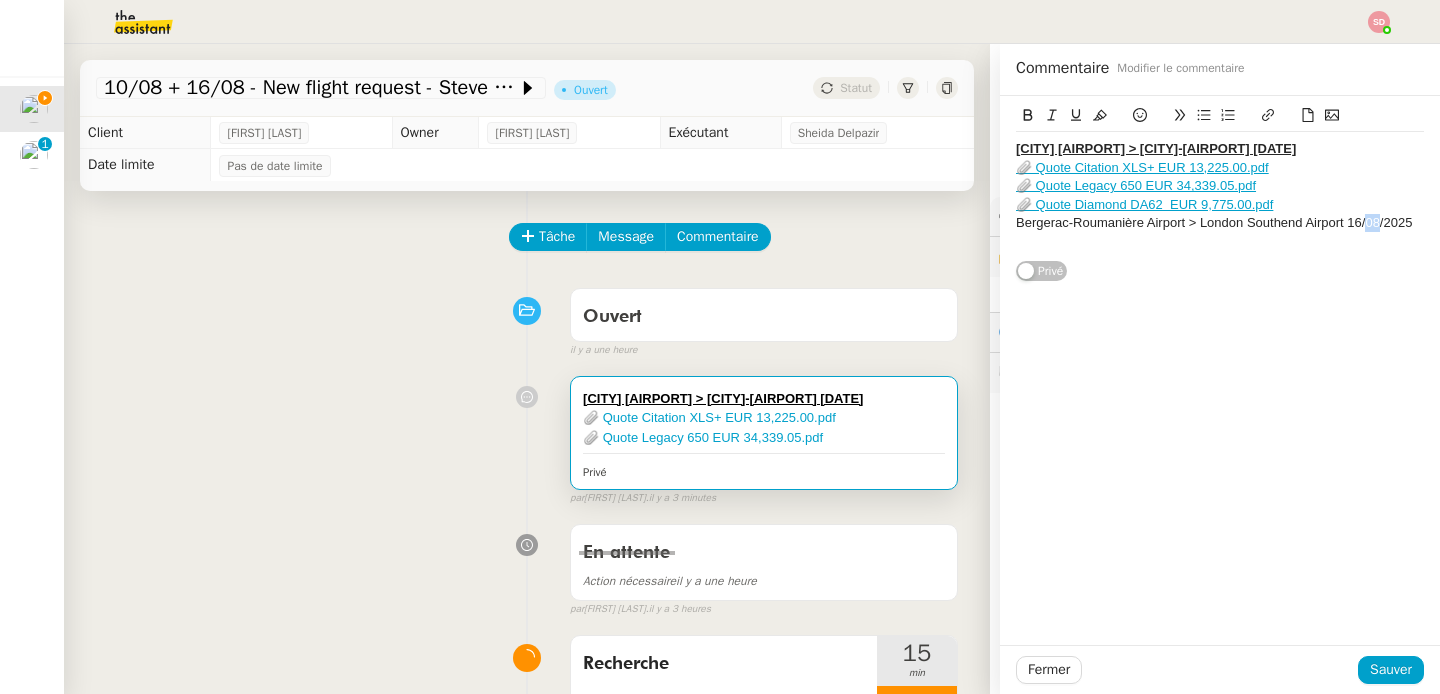 click on "Bergerac-Roumanière Airport > London Southend Airport 16/08/2025" 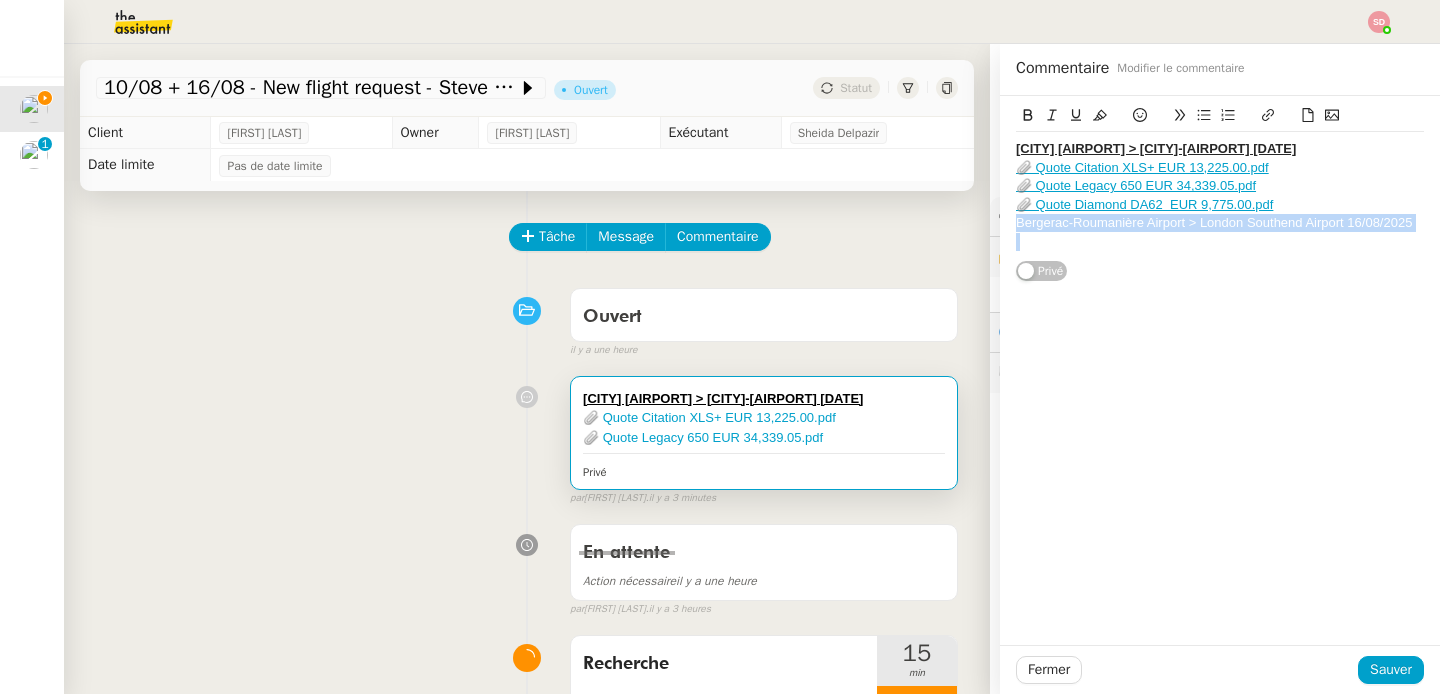 click on "Bergerac-Roumanière Airport > London Southend Airport 16/08/2025" 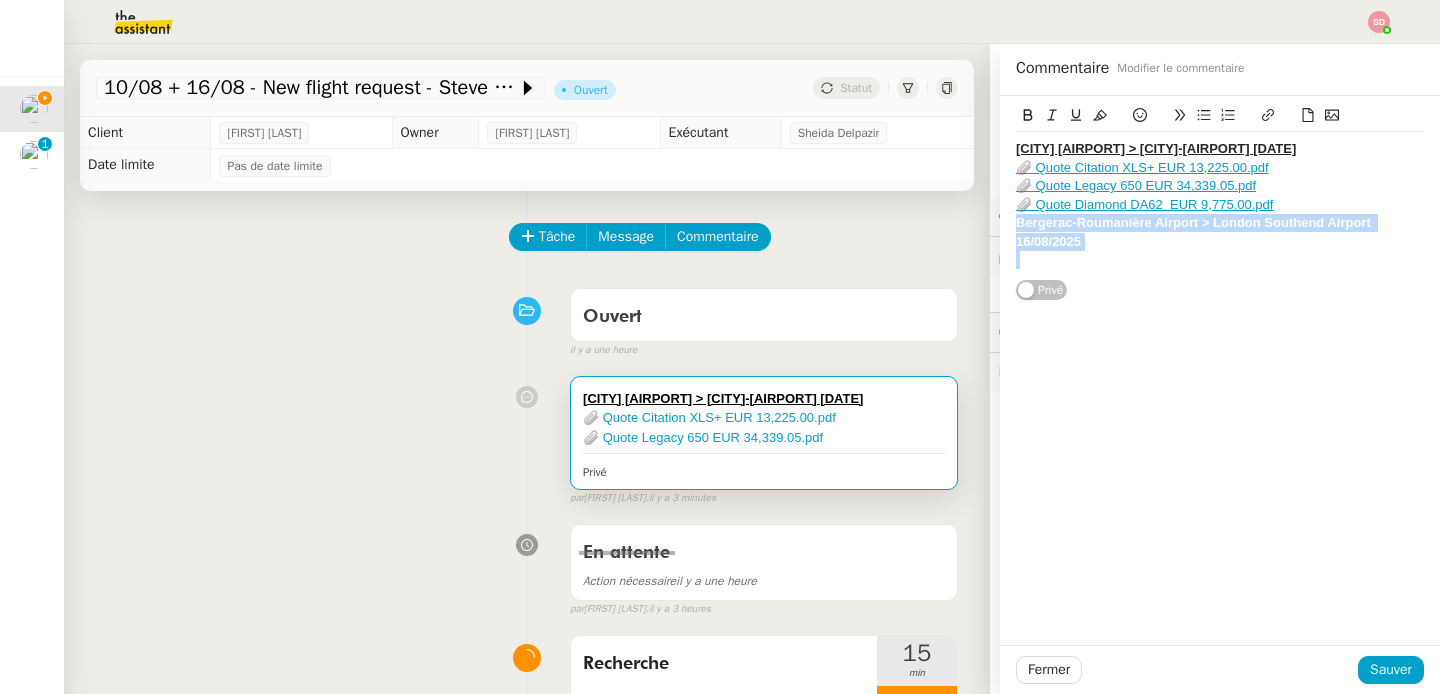 click 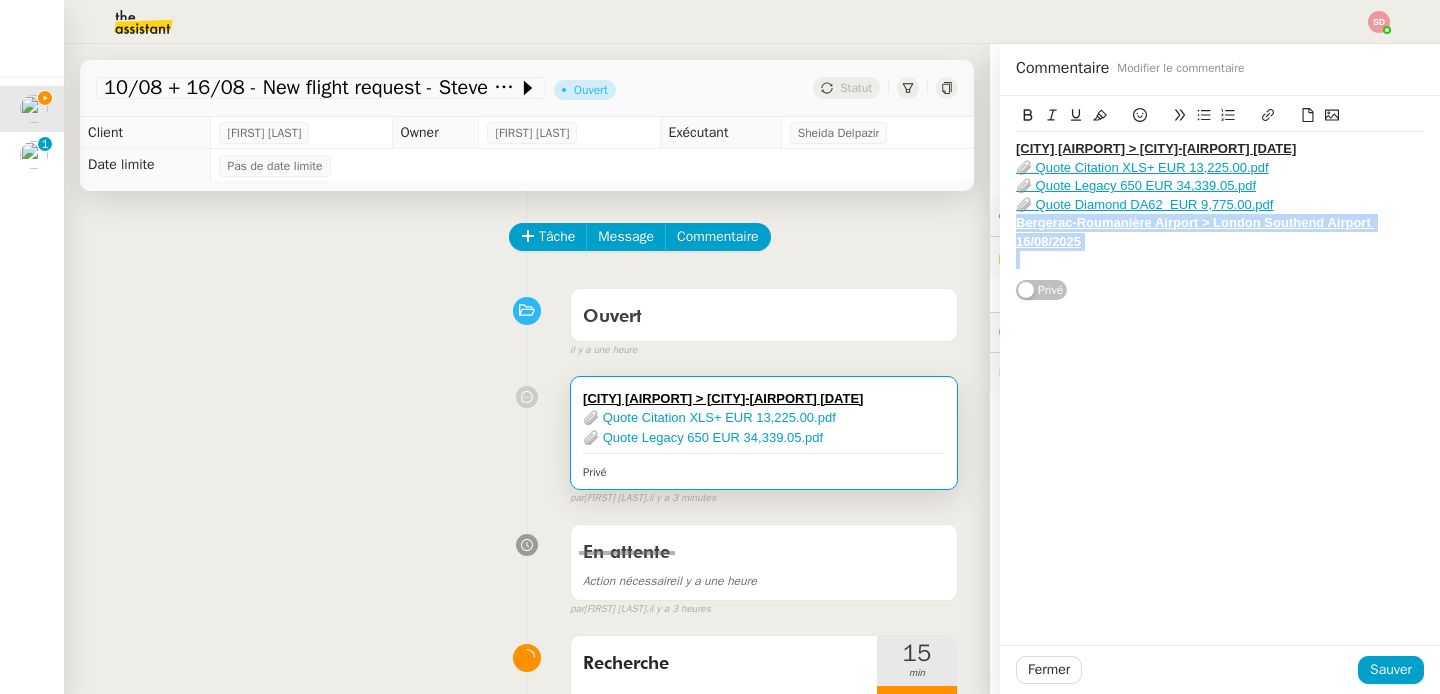click 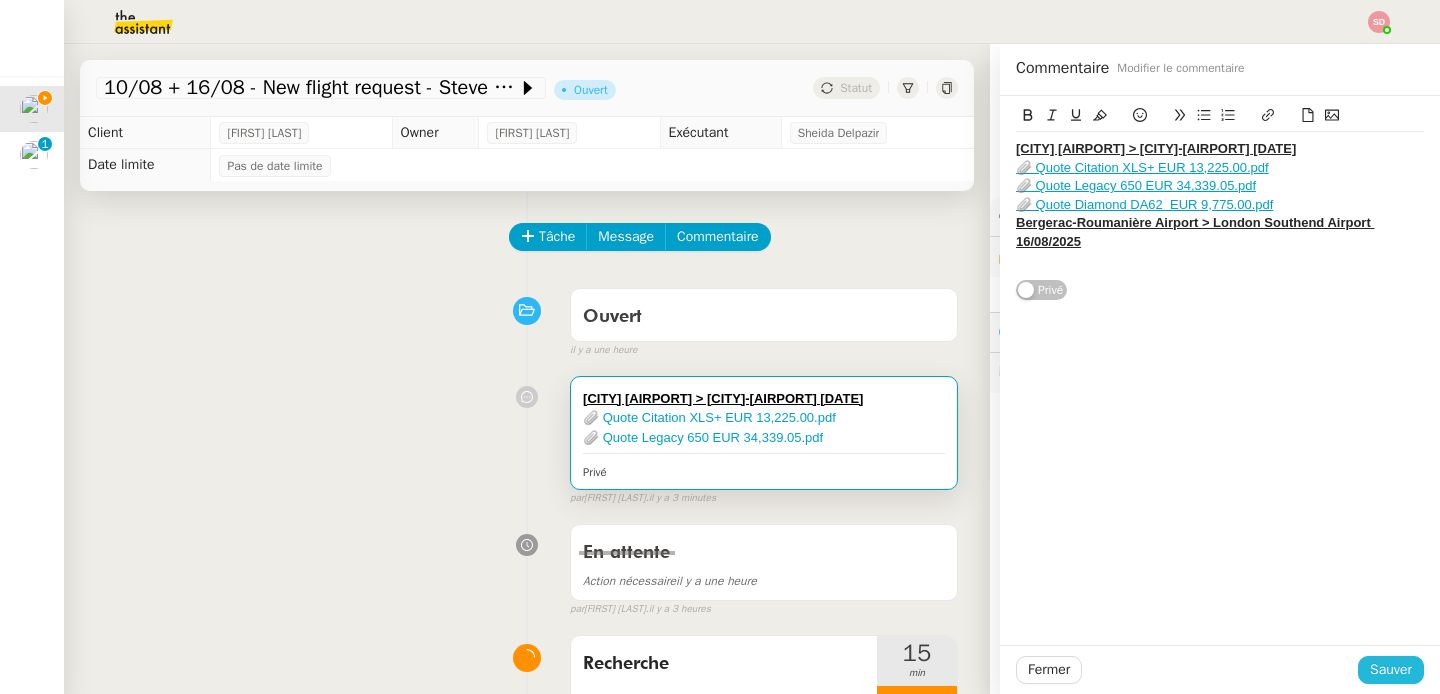 click on "Sauver" 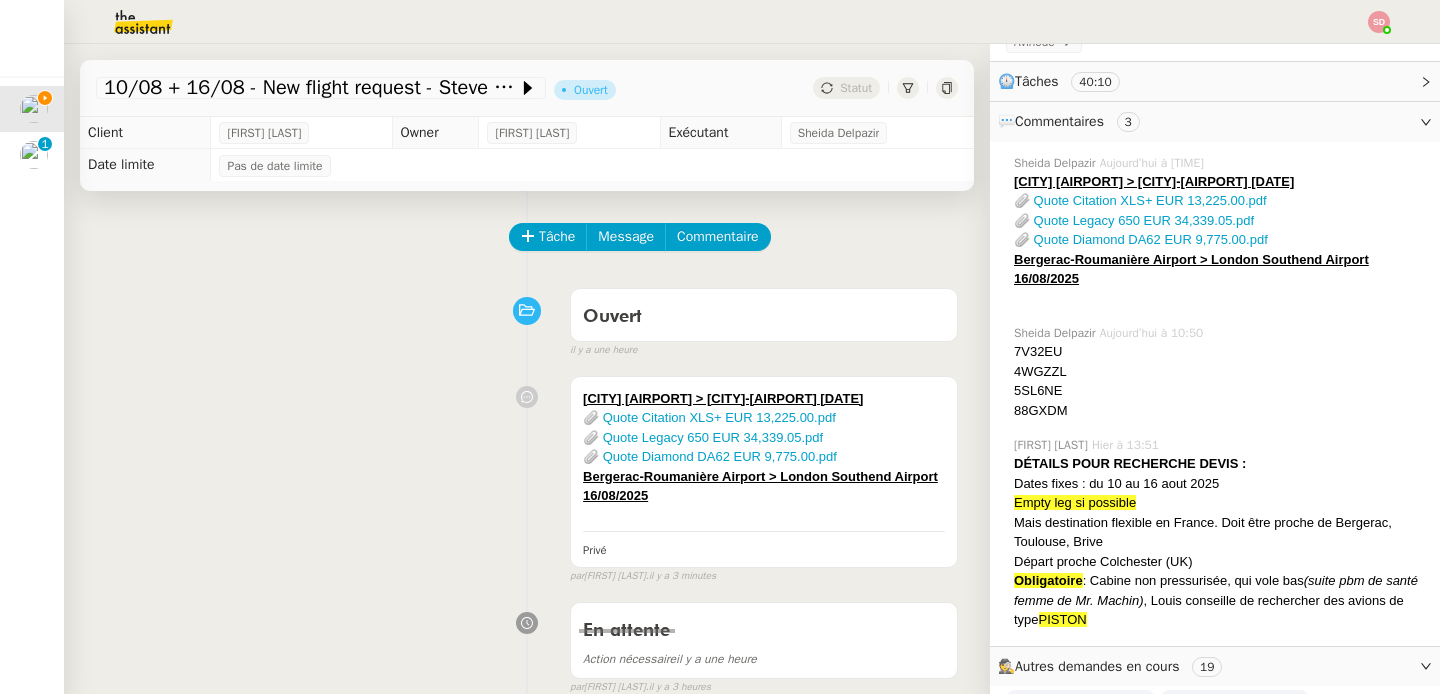 scroll, scrollTop: 347, scrollLeft: 0, axis: vertical 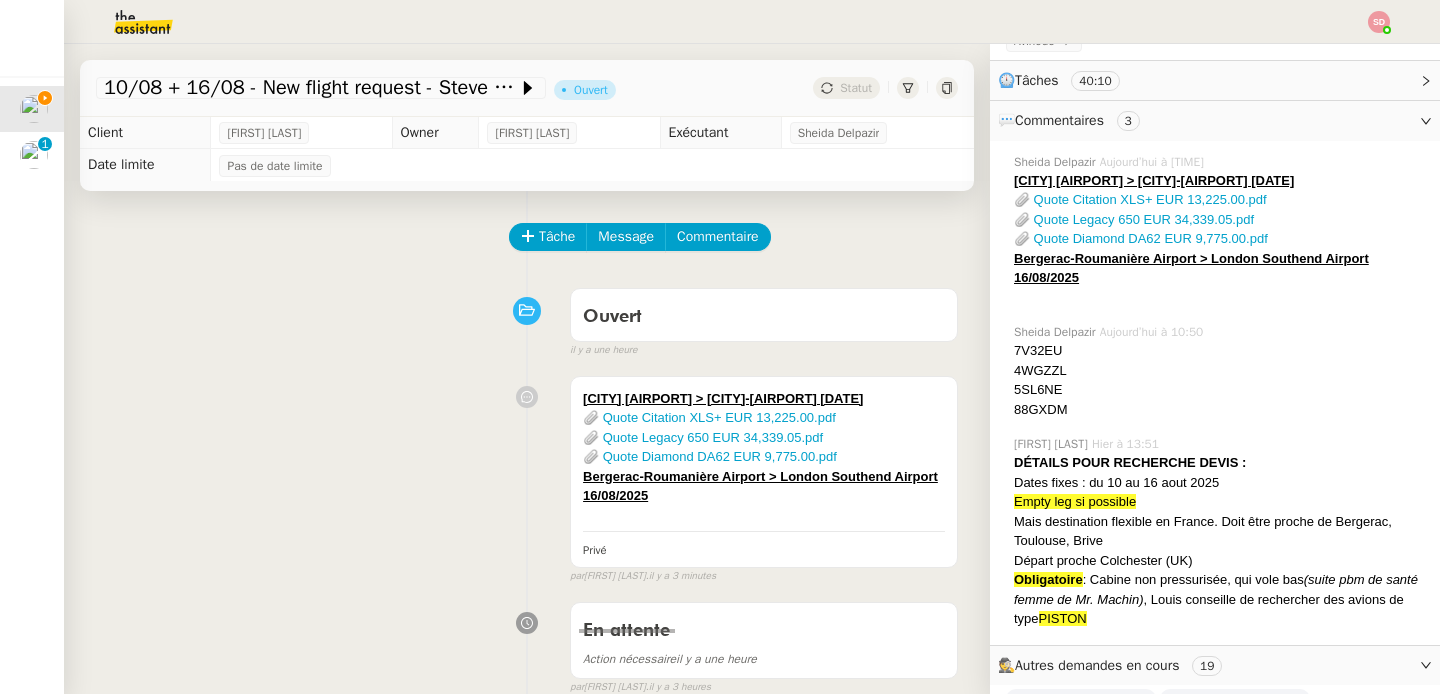 click on "5SL6NE" 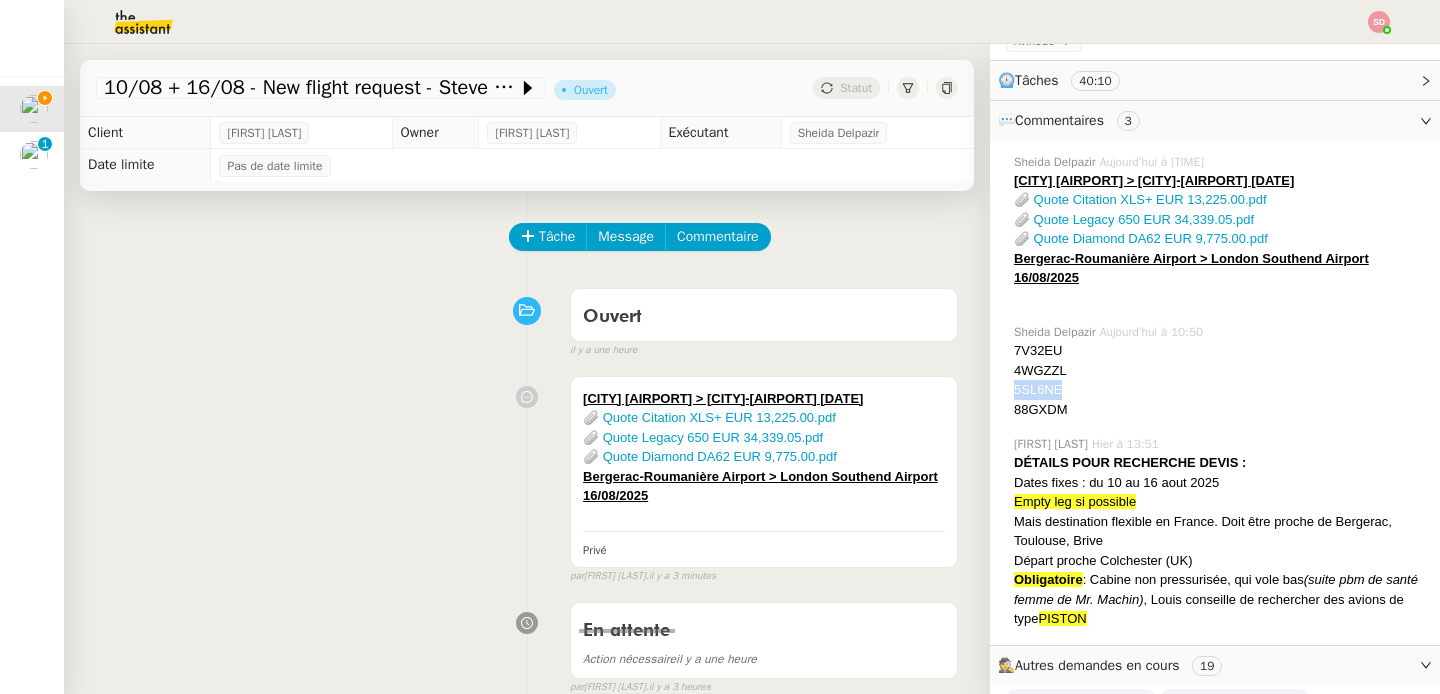 click on "5SL6NE" 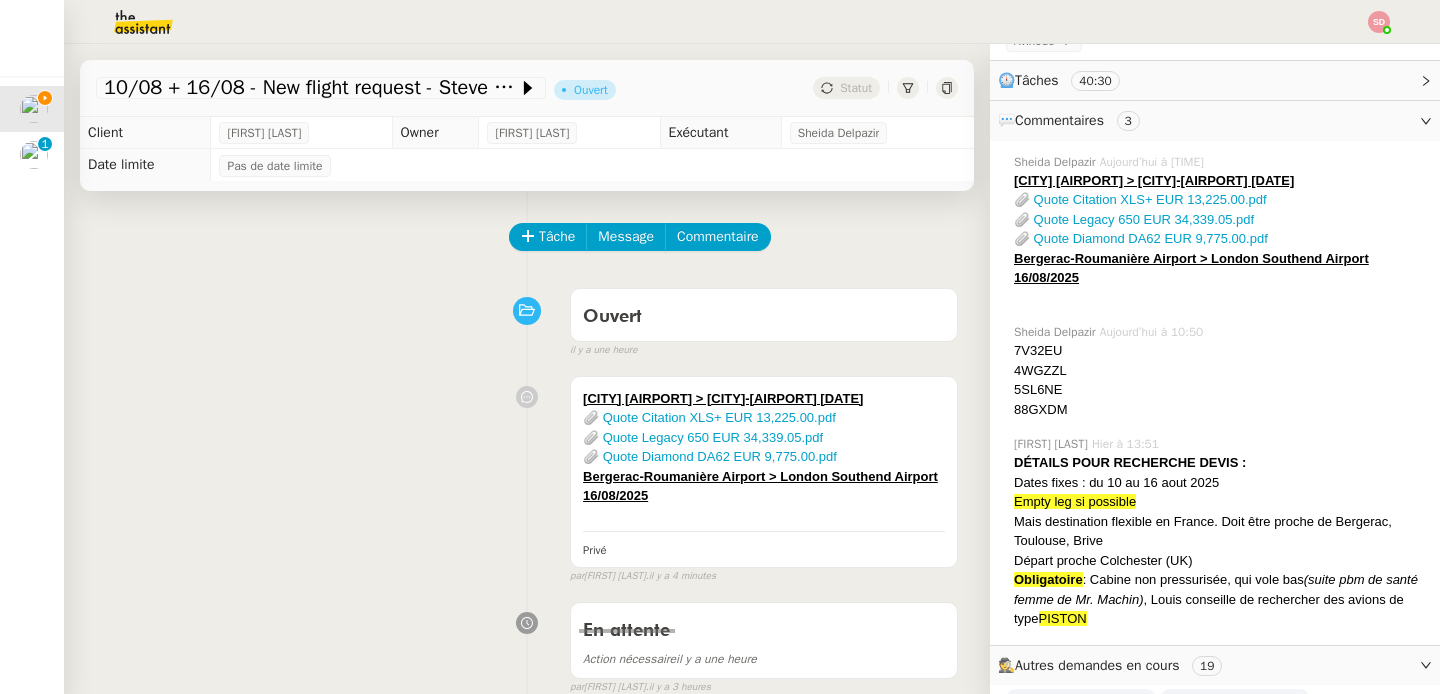 click on "88GXDM" 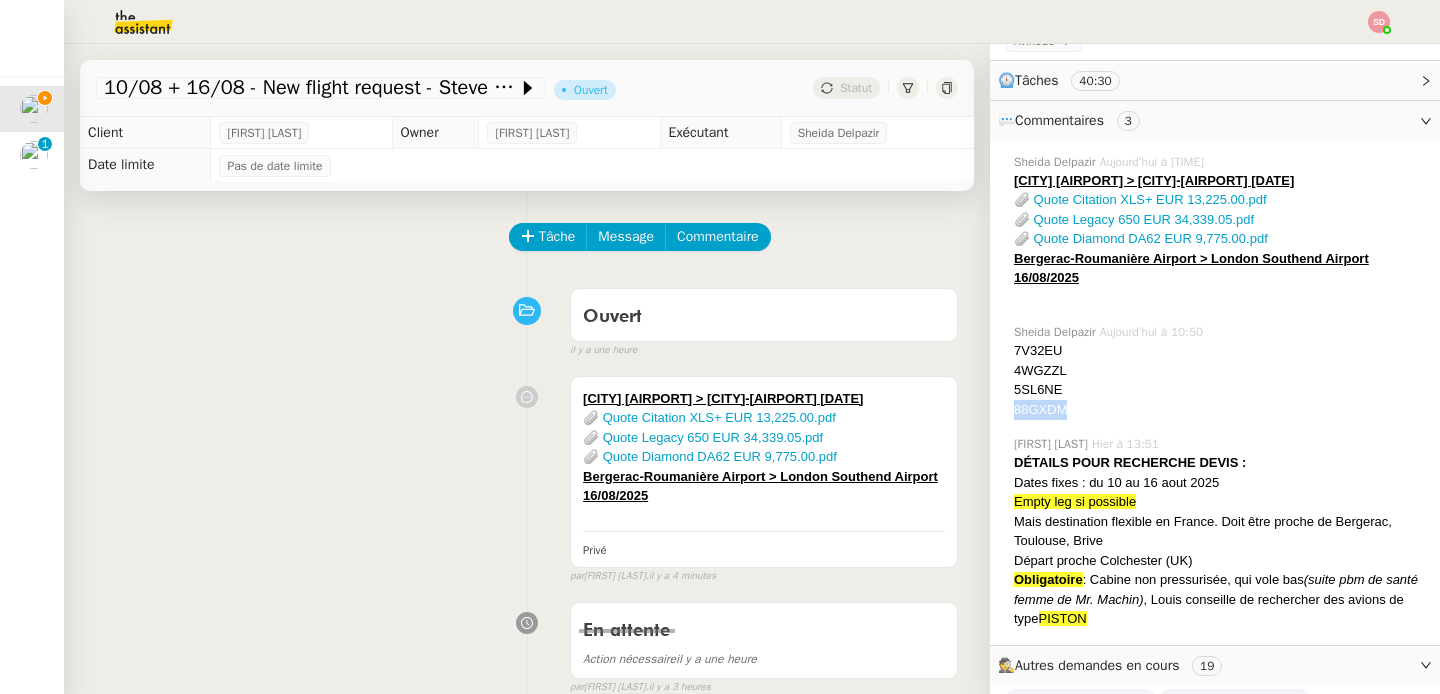 click on "88GXDM" 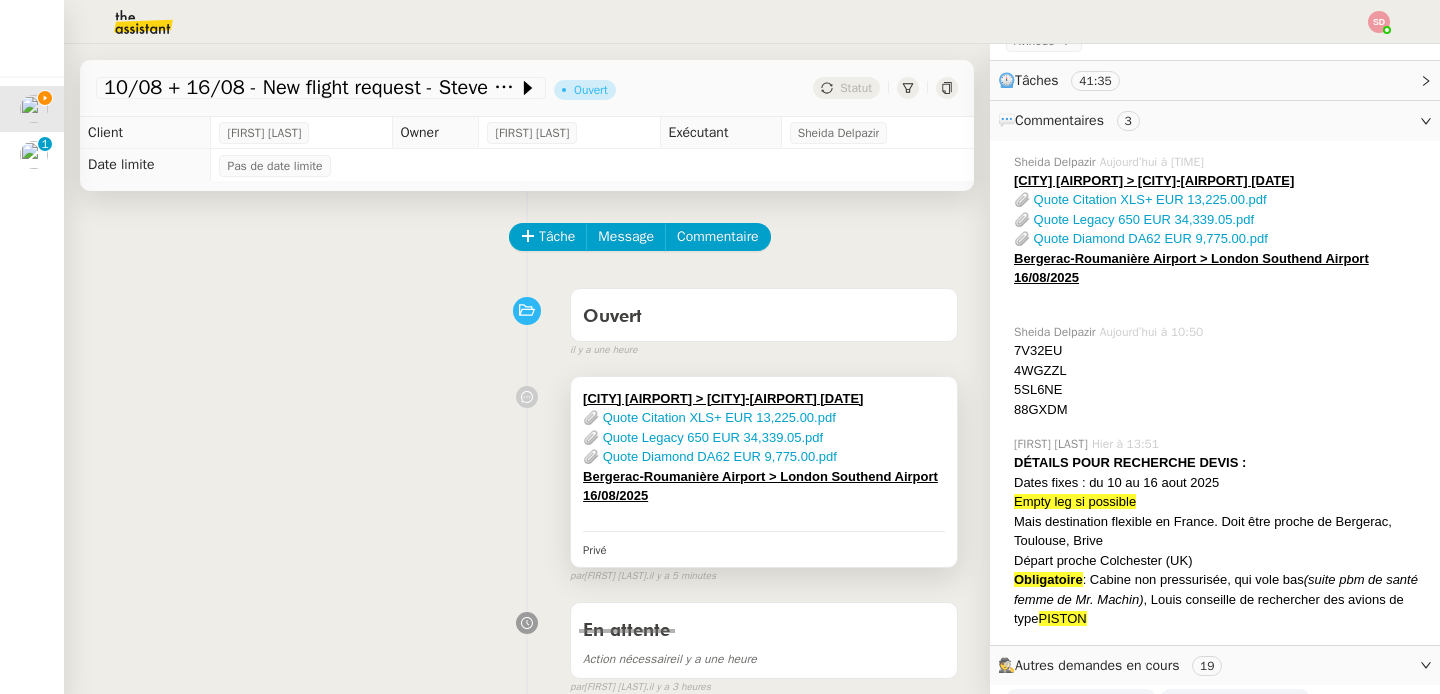 click at bounding box center (764, 516) 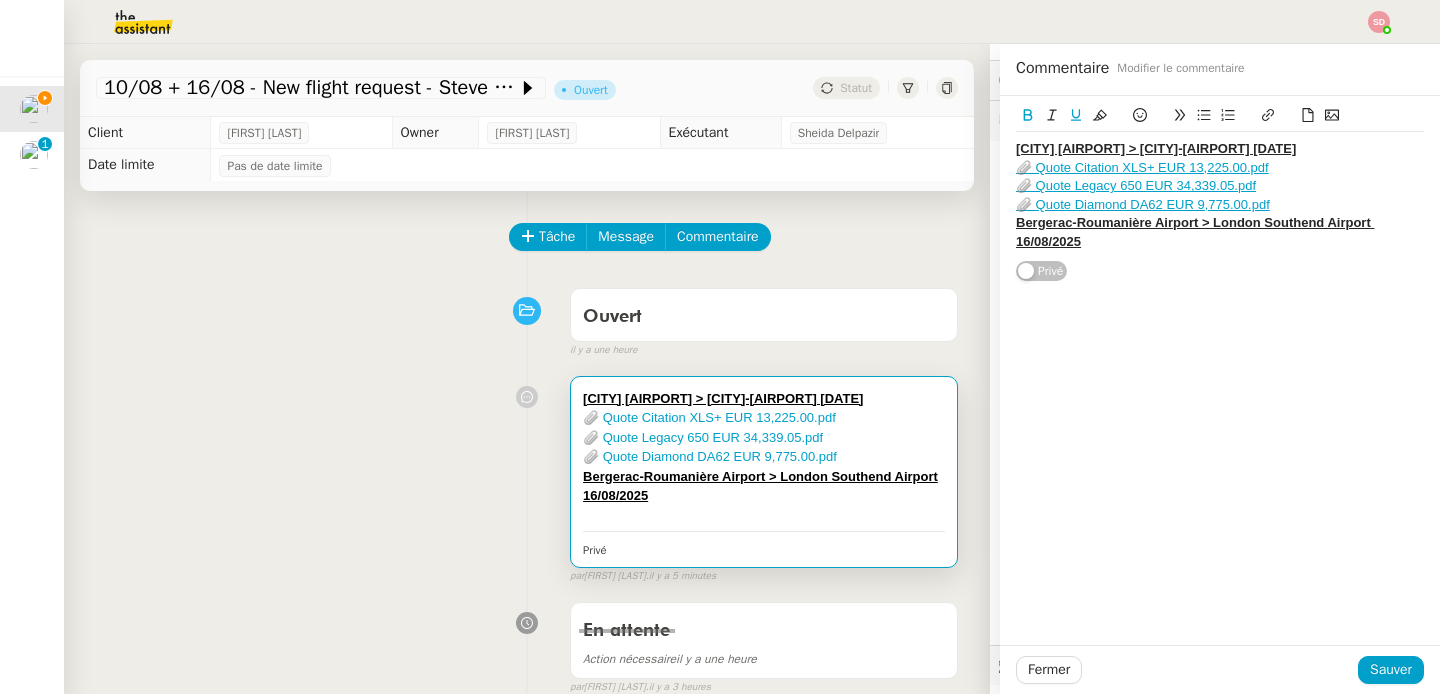 click on "[CITY] [AIRPORT] > [CITY]-[AIRPORT] [DATE] 📎 Quote Citation XLS+ EUR 13,225.00.pdf 📎 Quote Legacy 650 EUR 34,339.05.pdf 📎 Quote Diamond DA62 EUR 9,775.00.pdf [CITY]-[AIRPORT] > [CITY] [AIRPORT] [DATE]" 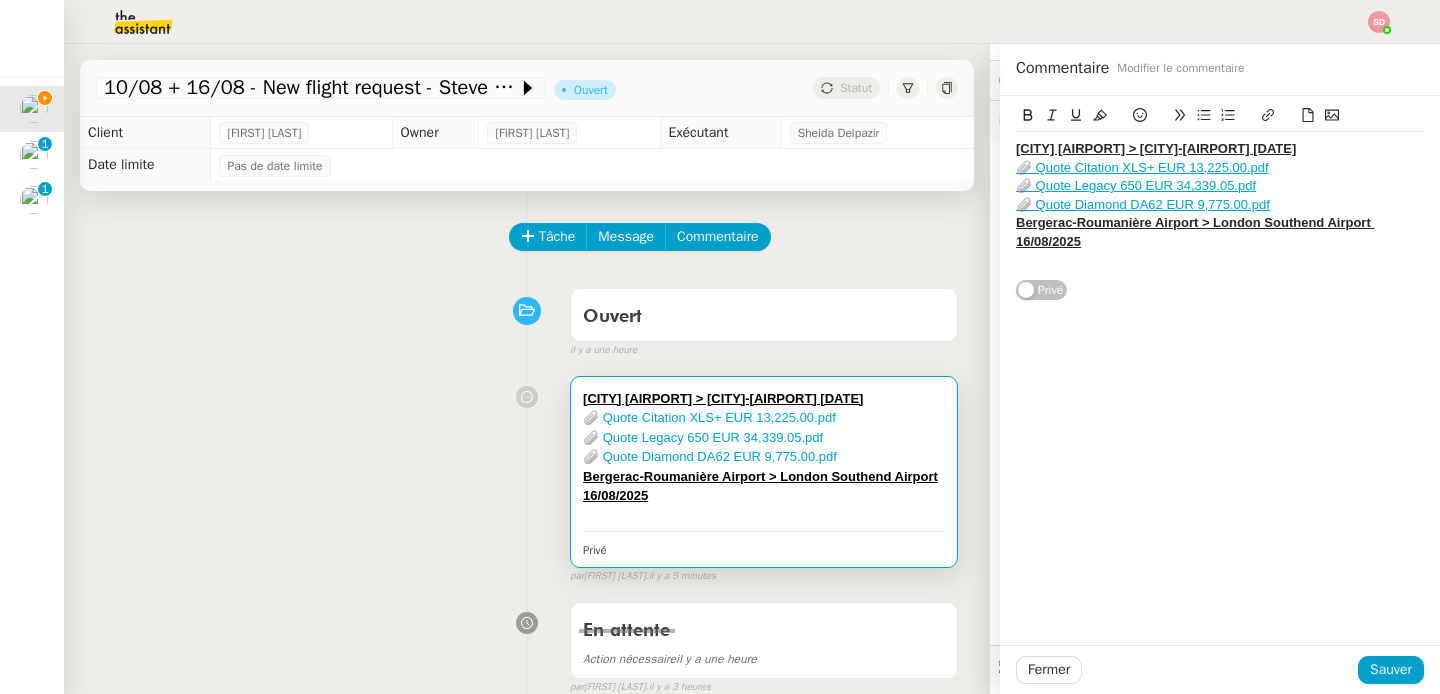 click 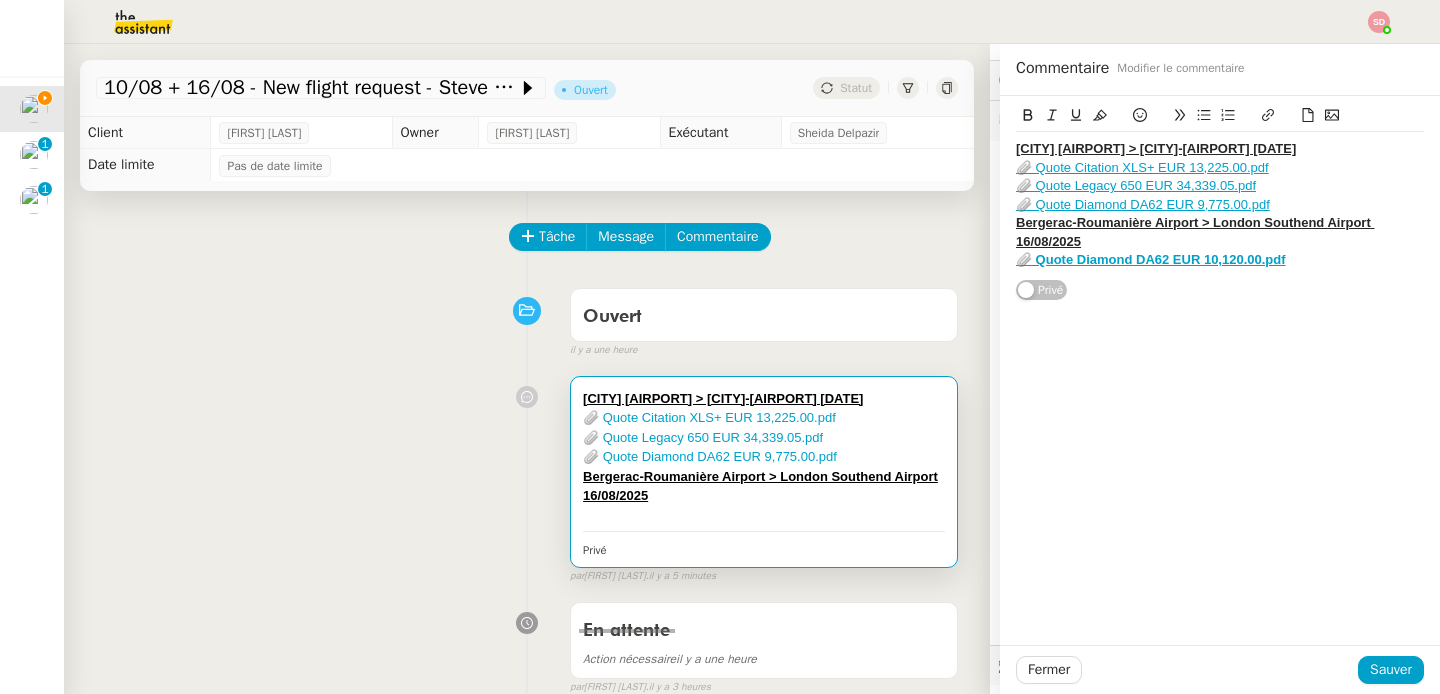 click on "📎 Quote Diamond DA62 EUR 10,120.00.pdf" 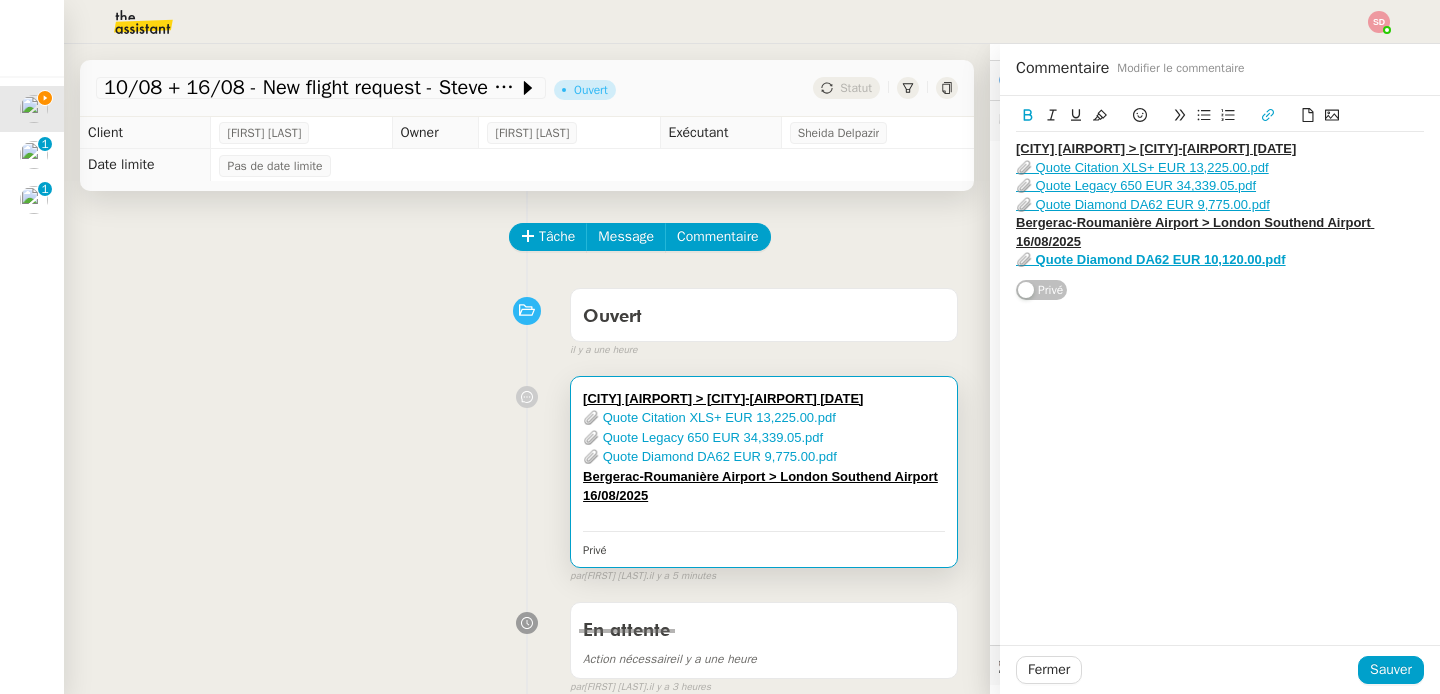 click 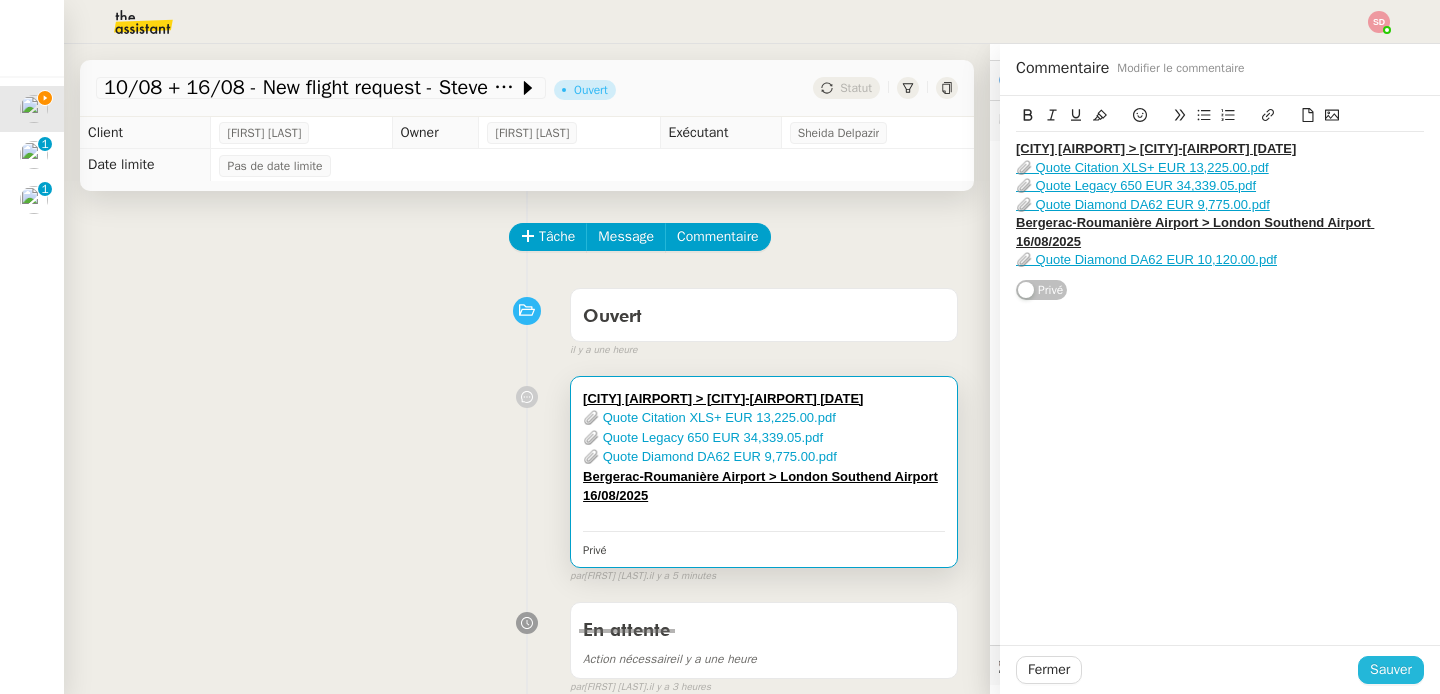 click on "Sauver" 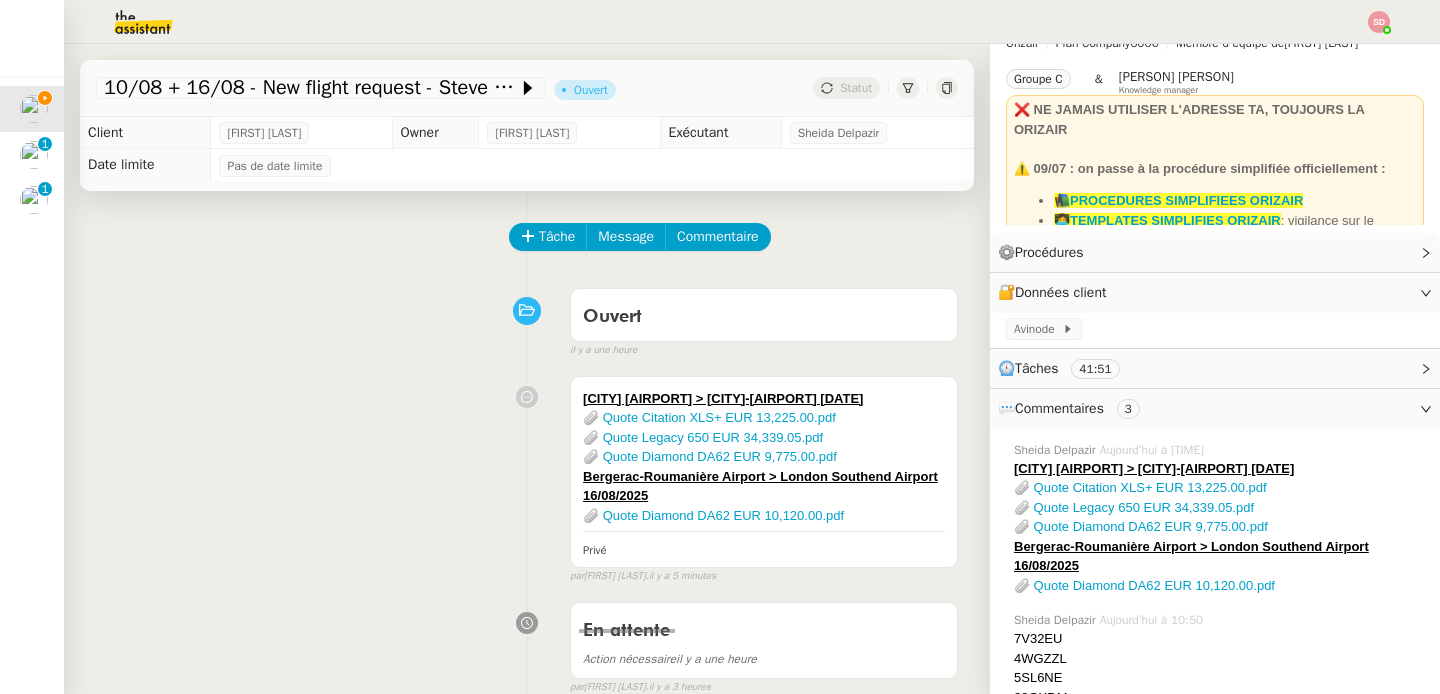 scroll, scrollTop: 50, scrollLeft: 0, axis: vertical 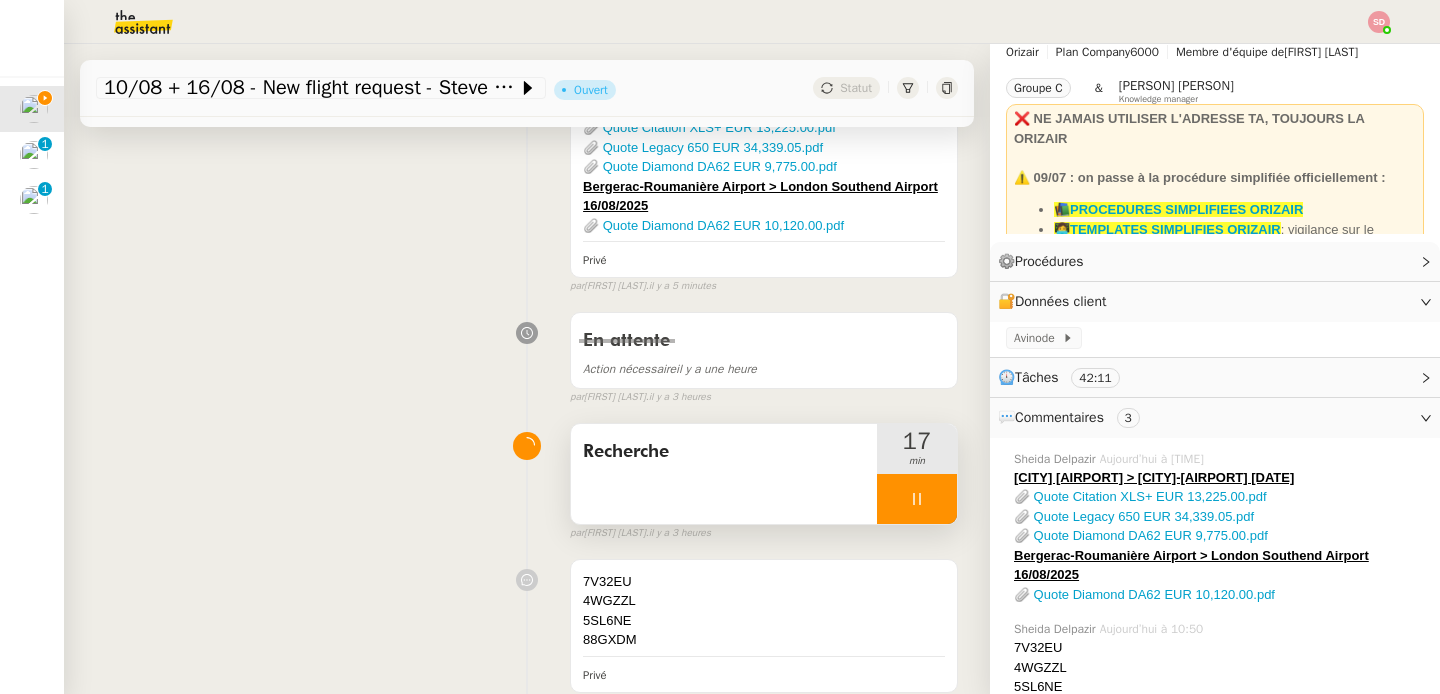 click at bounding box center [917, 499] 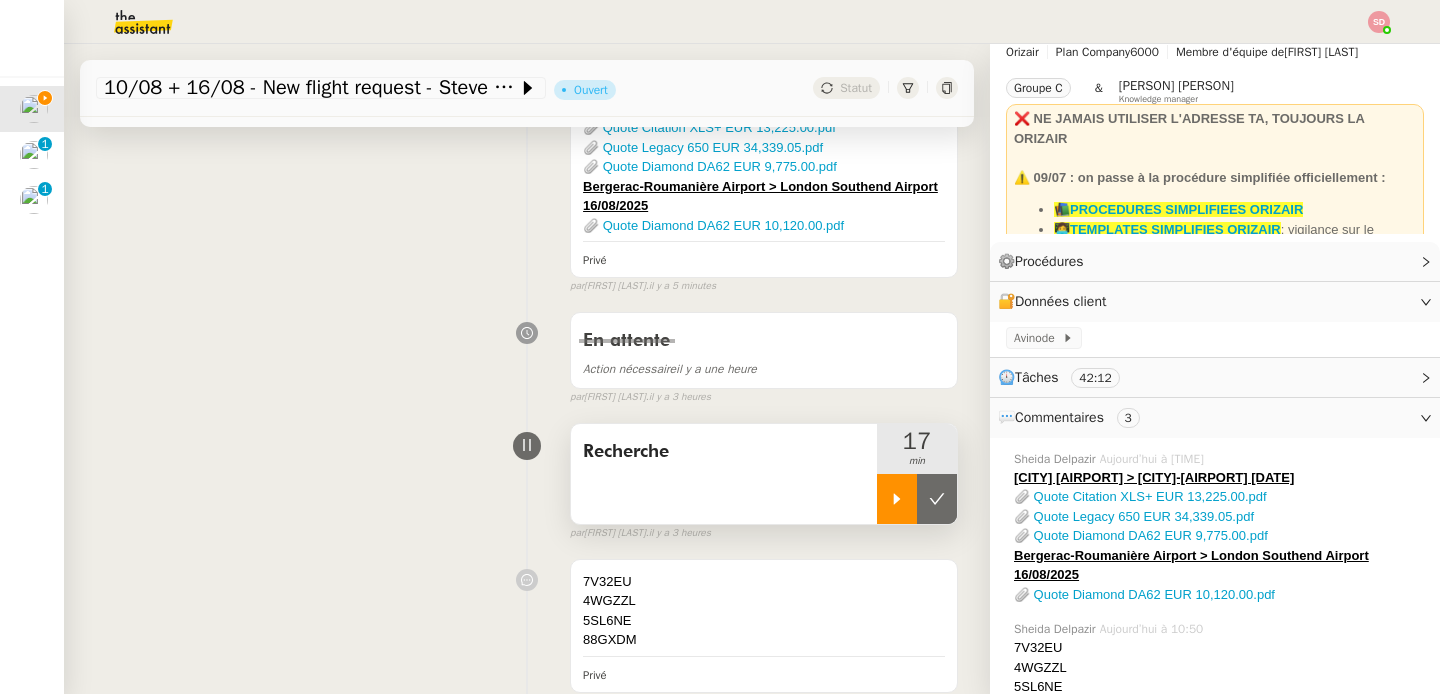 click at bounding box center [937, 499] 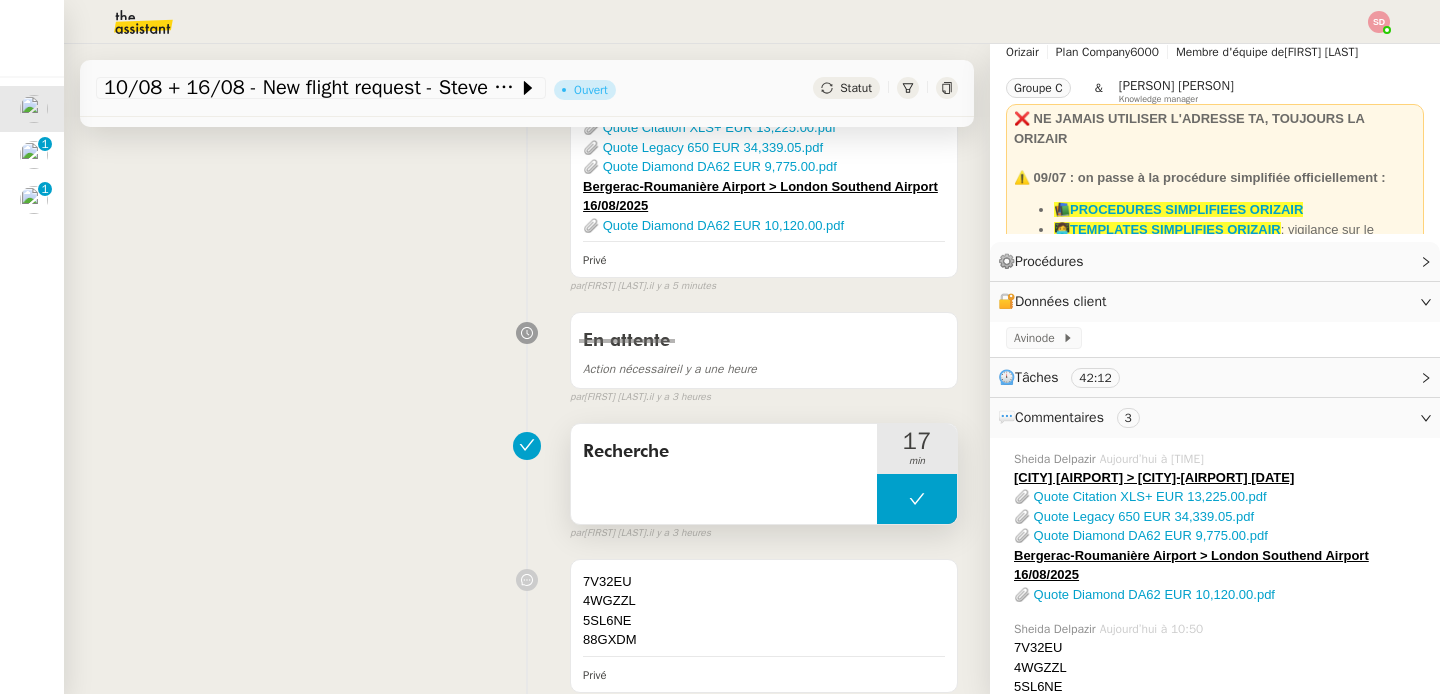 scroll, scrollTop: 0, scrollLeft: 0, axis: both 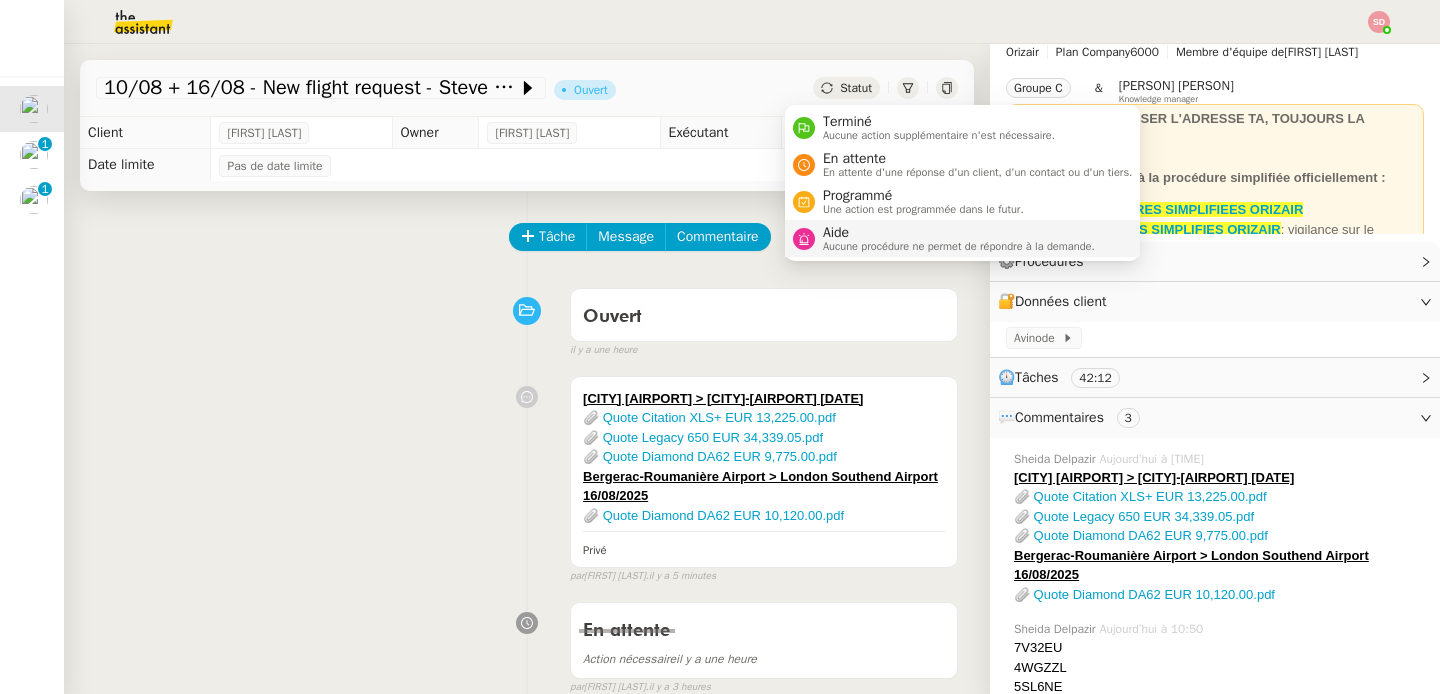 click at bounding box center (804, 239) 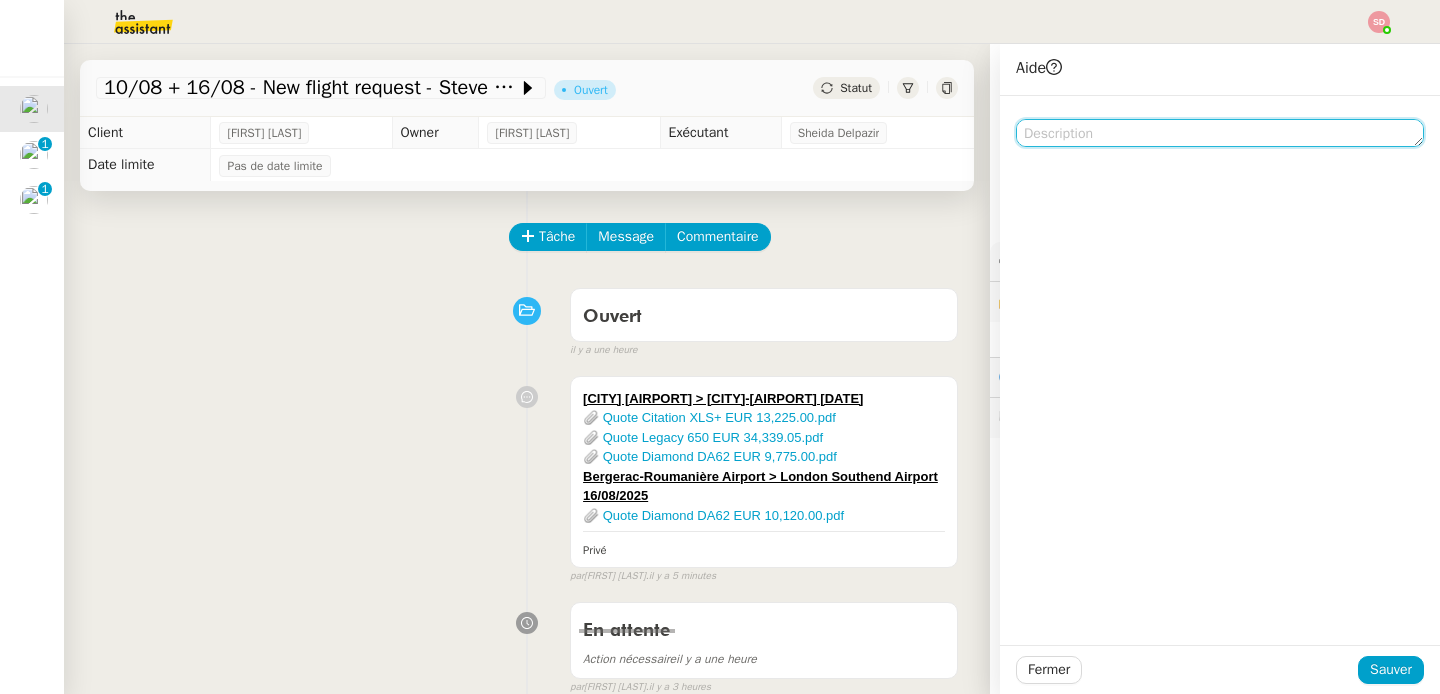 click 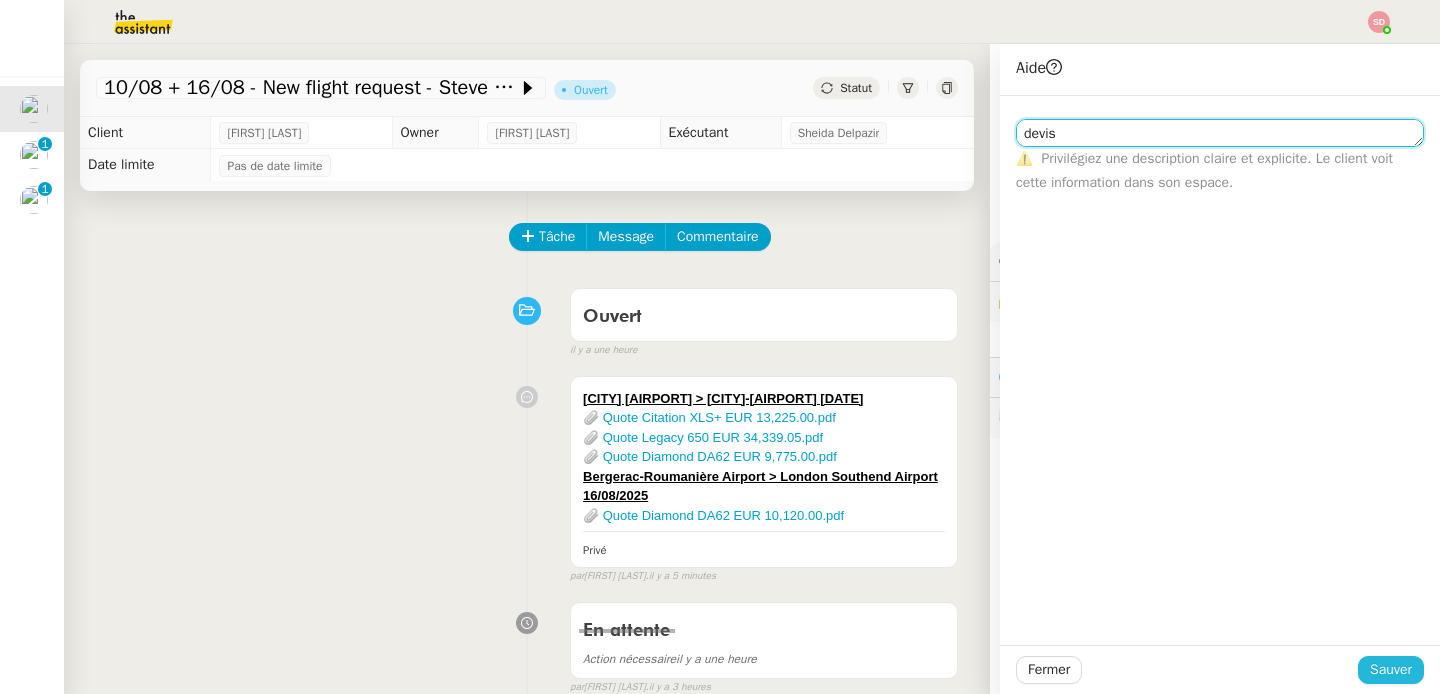 type on "devis" 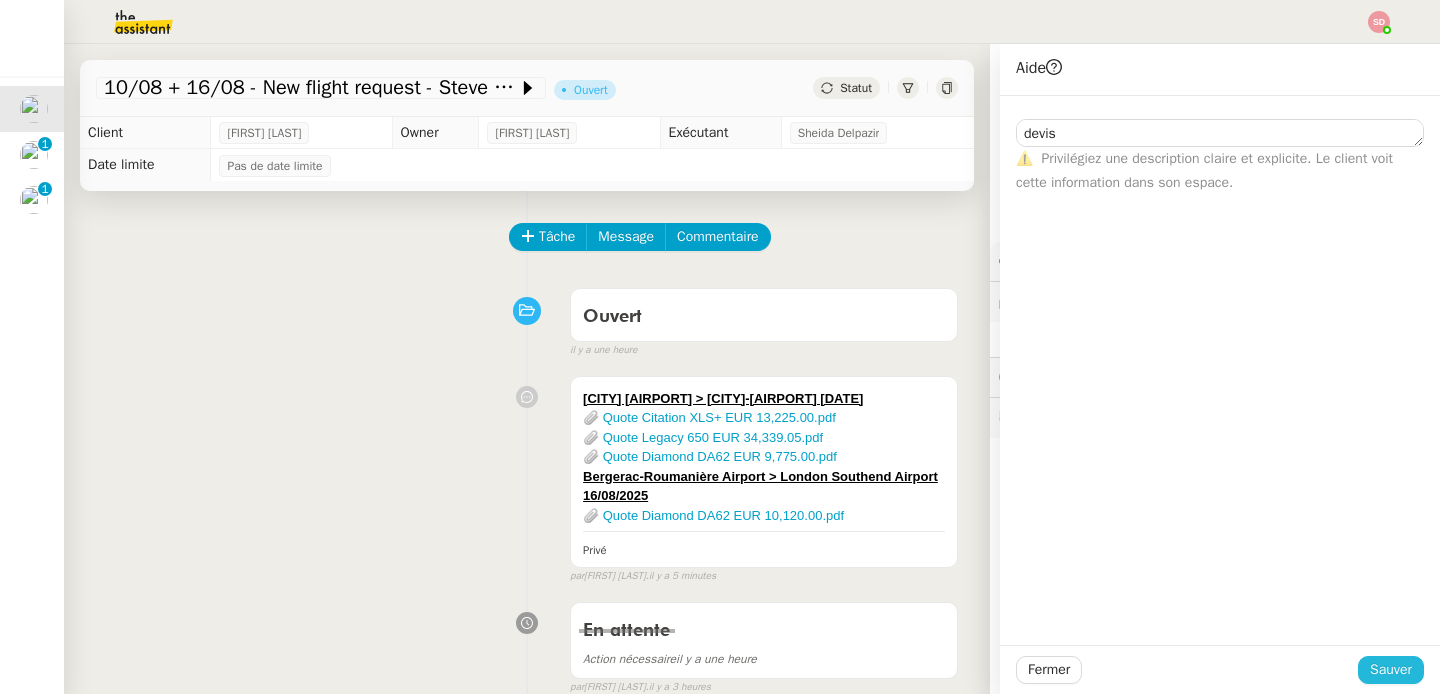 click on "Sauver" 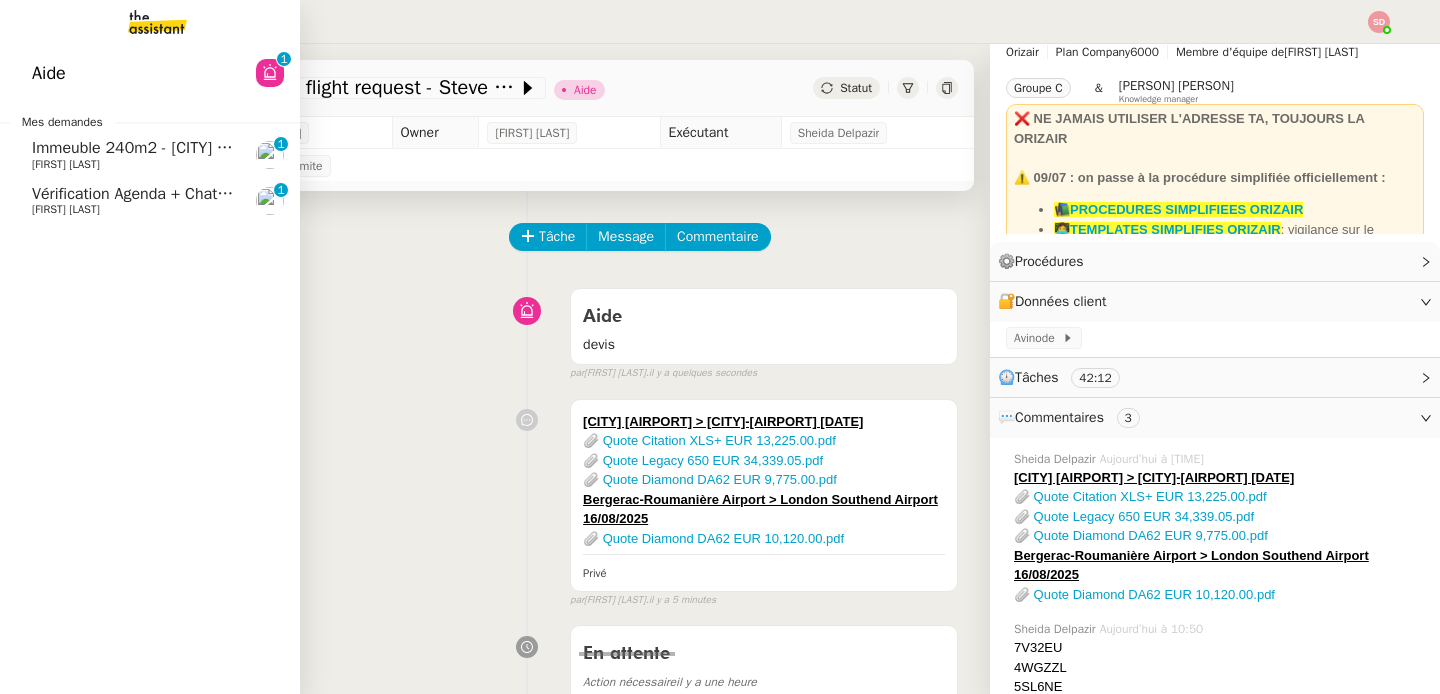 click on "[FIRST] [LAST]" 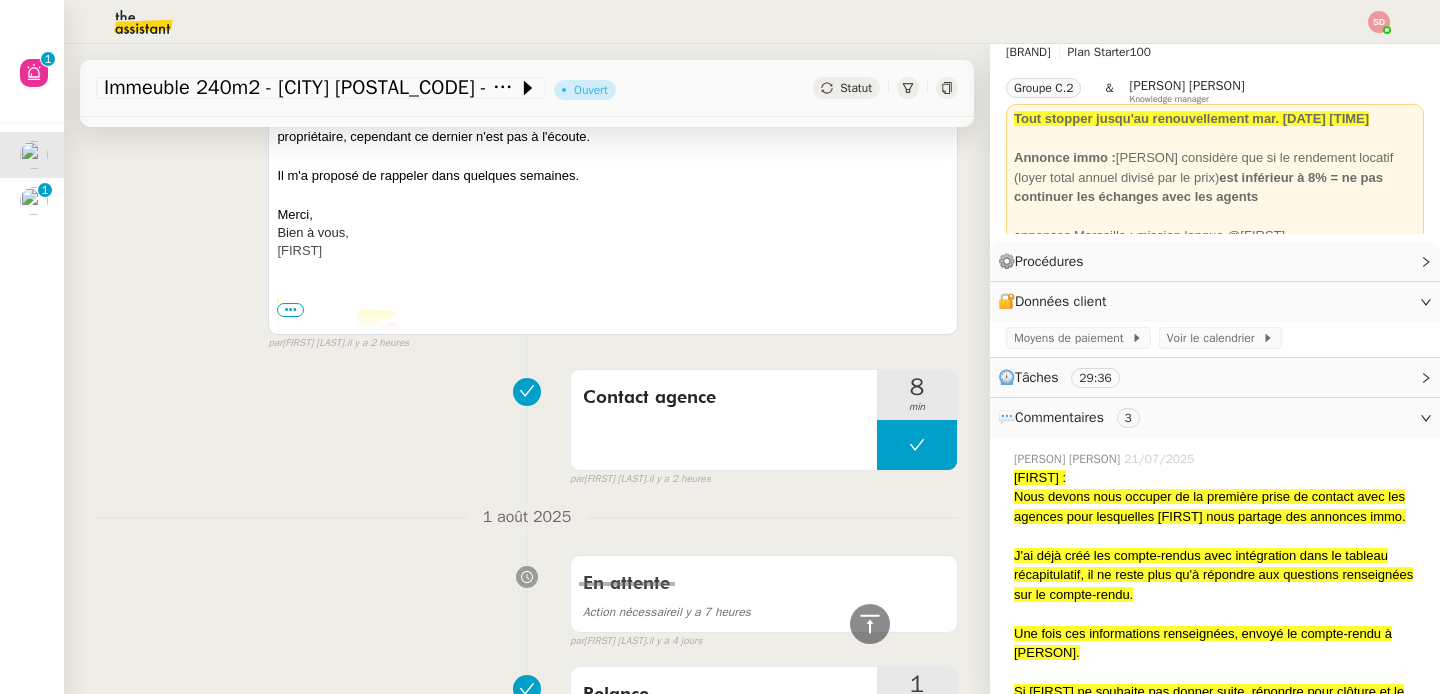 scroll, scrollTop: 888, scrollLeft: 0, axis: vertical 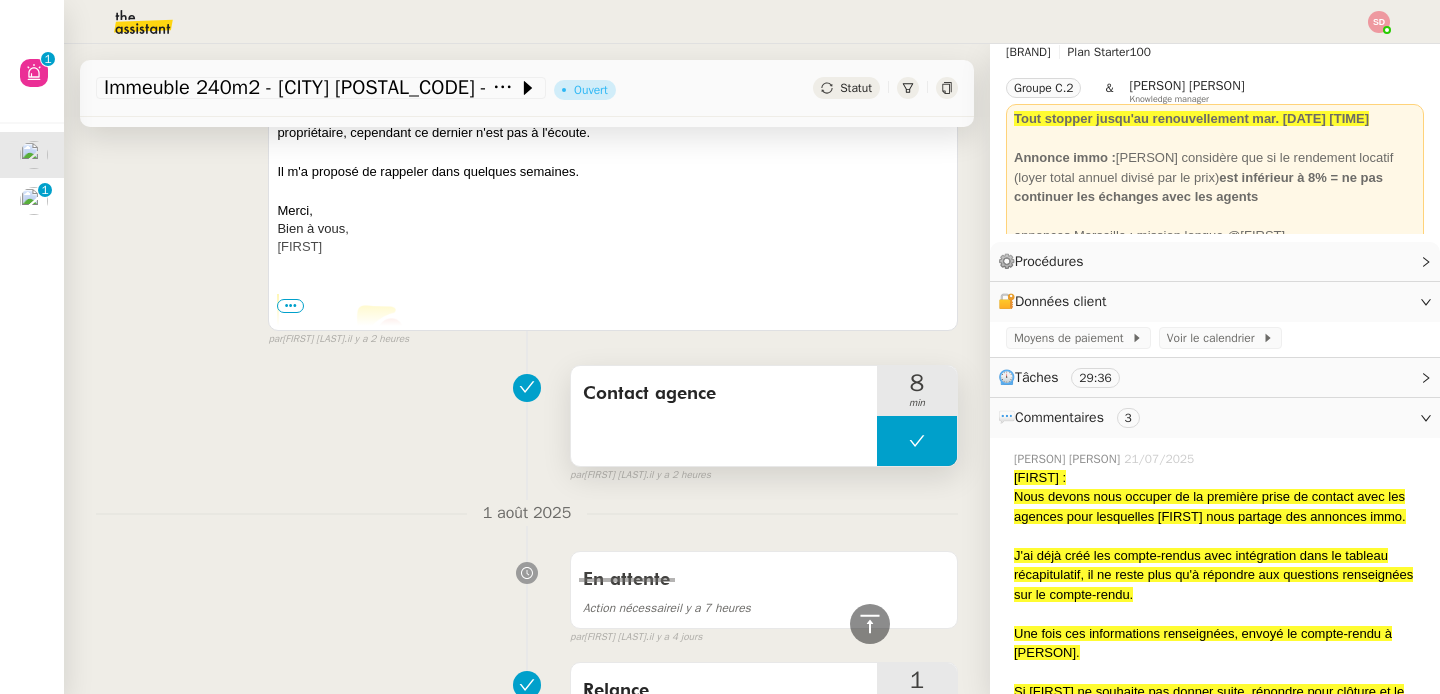 click at bounding box center (917, 441) 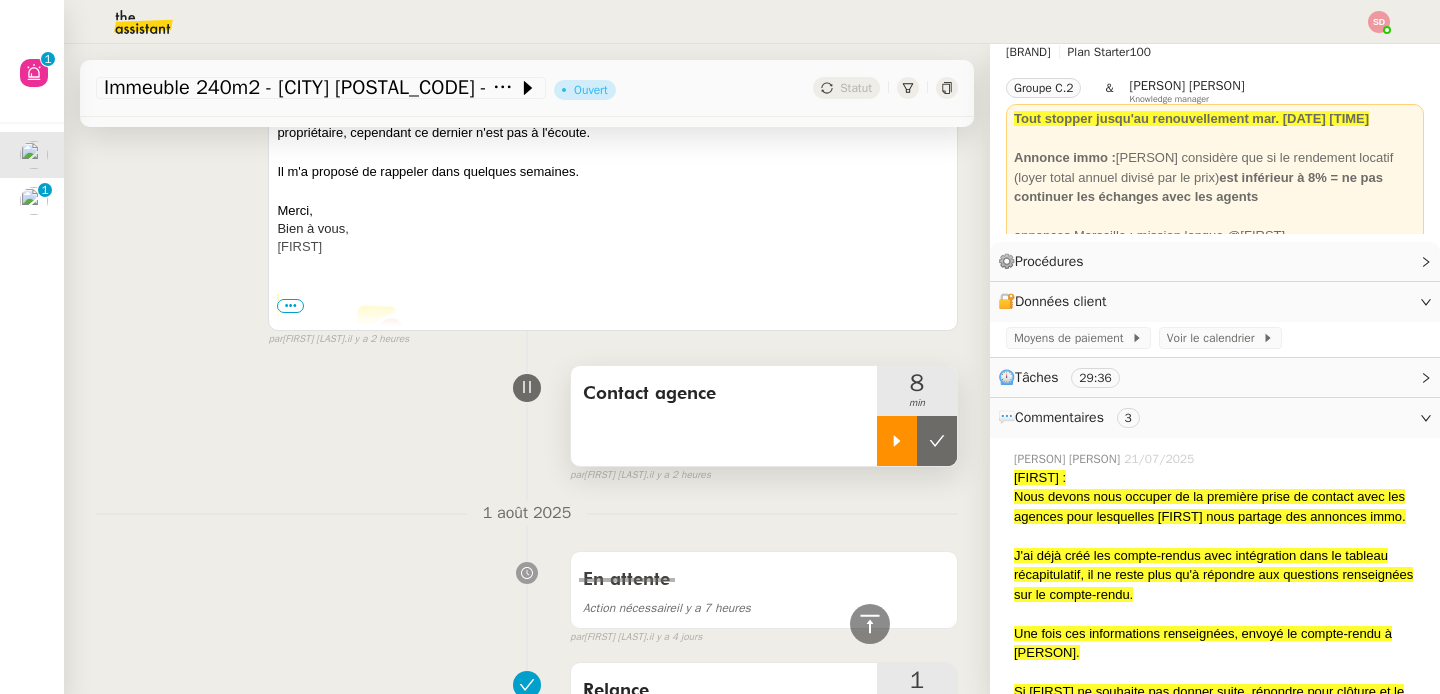 click at bounding box center [897, 441] 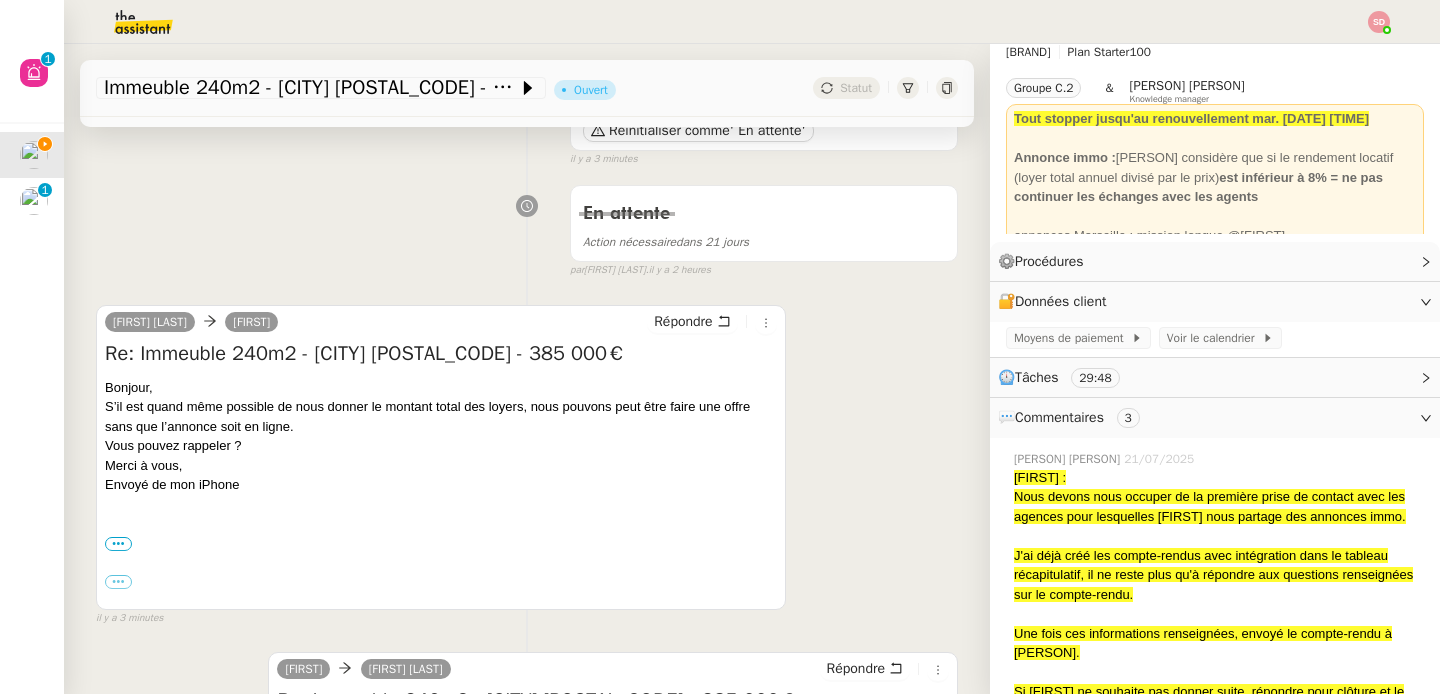 scroll, scrollTop: 468, scrollLeft: 0, axis: vertical 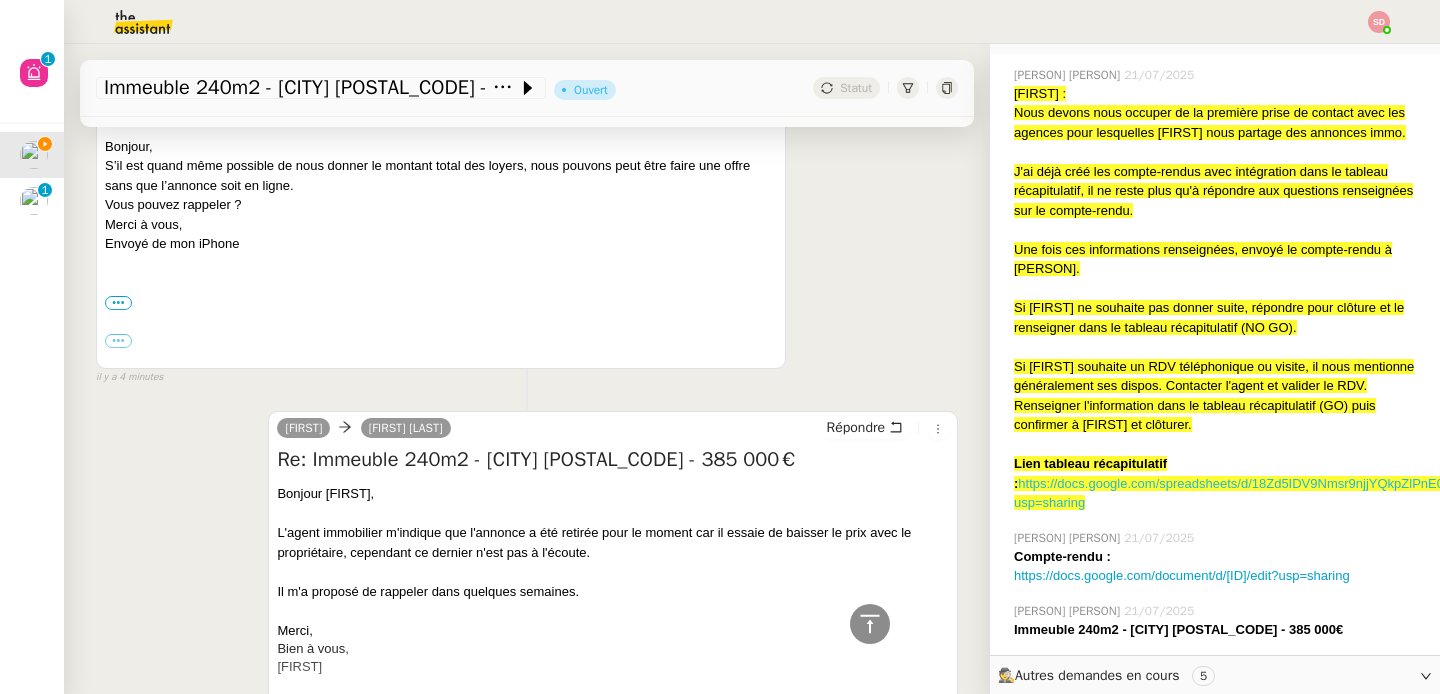 click on "https://docs.google.com/spreadsheets/d/18Zd5IDV9Nmsr9njjYQkpZlPnE091JTV3I6lrDmnfnpw/edit?usp=sharing" 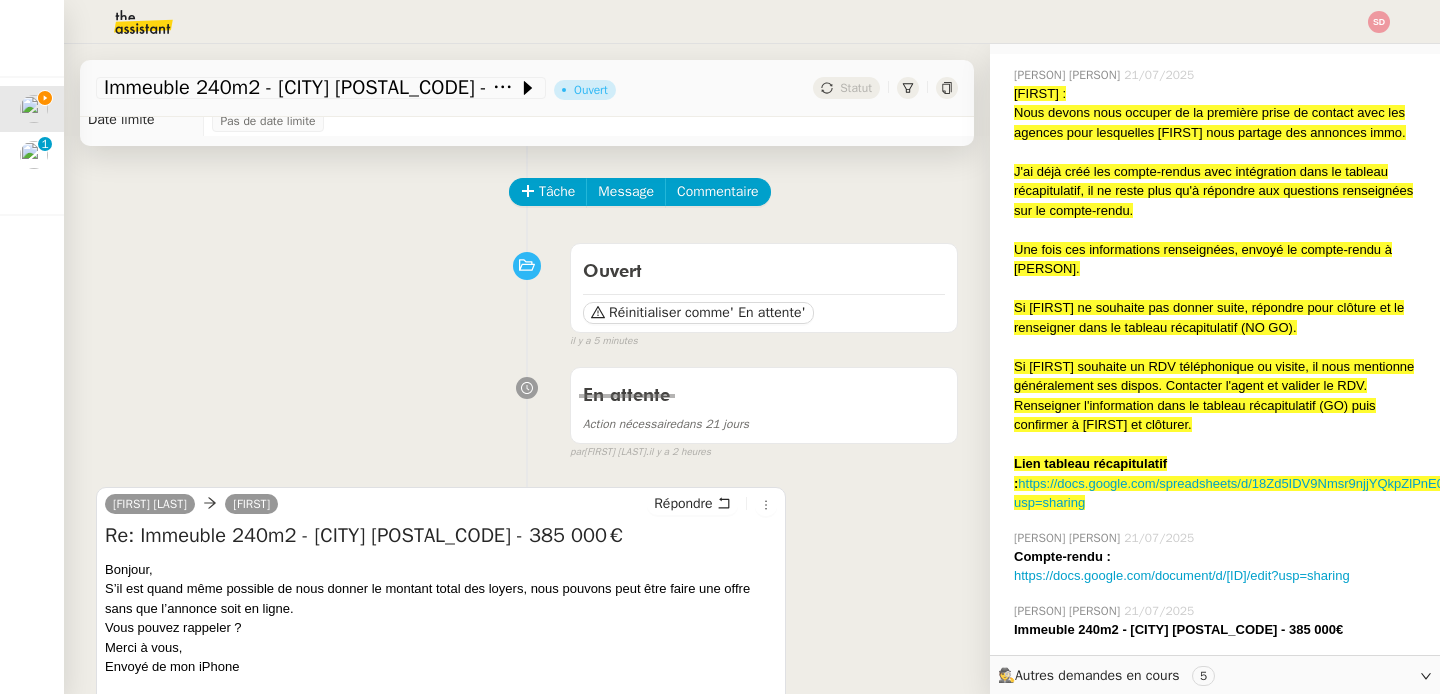 scroll, scrollTop: 0, scrollLeft: 0, axis: both 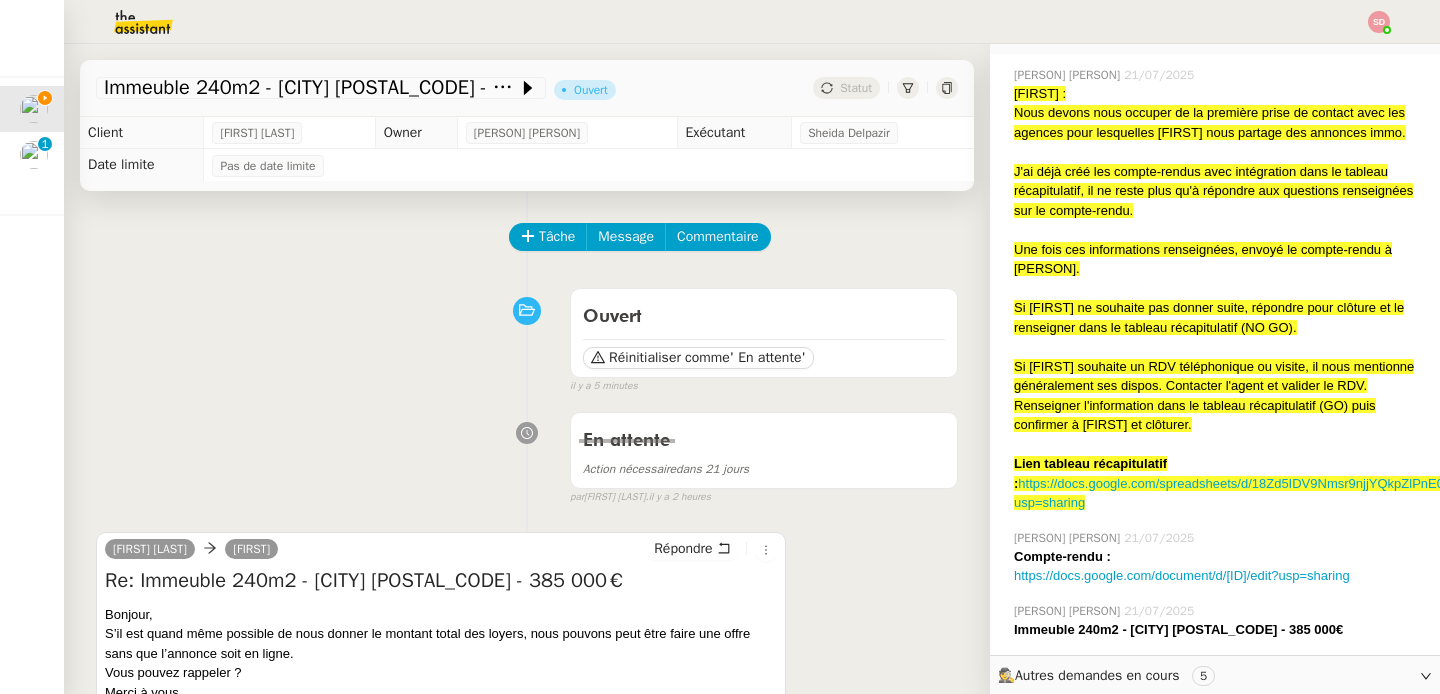 click on "[PERSON] [PERSON]  Répondre Re: Immeuble 240m2 - [CITY] [POSTAL_CODE] - 385 000€
Bonjour, S’il est quand même possible de nous donner le montant total des loyers, nous pouvons peut être faire une offre sans que l’annonce soit en ligne.  Vous pouvez rappeler ? Merci à vous,  Envoyé de mon iPhone
•••
Le [DATE] à [TIME], [PERSON] <[EMAIL]> a écrit :
•••
﻿ Bonjour [PERSON], L'agent immobilier m'indique que l'annonce a été retirée pour le moment car il essaie de baisser le prix avec le propriétaire, cependant ce dernier n'est pas à l'écoute. Il m'a proposé de rappeler dans quelques semaines. Merci,
Bien à vous,
[PERSON]" at bounding box center [441, 684] 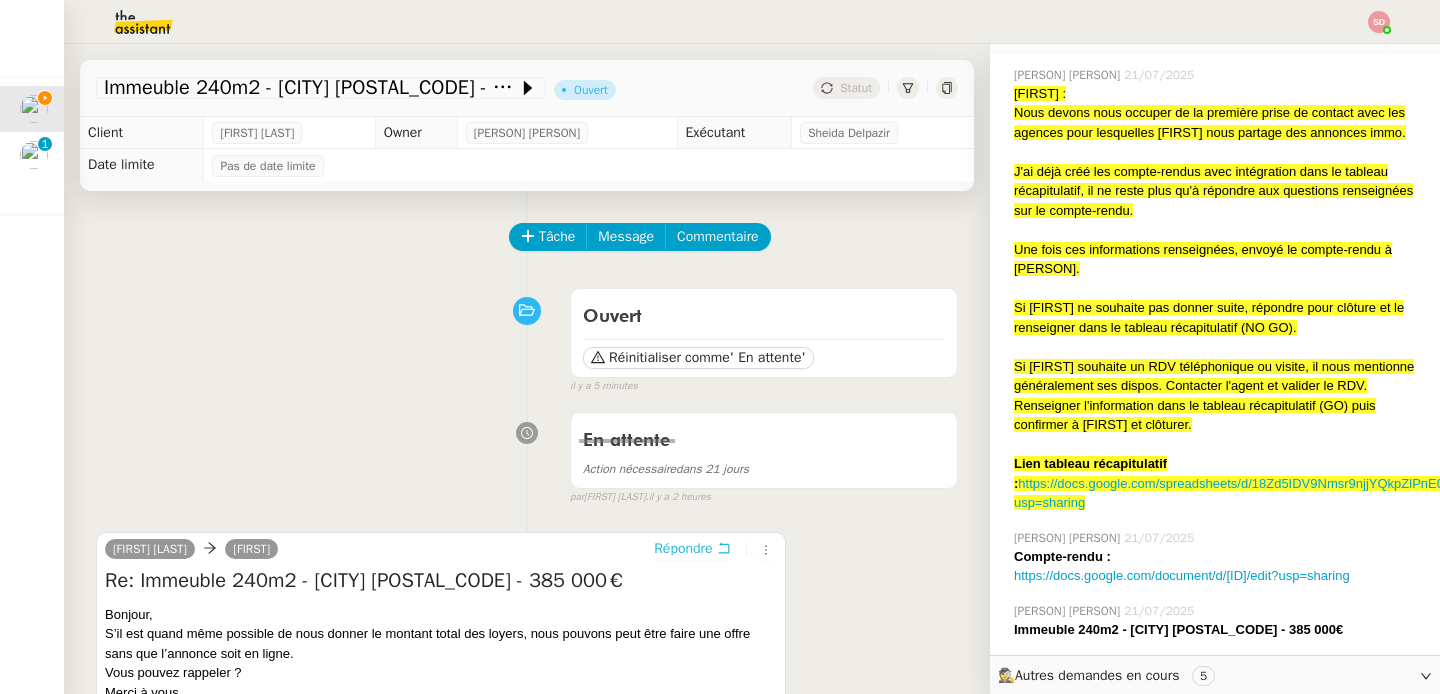 click on "Répondre" at bounding box center [683, 549] 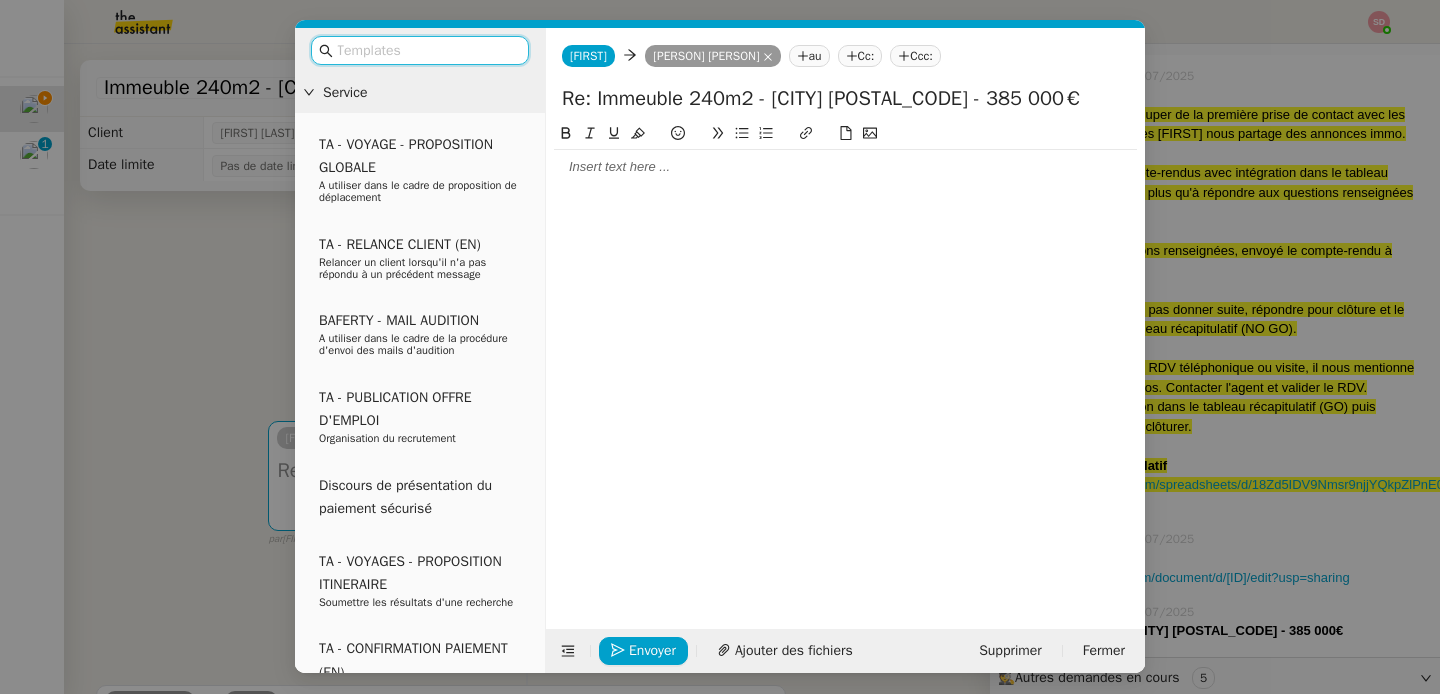 scroll, scrollTop: 435, scrollLeft: 0, axis: vertical 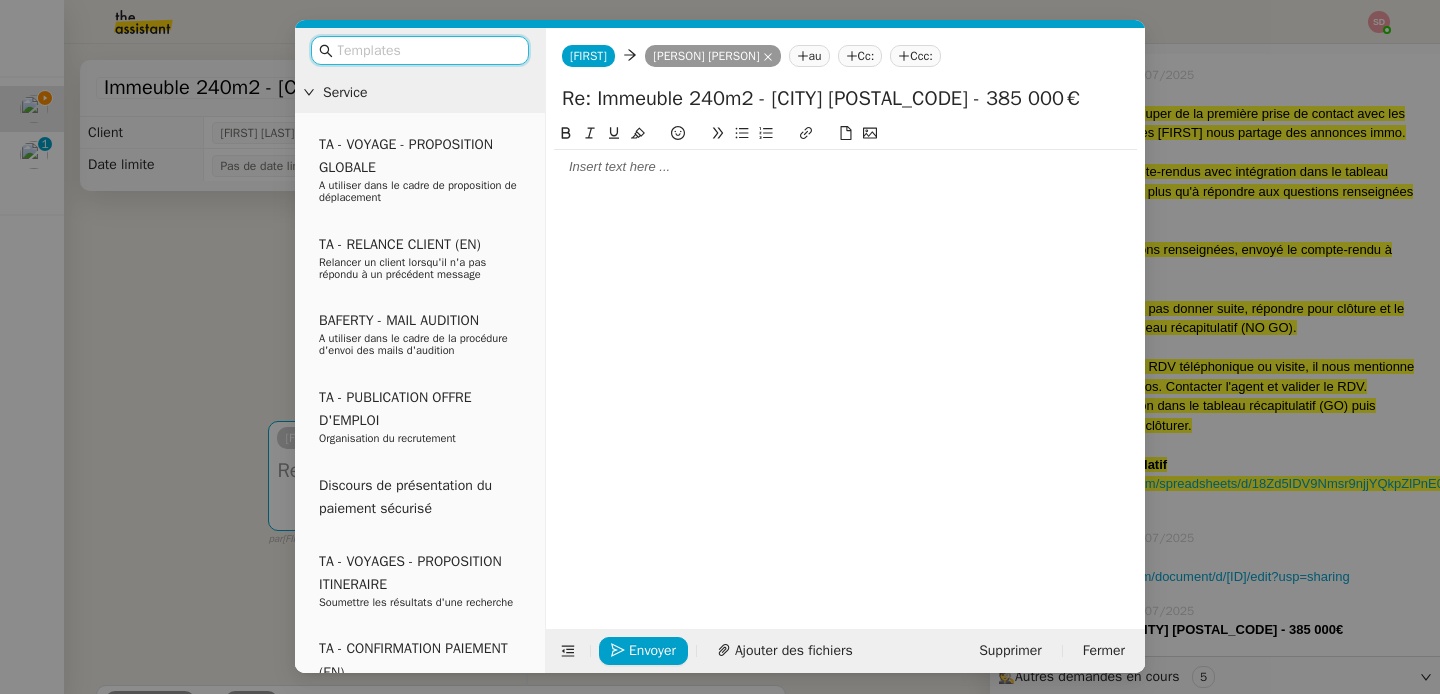 click 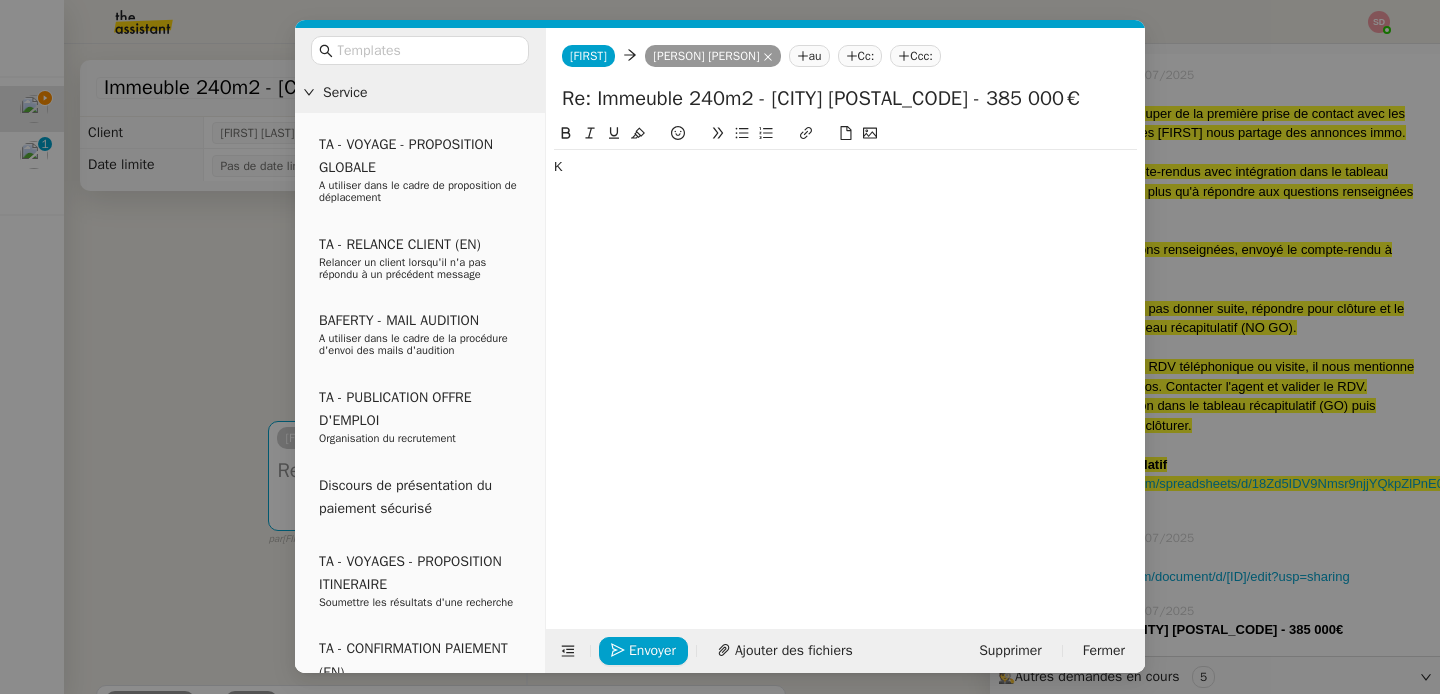 type 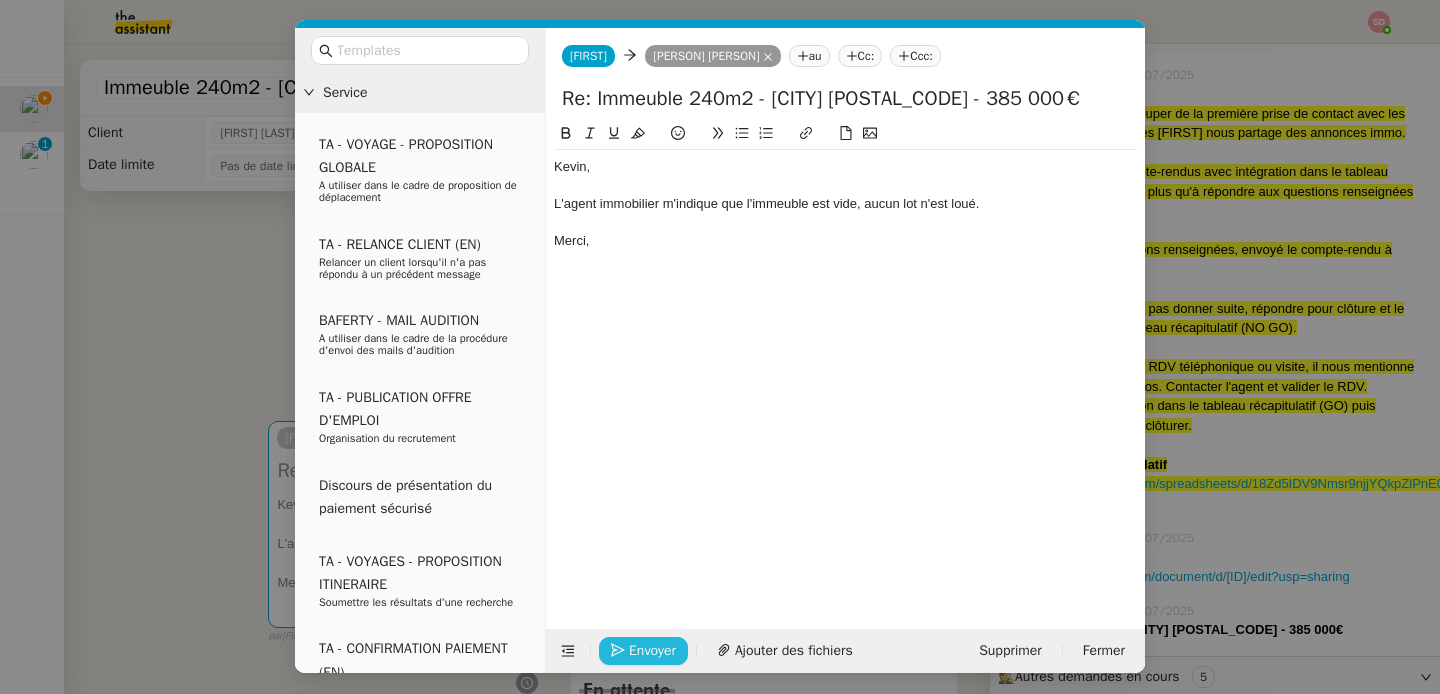 click on "Envoyer" 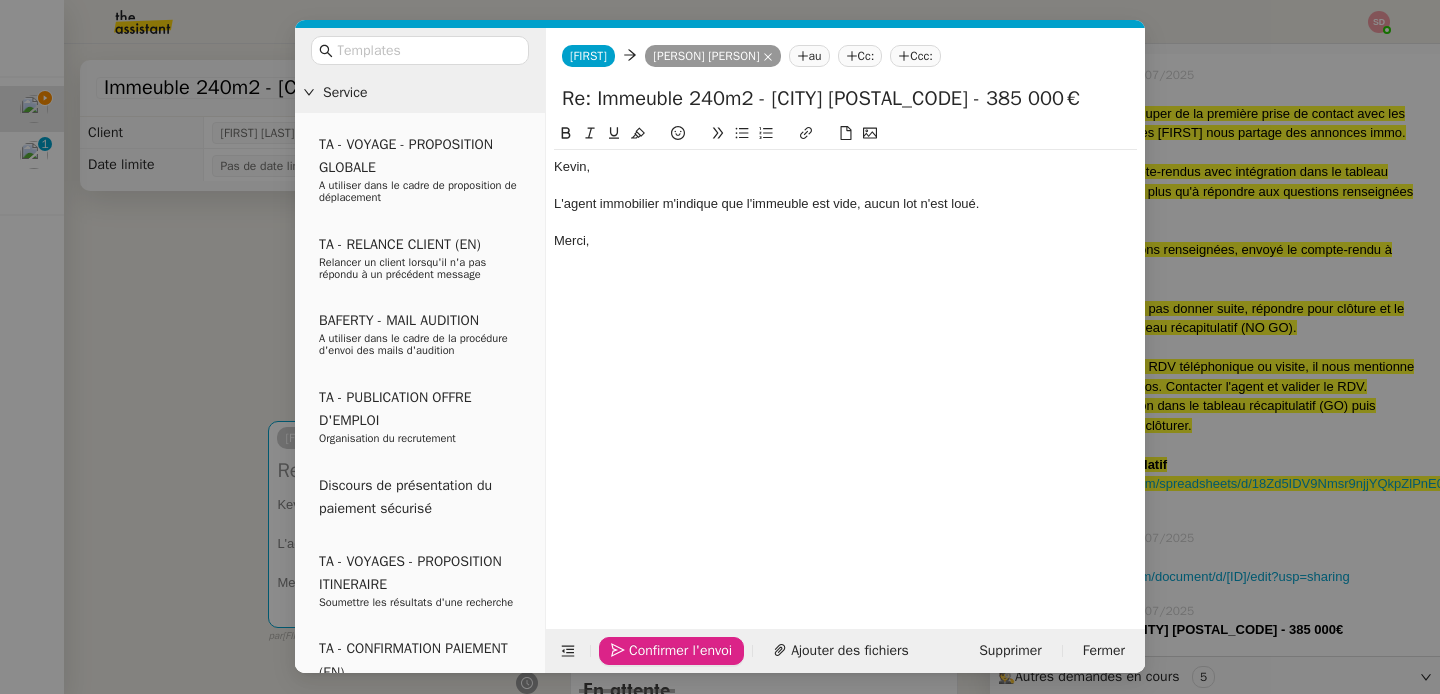 click on "Confirmer l'envoi" 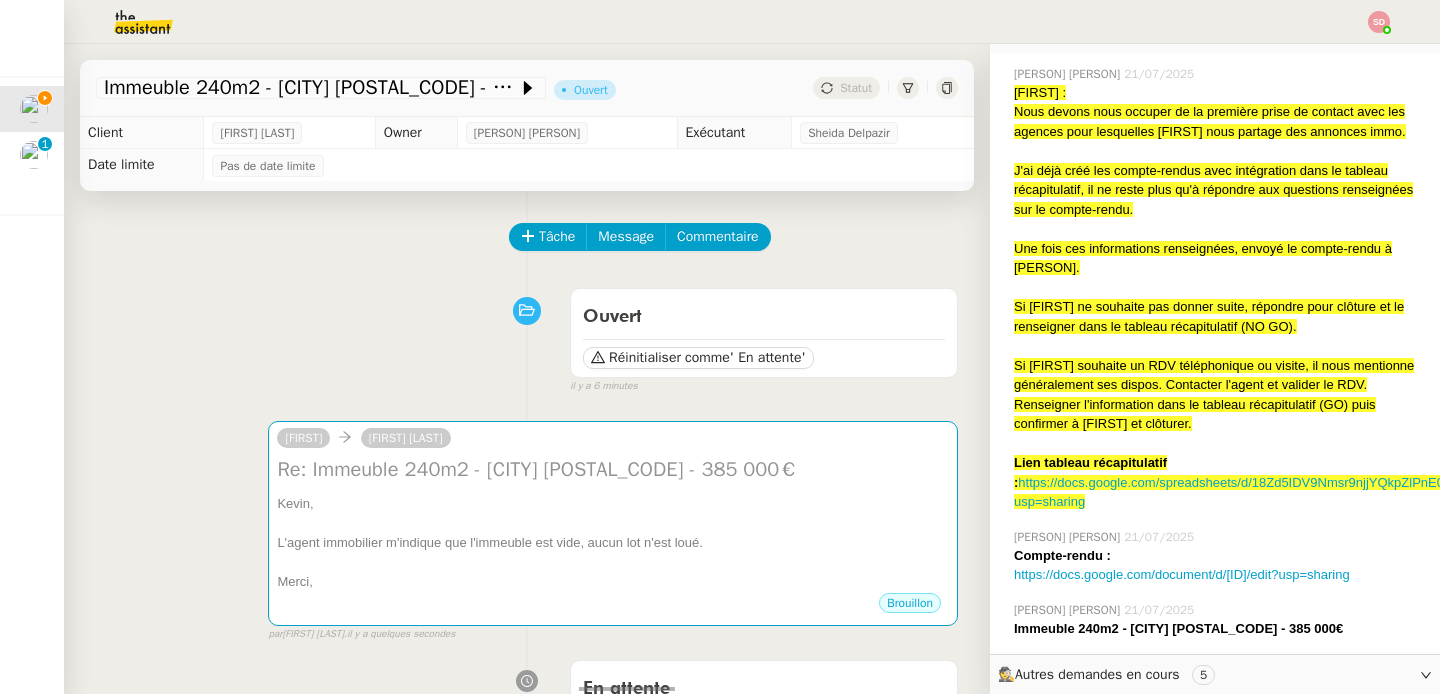 scroll, scrollTop: 434, scrollLeft: 0, axis: vertical 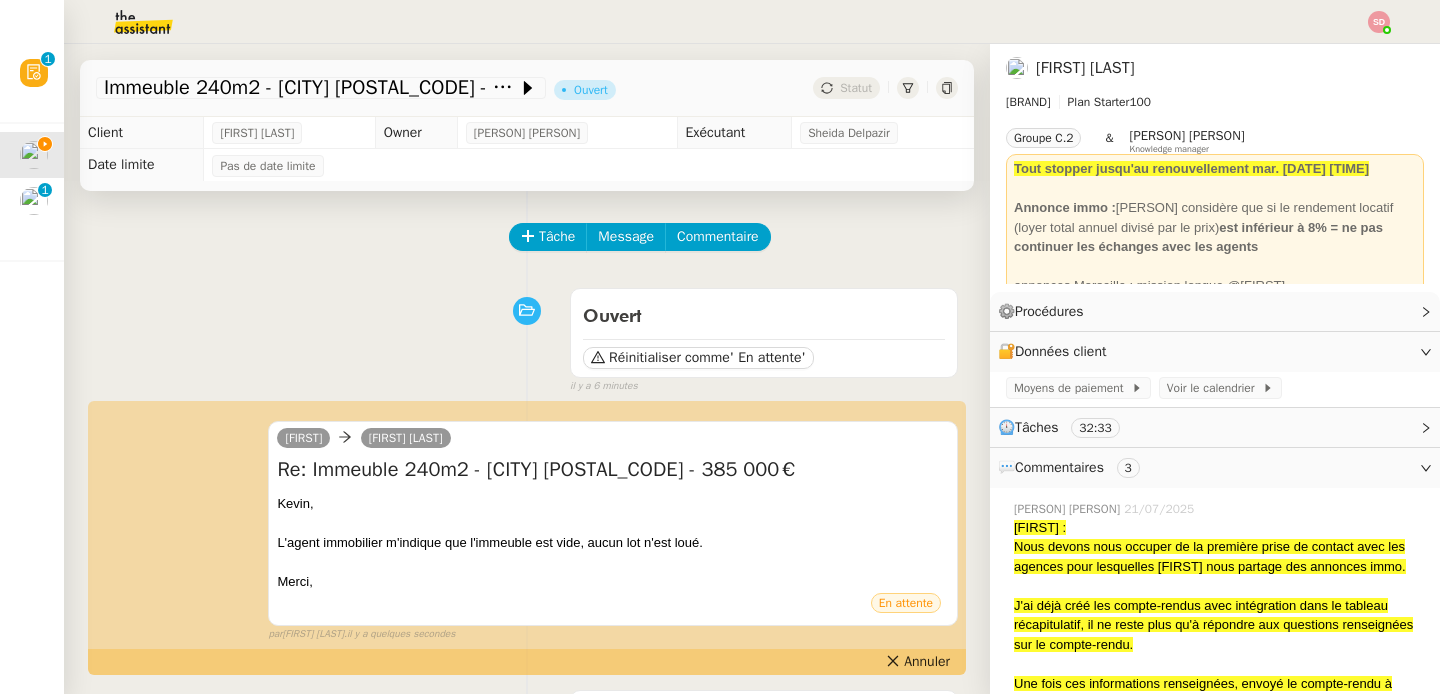 click on "[FIRST] [LAST]" 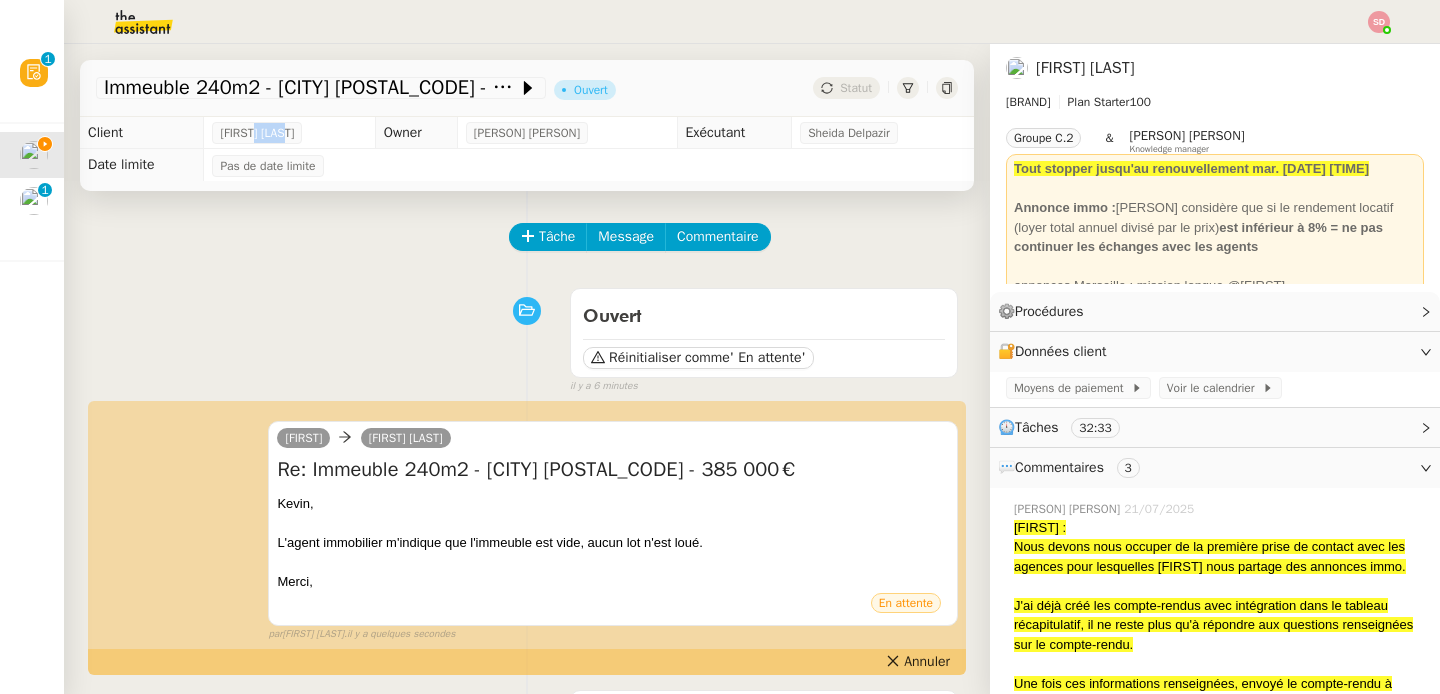 click on "[FIRST] [LAST]" 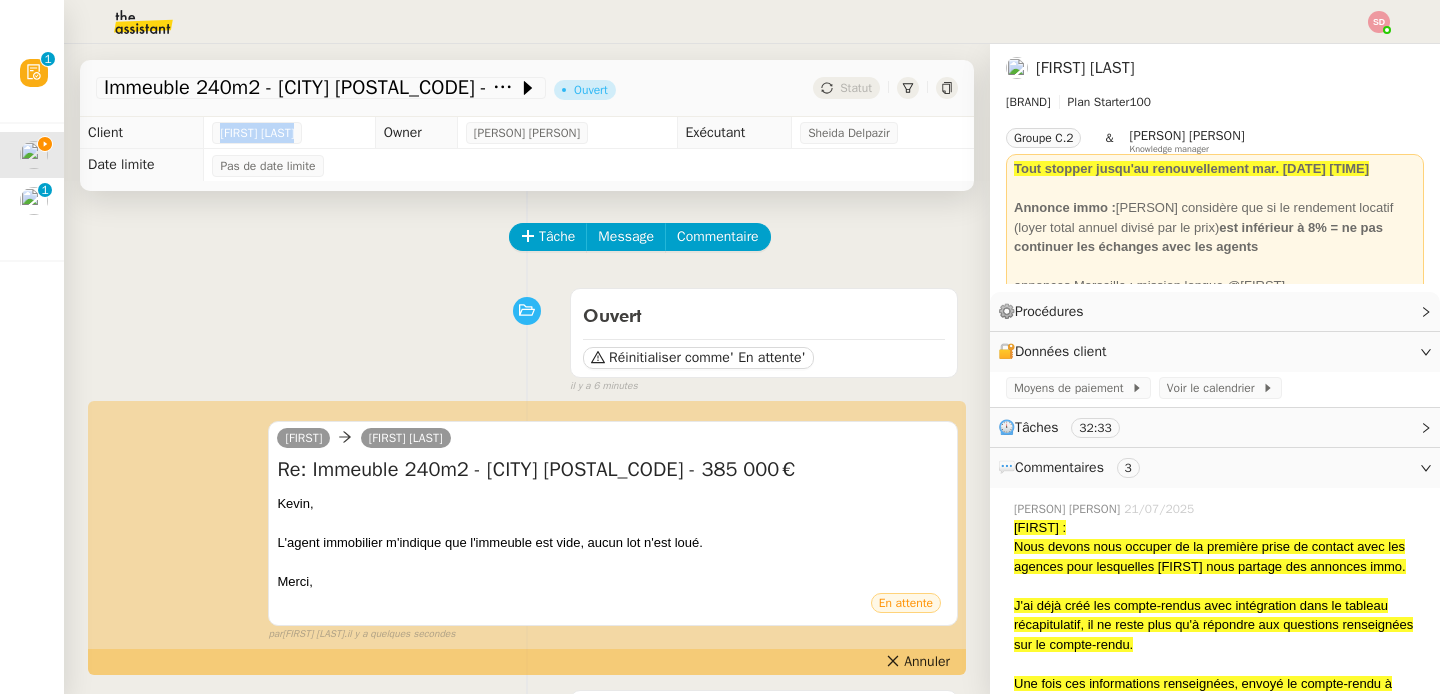 click on "[FIRST] [LAST]" 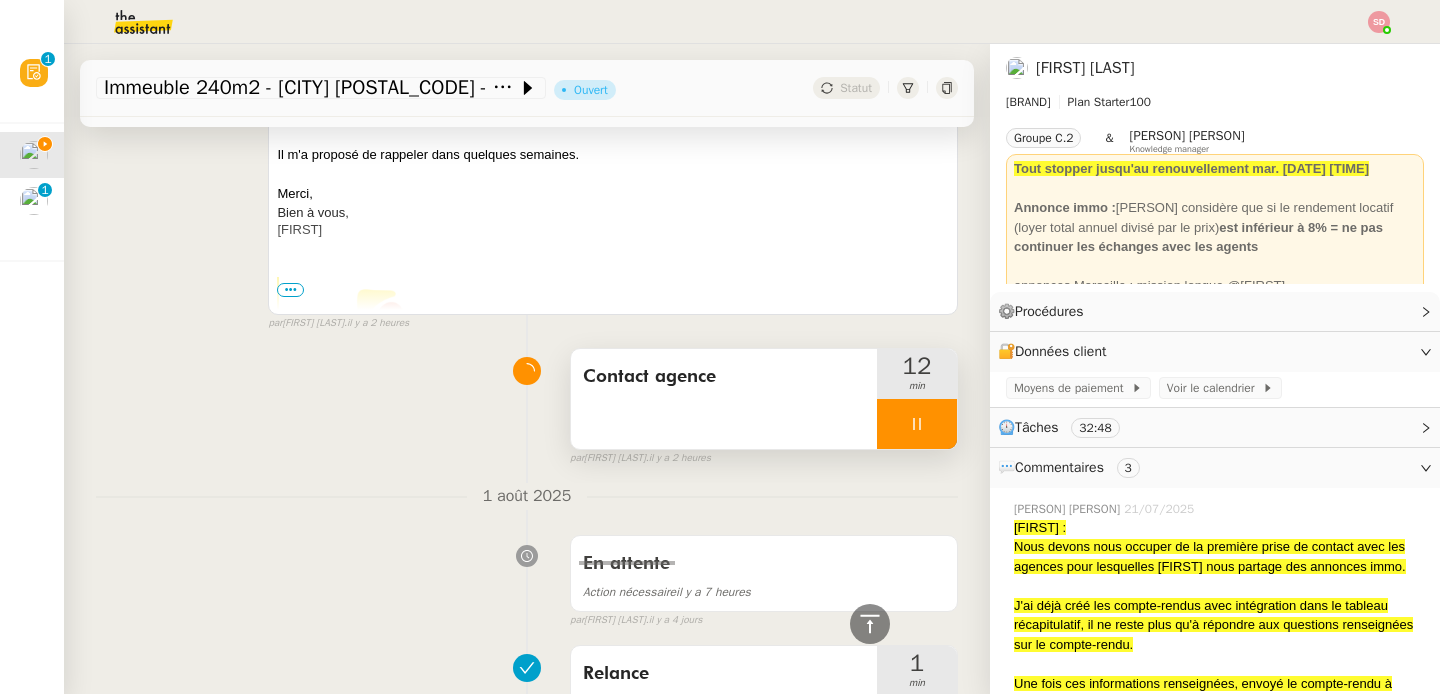 scroll, scrollTop: 1178, scrollLeft: 0, axis: vertical 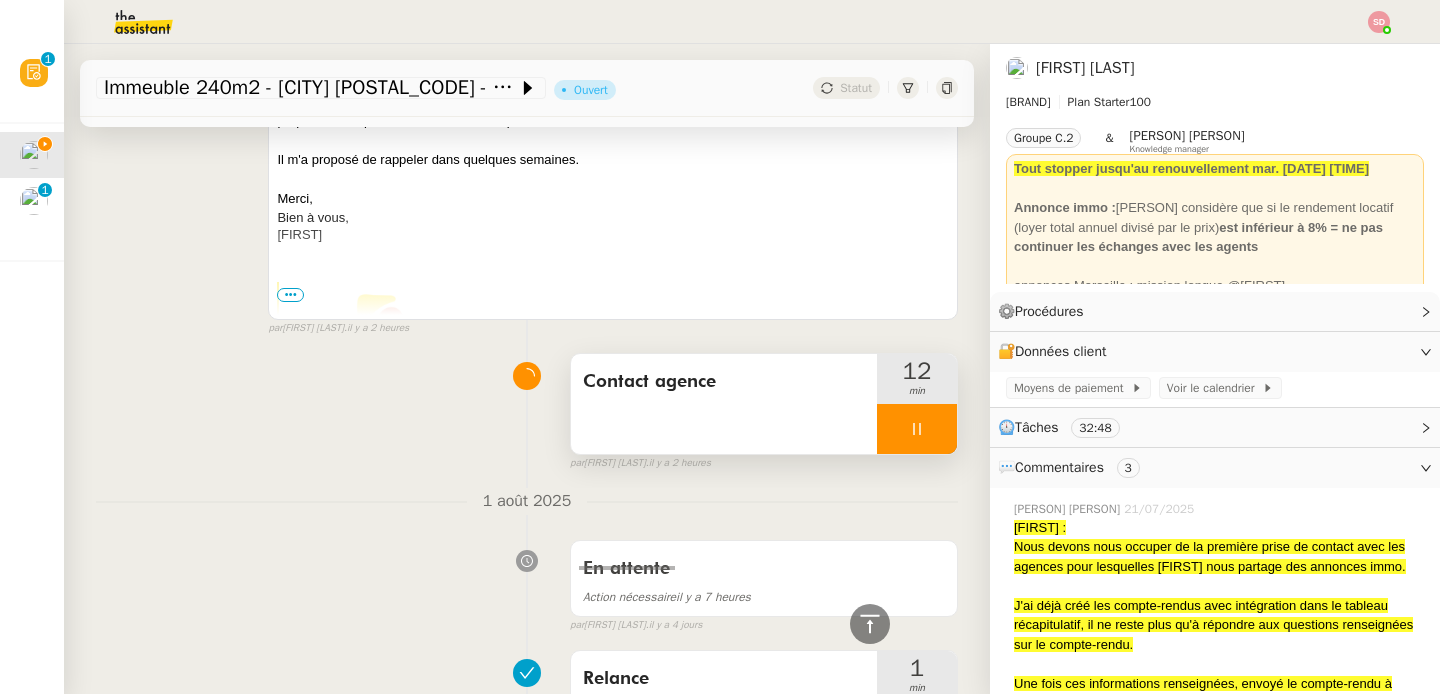 click at bounding box center [917, 429] 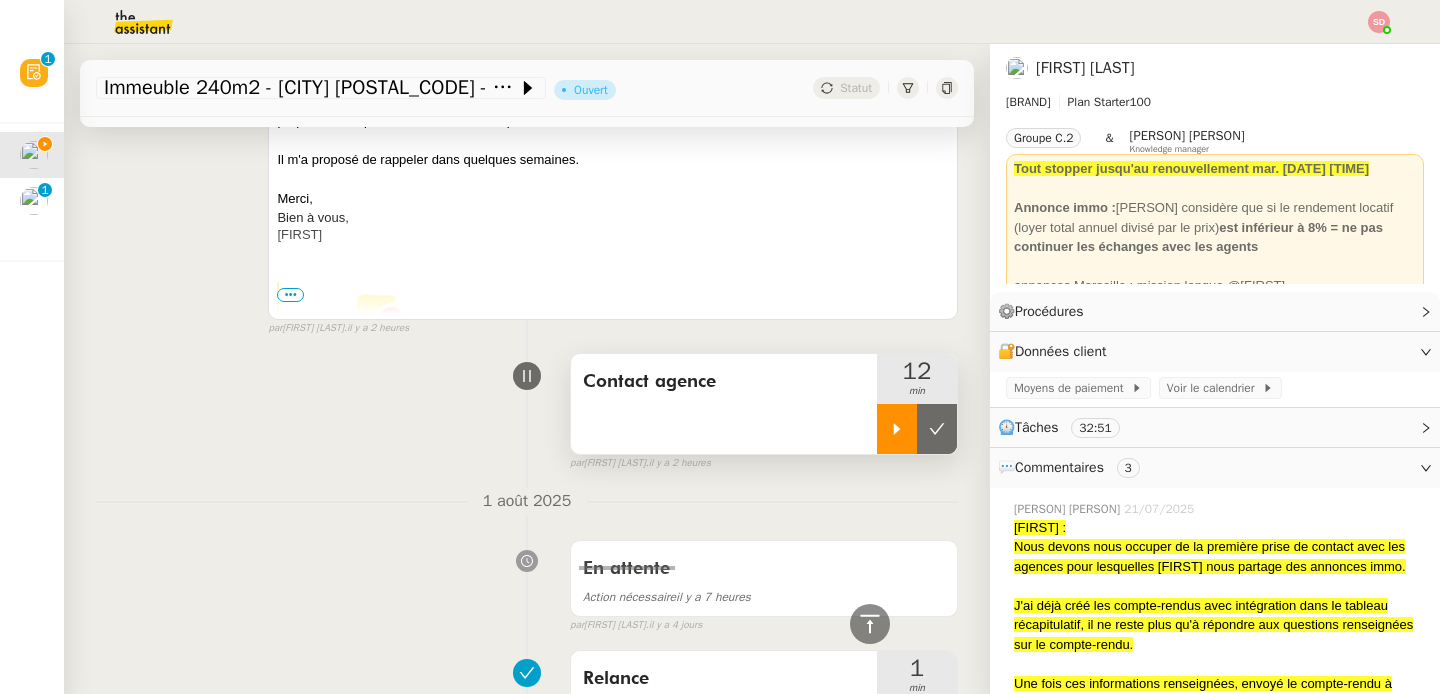click 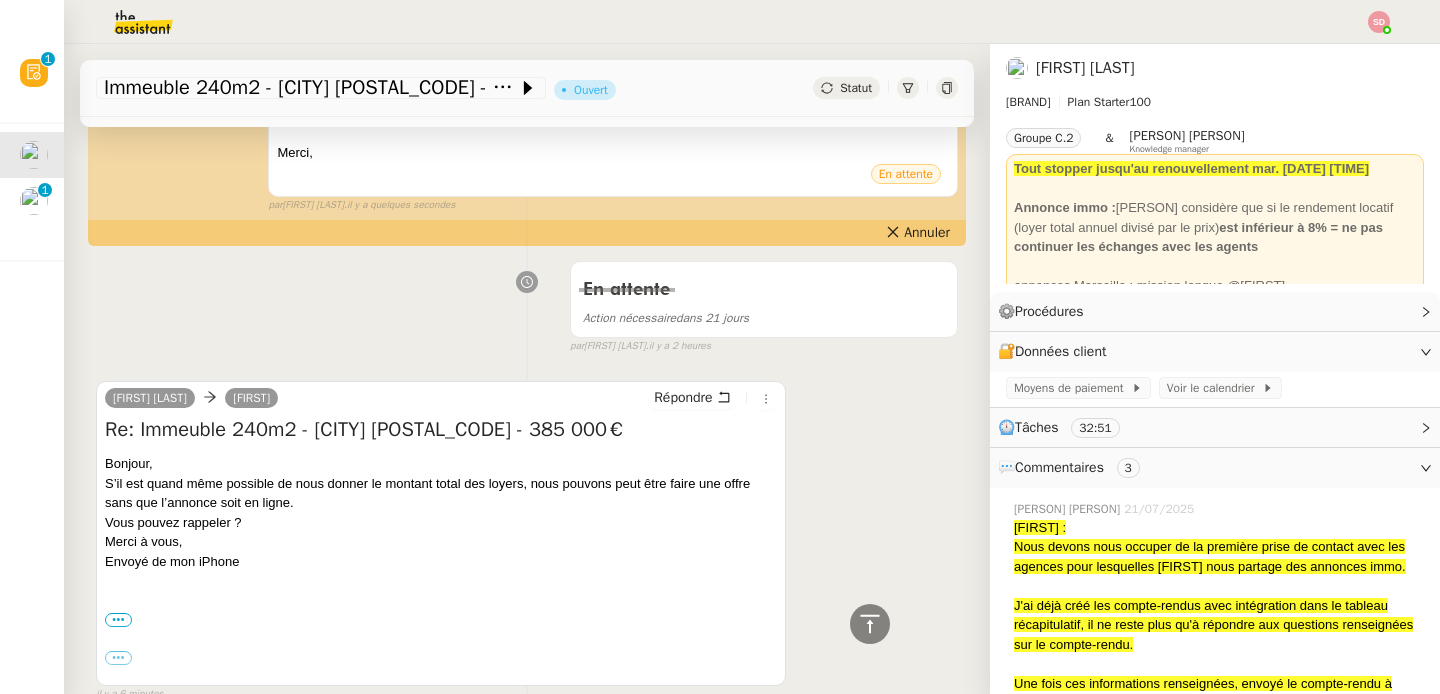 scroll, scrollTop: 0, scrollLeft: 0, axis: both 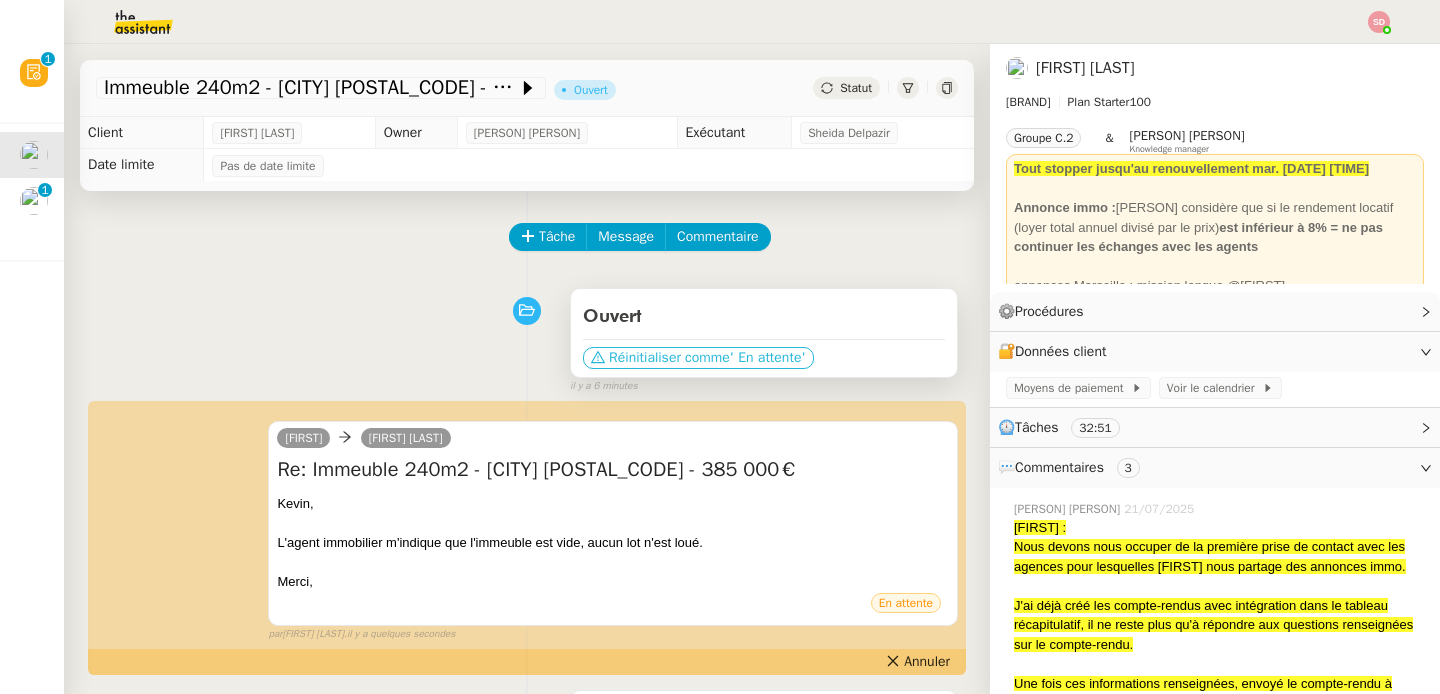click on "' En attente'" at bounding box center [768, 358] 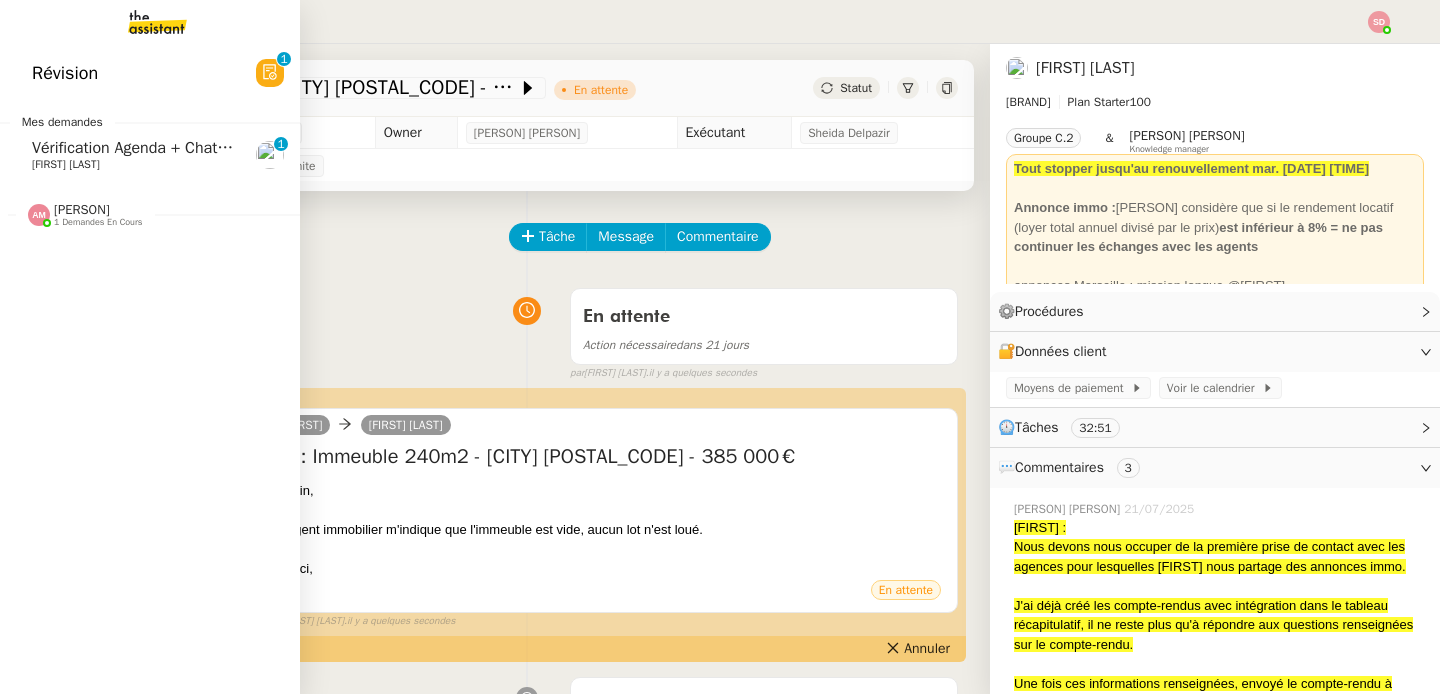 click on "Vérification Agenda + Chat + Wagram (9h et 14h)" 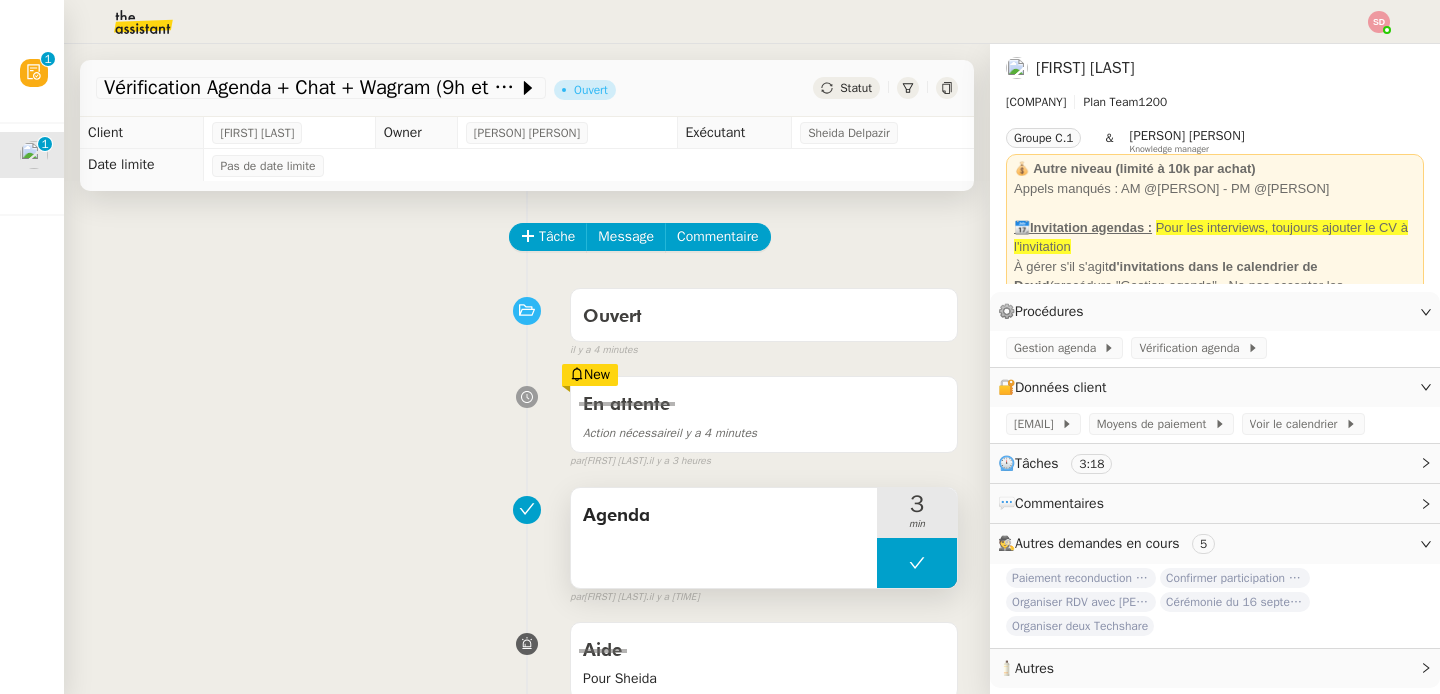 click at bounding box center [917, 563] 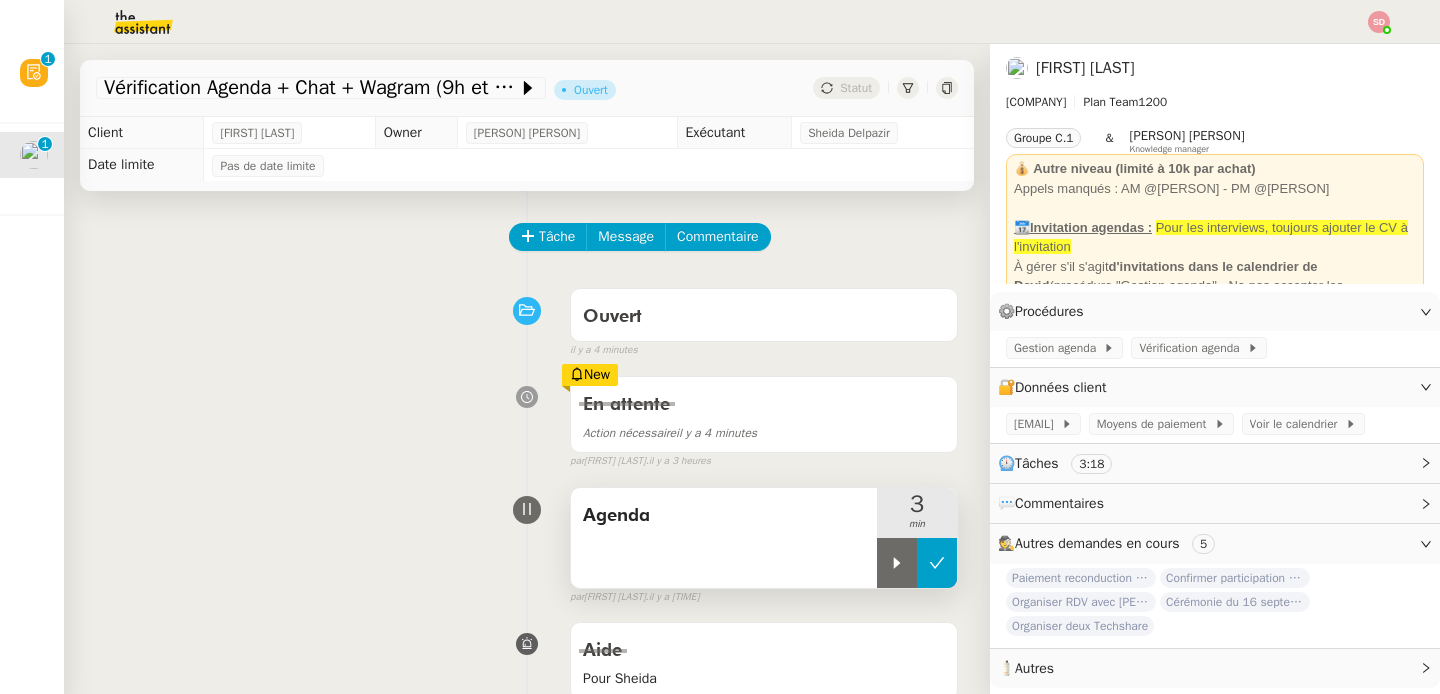 click 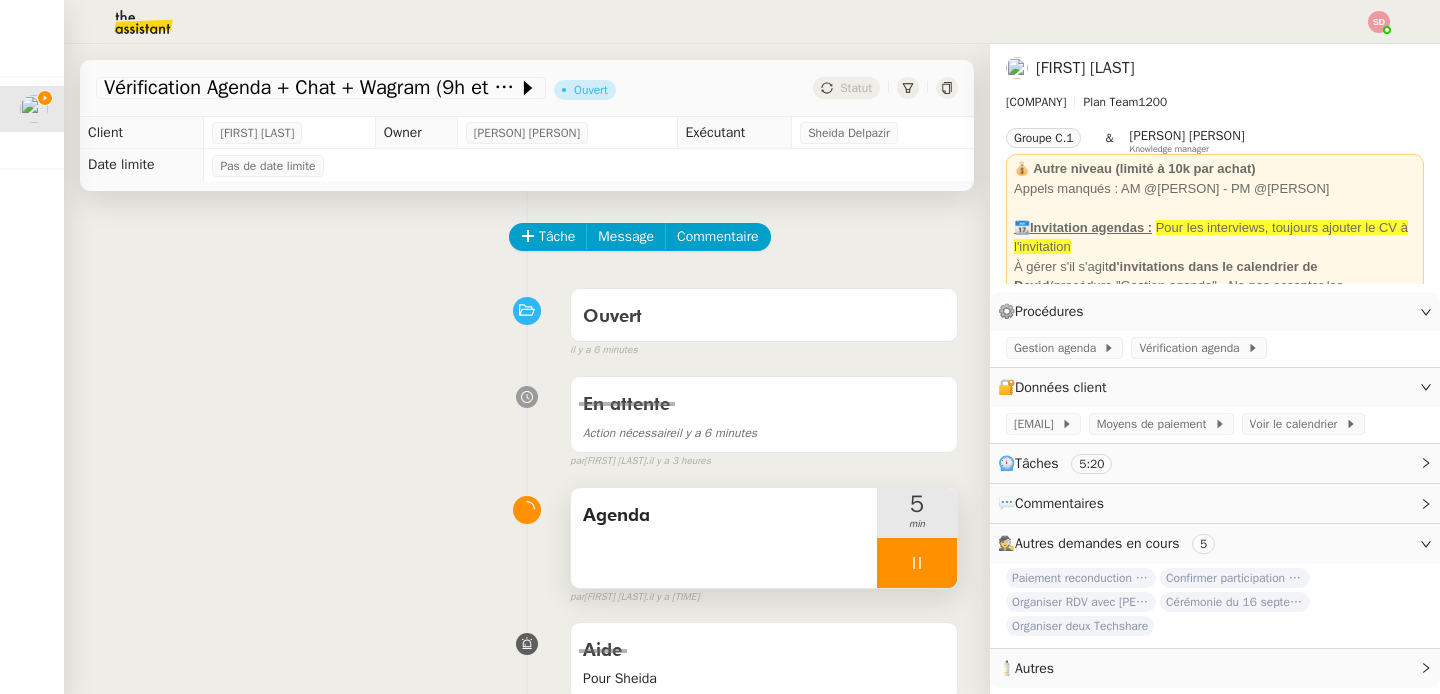 click at bounding box center [917, 563] 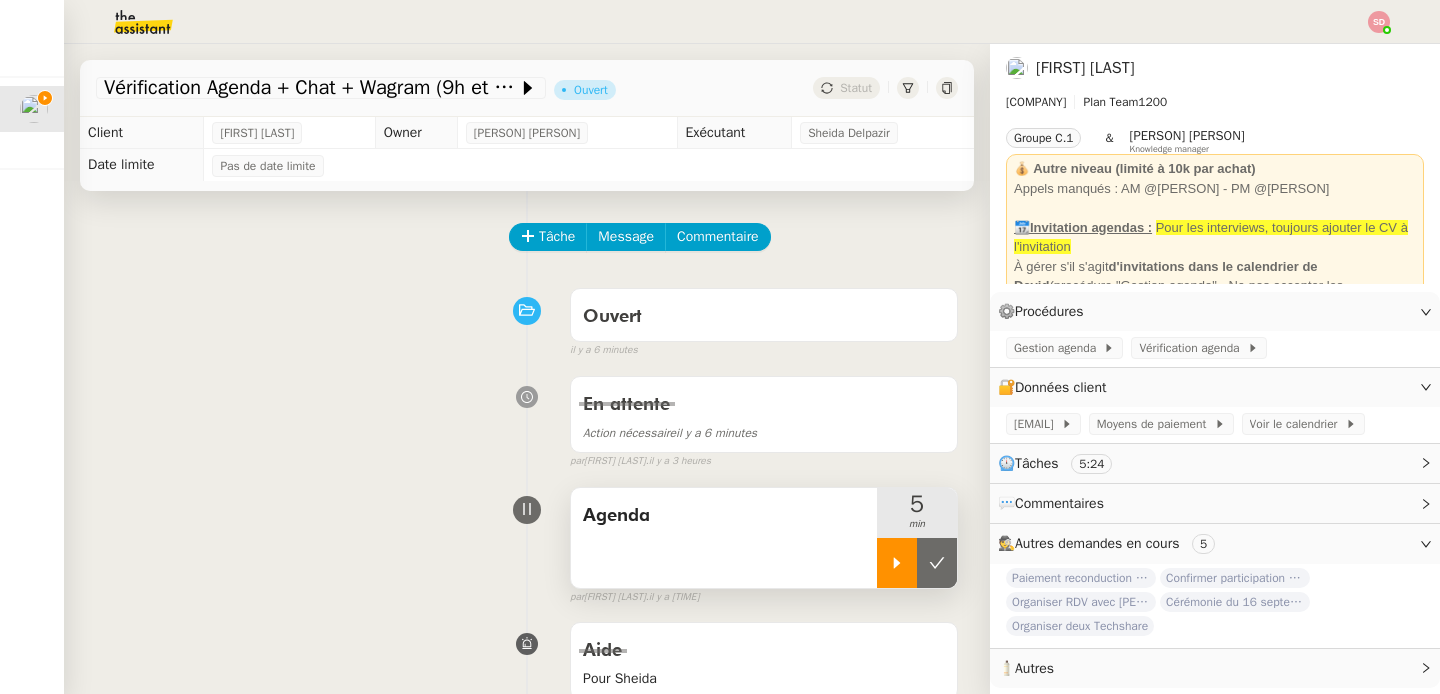 click at bounding box center [937, 563] 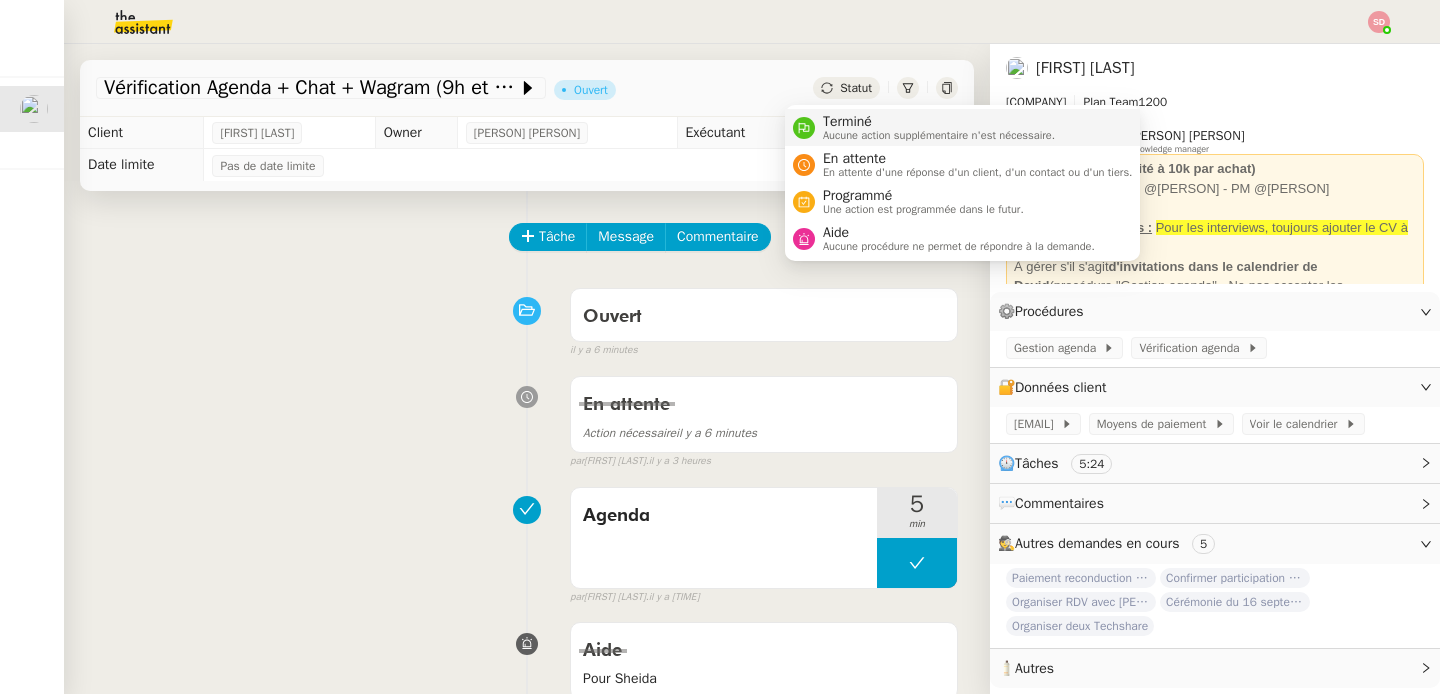 click on "Terminé Aucune action supplémentaire n'est nécessaire." at bounding box center [924, 127] 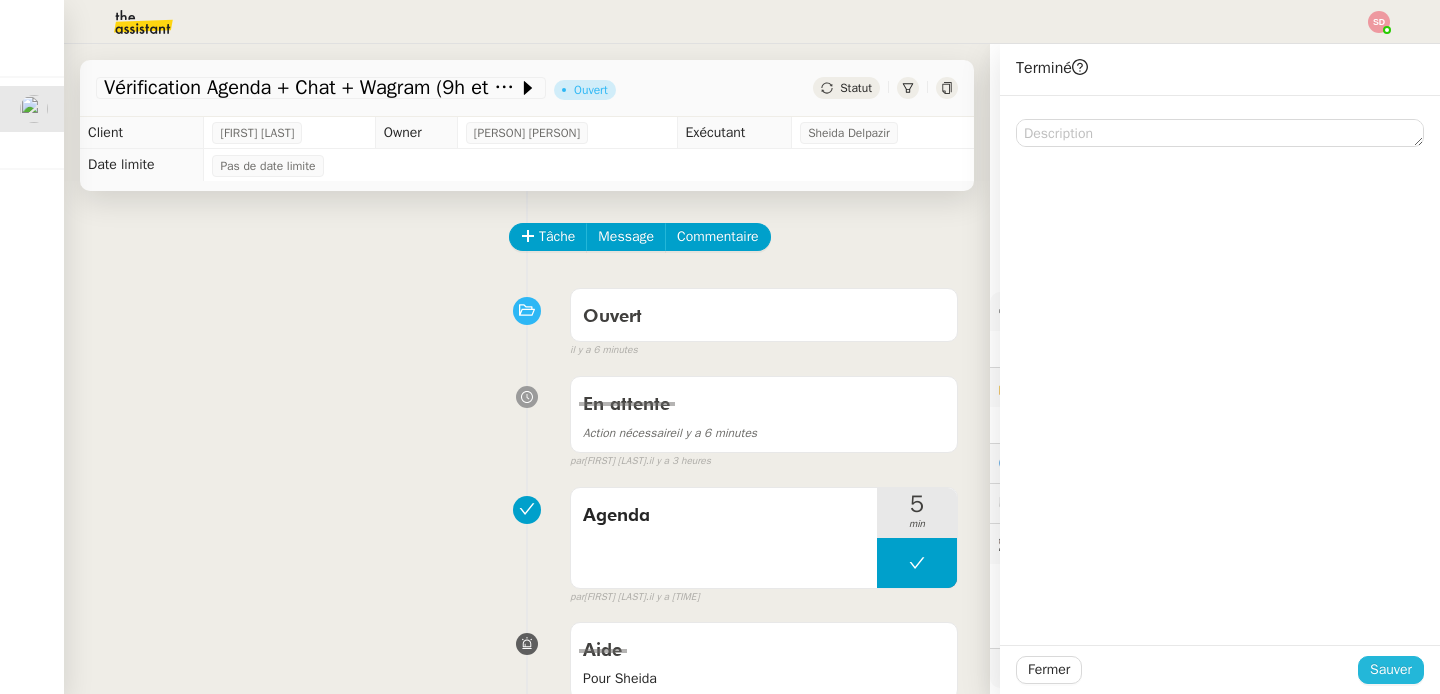 click on "Sauver" 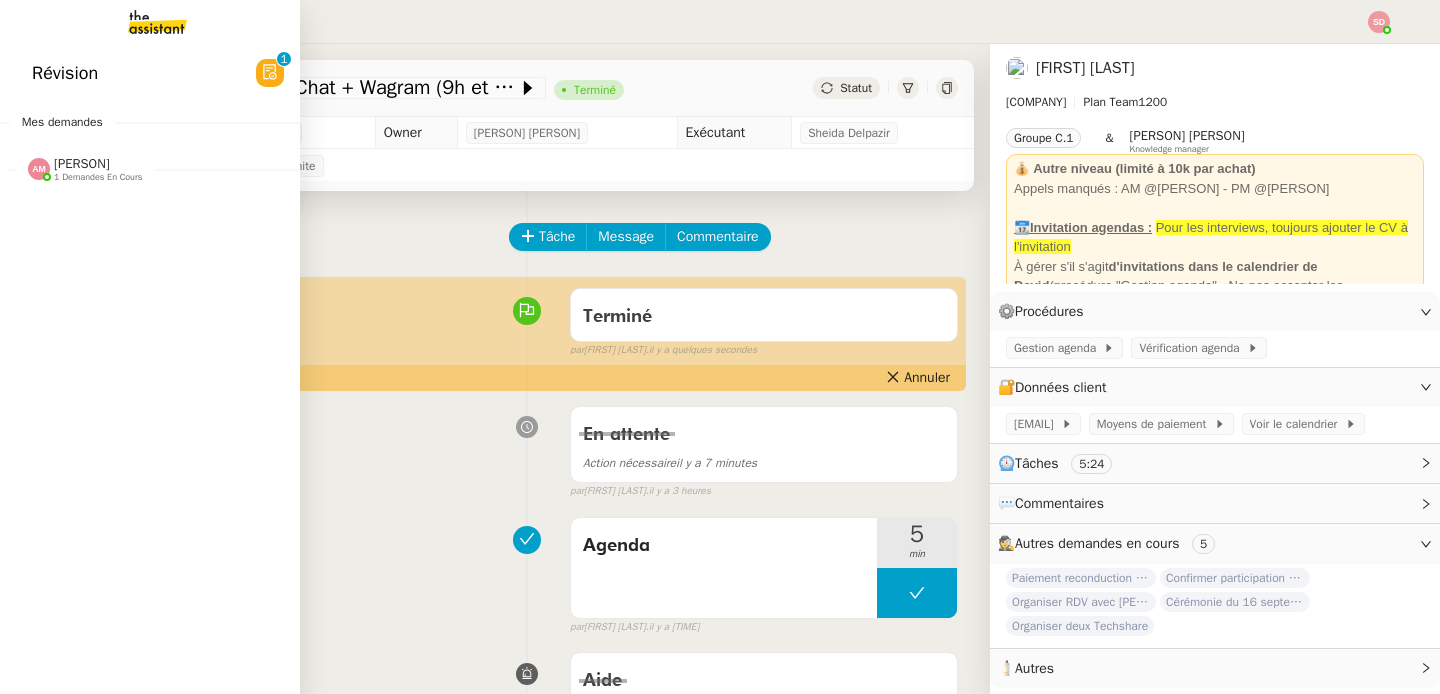 click 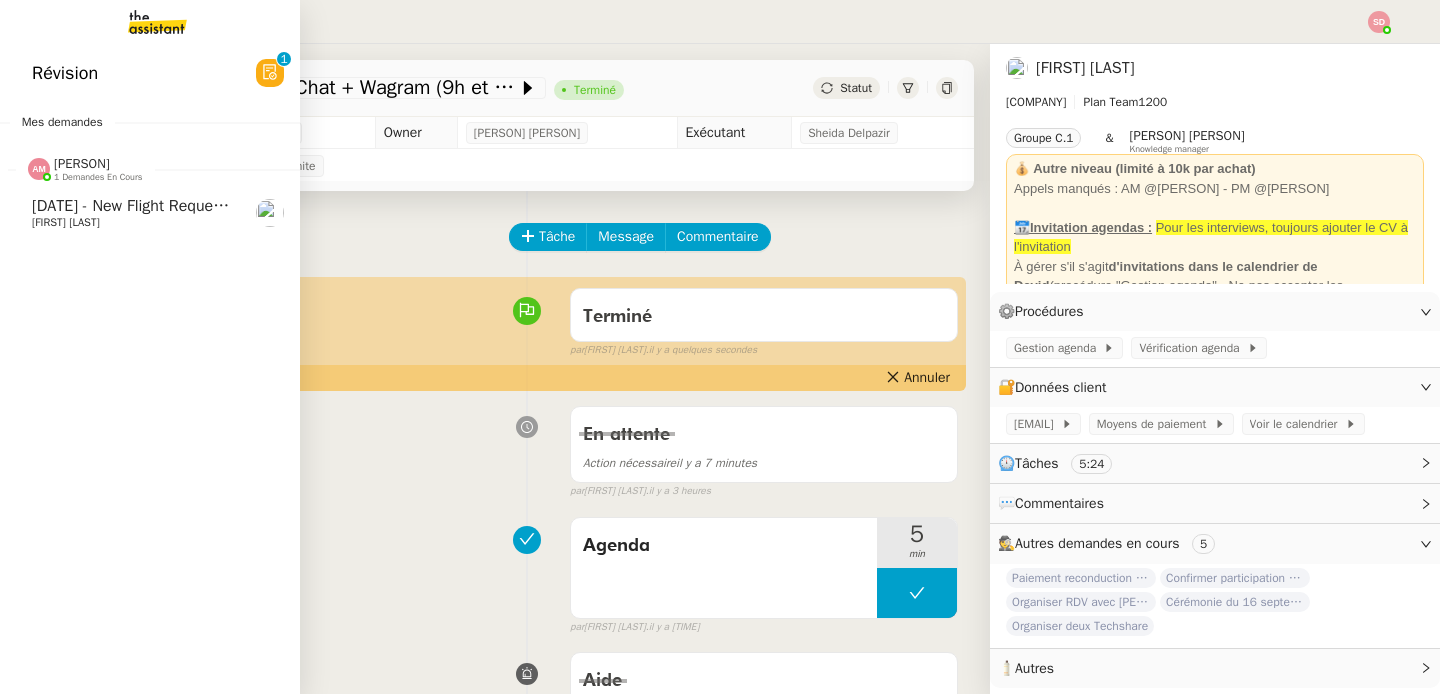click 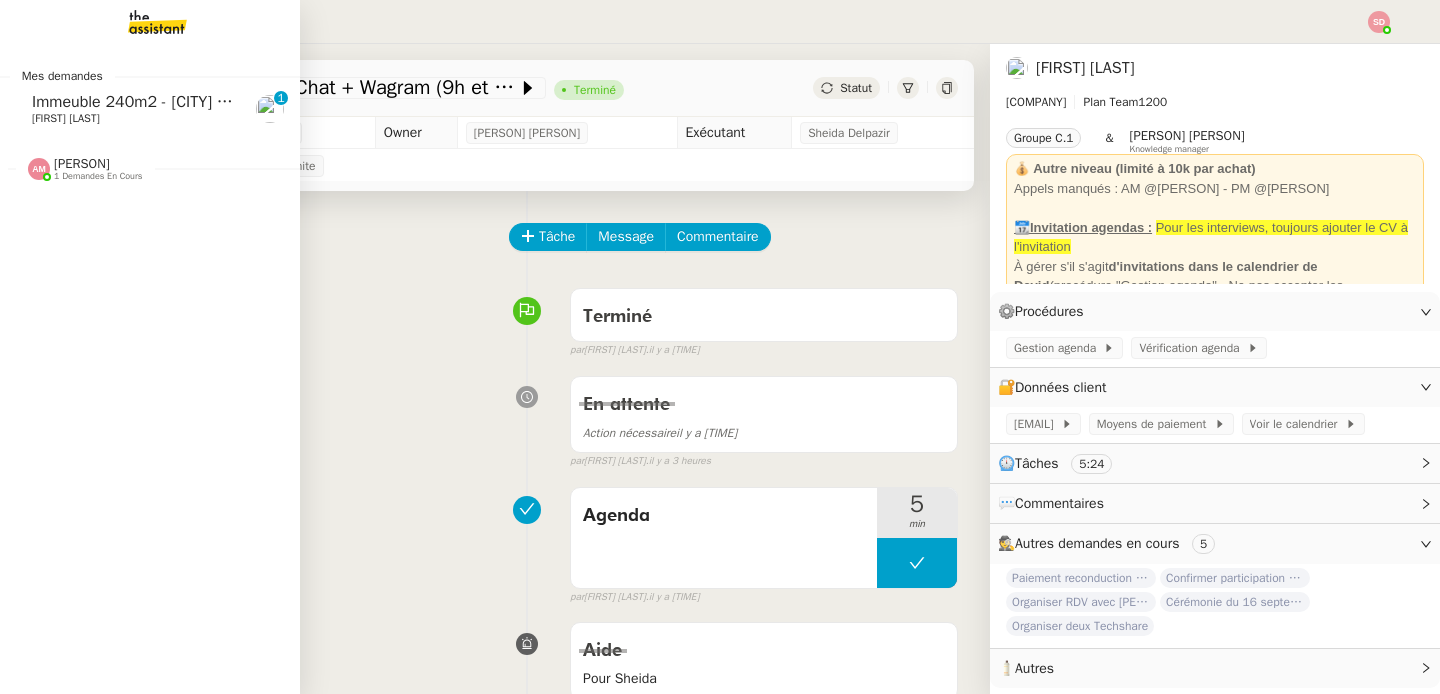 click on "Immeuble 240m2 - [CITY] [POSTAL_CODE] - 385 000€" 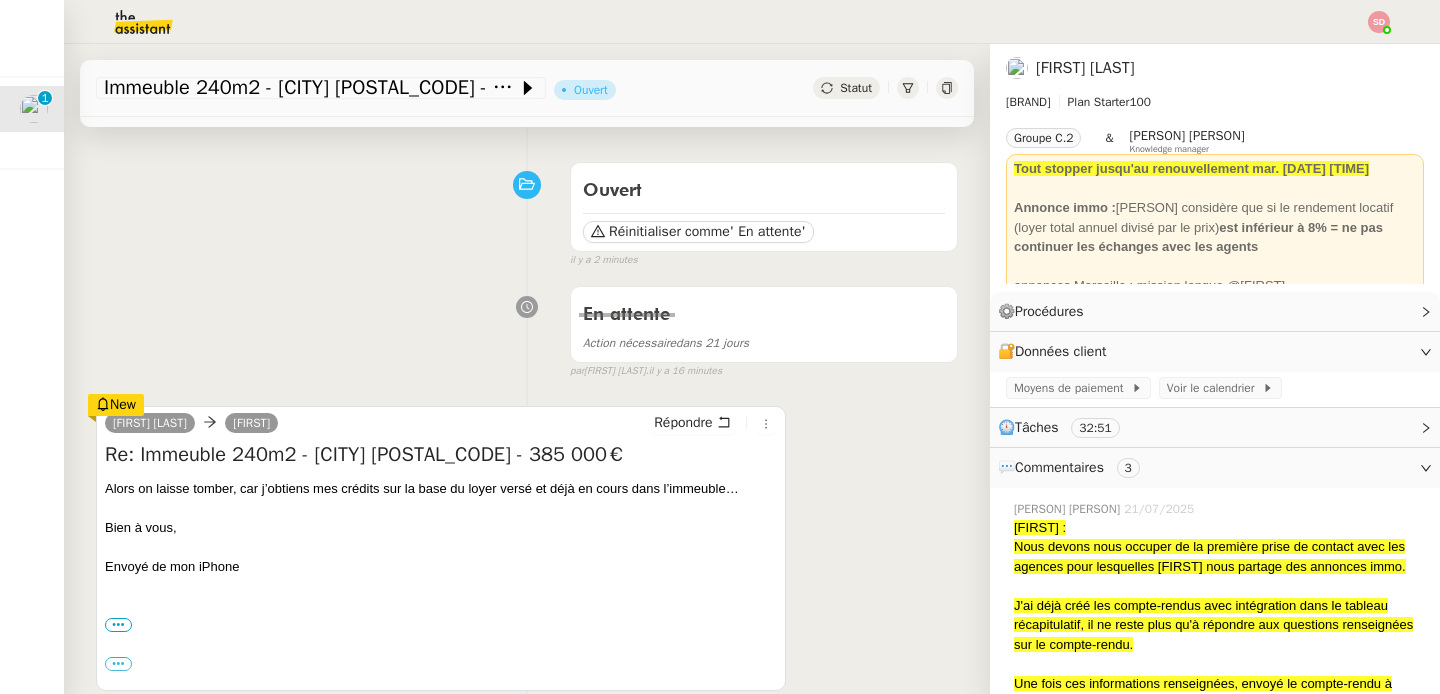 scroll, scrollTop: 164, scrollLeft: 0, axis: vertical 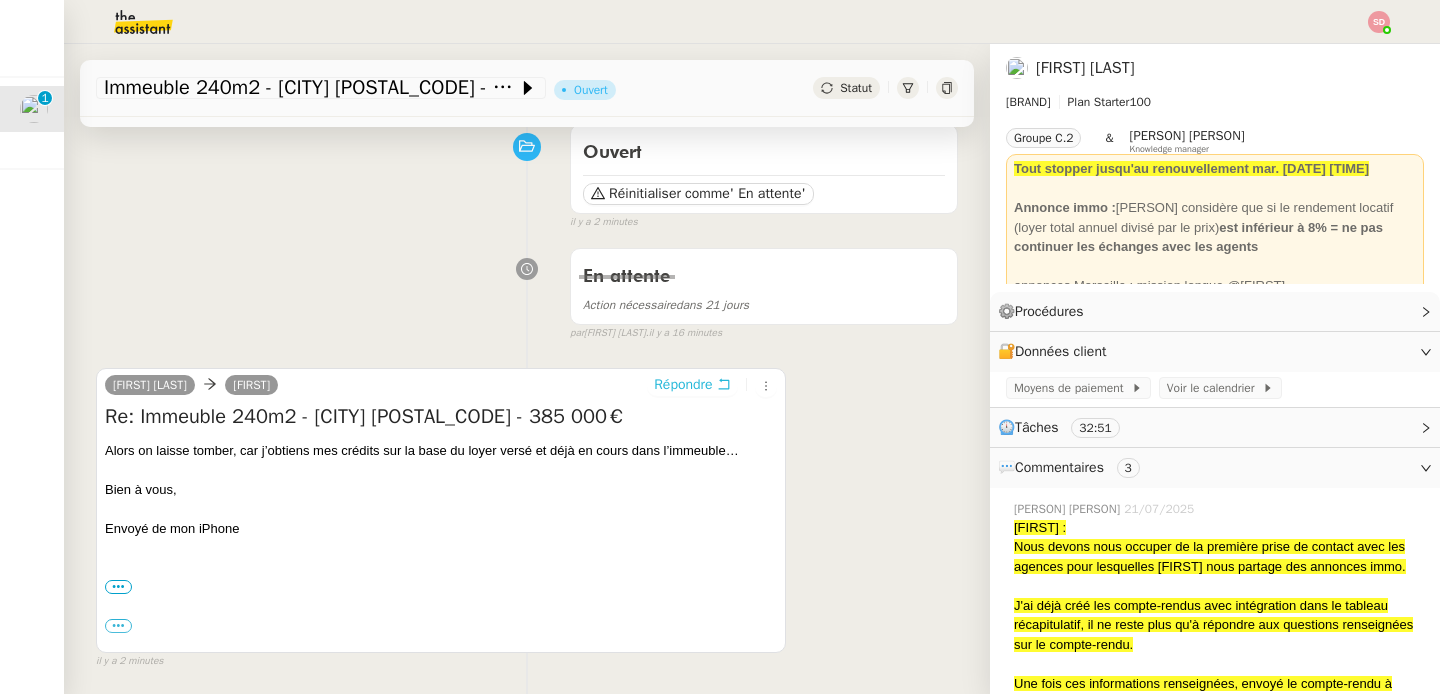 click on "Répondre" at bounding box center [683, 385] 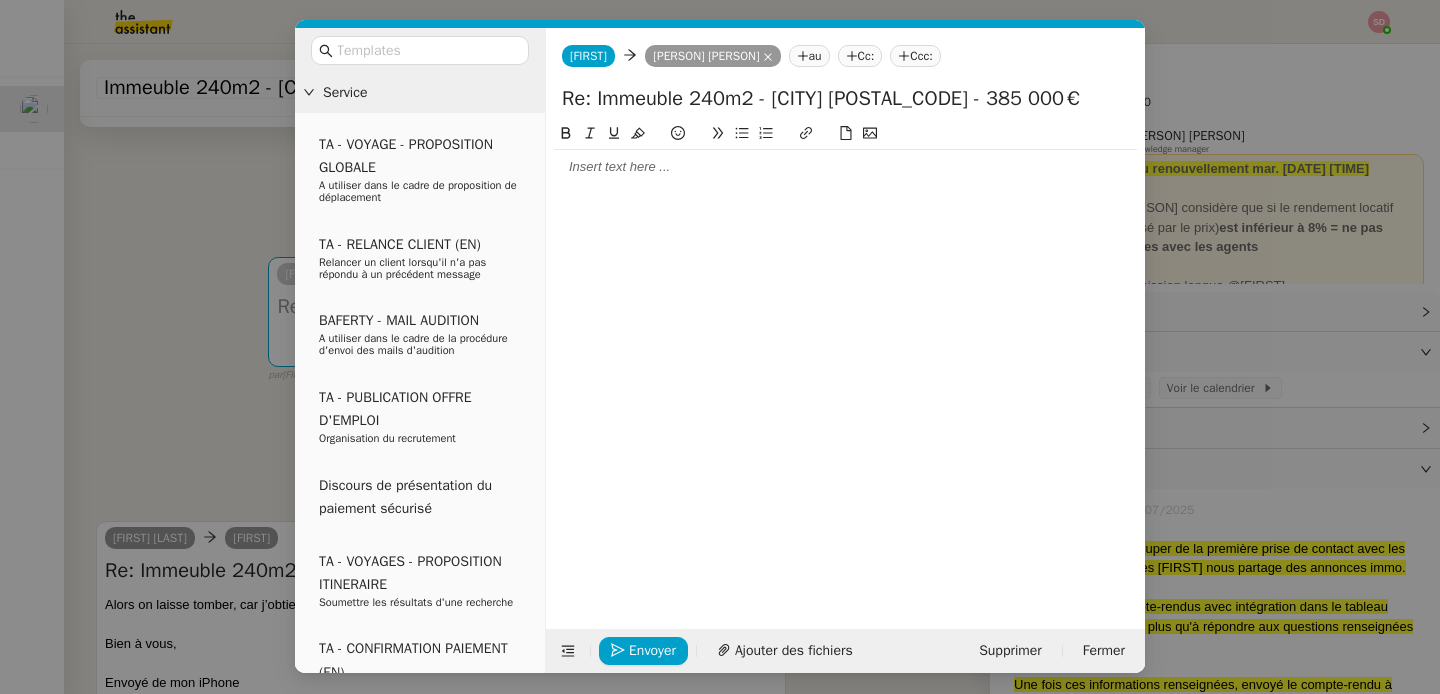 click on "TA - RELANCE CLIENT (EN) Relancer un client lorsqu'il n'a pas répondu à un précédent message BAFERTY - MAIL AUDITION A utiliser dans le cadre de la procédure d'envoi des mails d'audition TA - PUBLICATION OFFRE D'EMPLOI Organisation du recrutement Discours de présentation du paiement sécurisé TA - VOYAGES - PROPOSITION ITINERAIRE Soumettre les résultats d'une recherche TA - CONFIRMATION PAIEMENT (EN) Confirmer avec le client de modèle de transaction - Attention Plan Pro nécessaire. TA - COURRIER EXPEDIE (recommandé) A utiliser dans le cadre de l'envoi d'un courrier recommandé TA - PARTAGE DE CALENDRIER (EN) A utiliser pour demander au client de partager son calendrier afin de faciliter l'accès et la gestion PSPI - Appel de fonds MJL A utiliser dans le cadre de la procédure d'appel de fonds MJL TA - RELANCE CLIENT TA - AR PROCEDURES 21 YIELD" at bounding box center (720, 346) 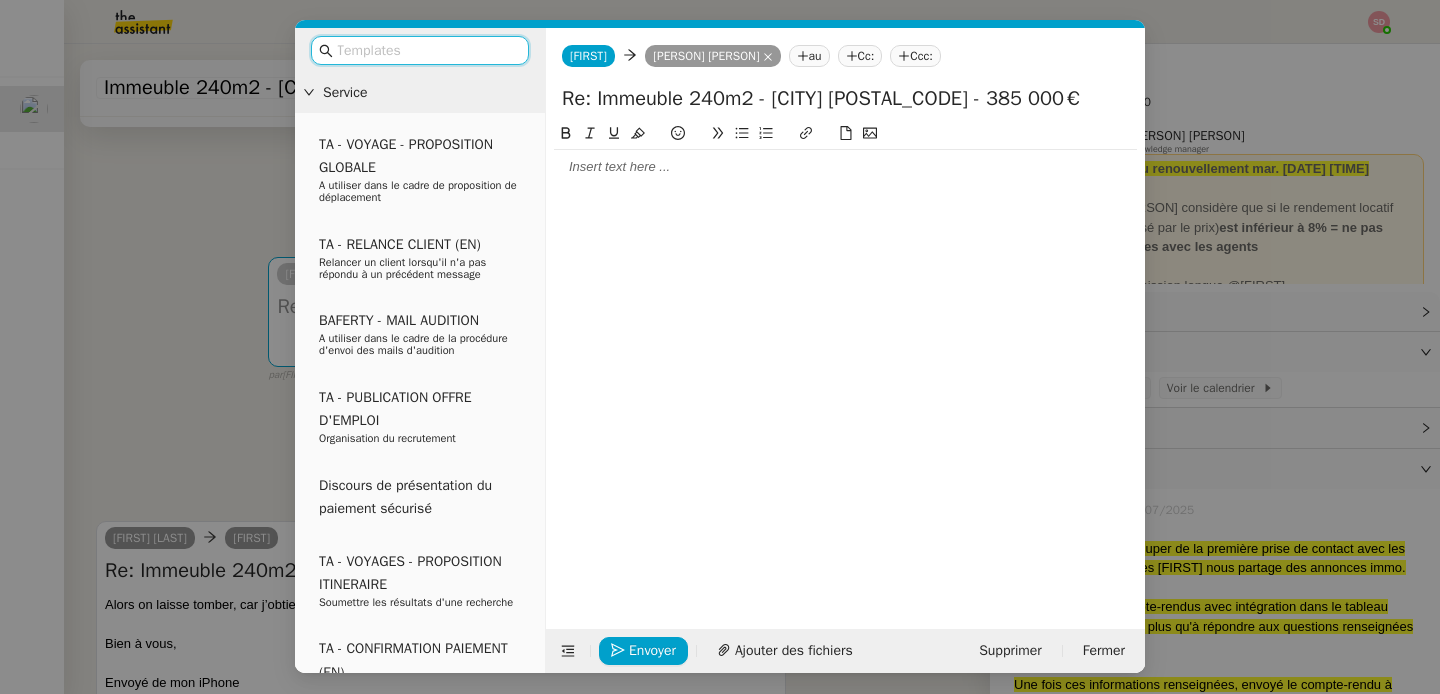 click at bounding box center [427, 50] 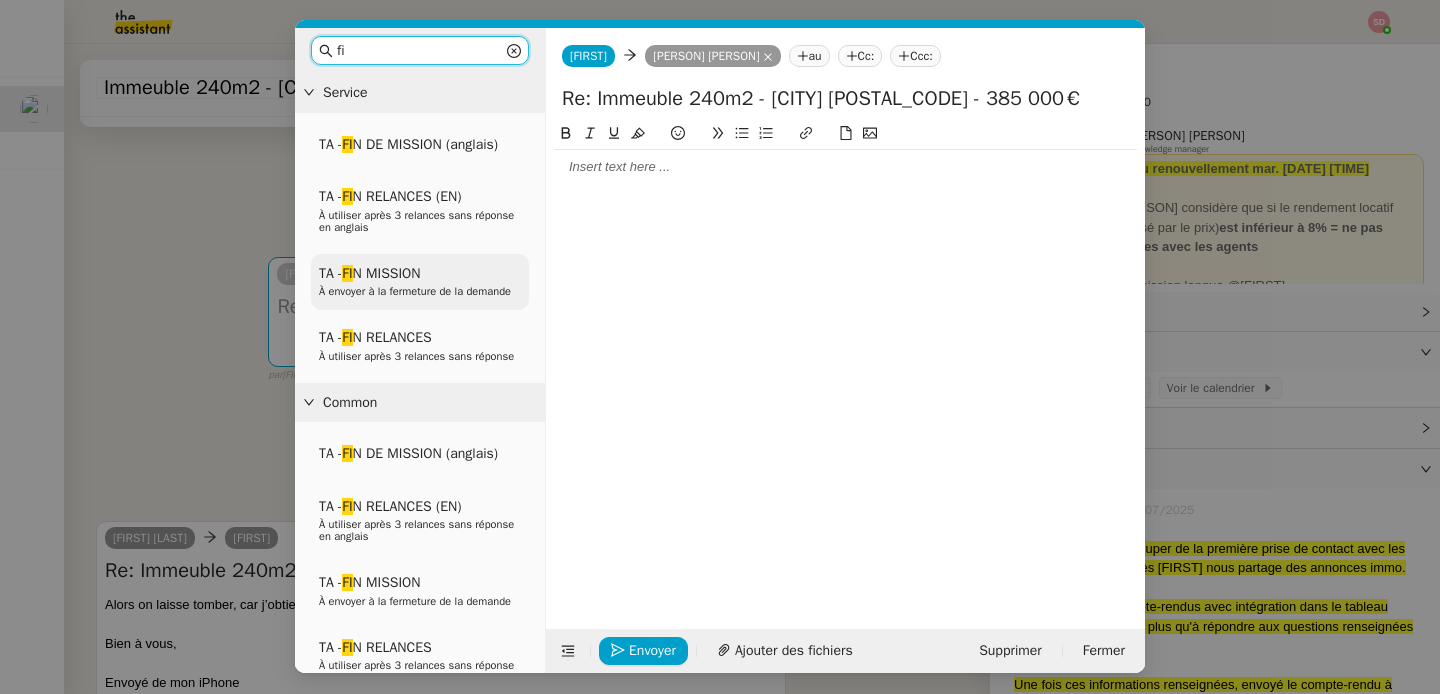 type on "fi" 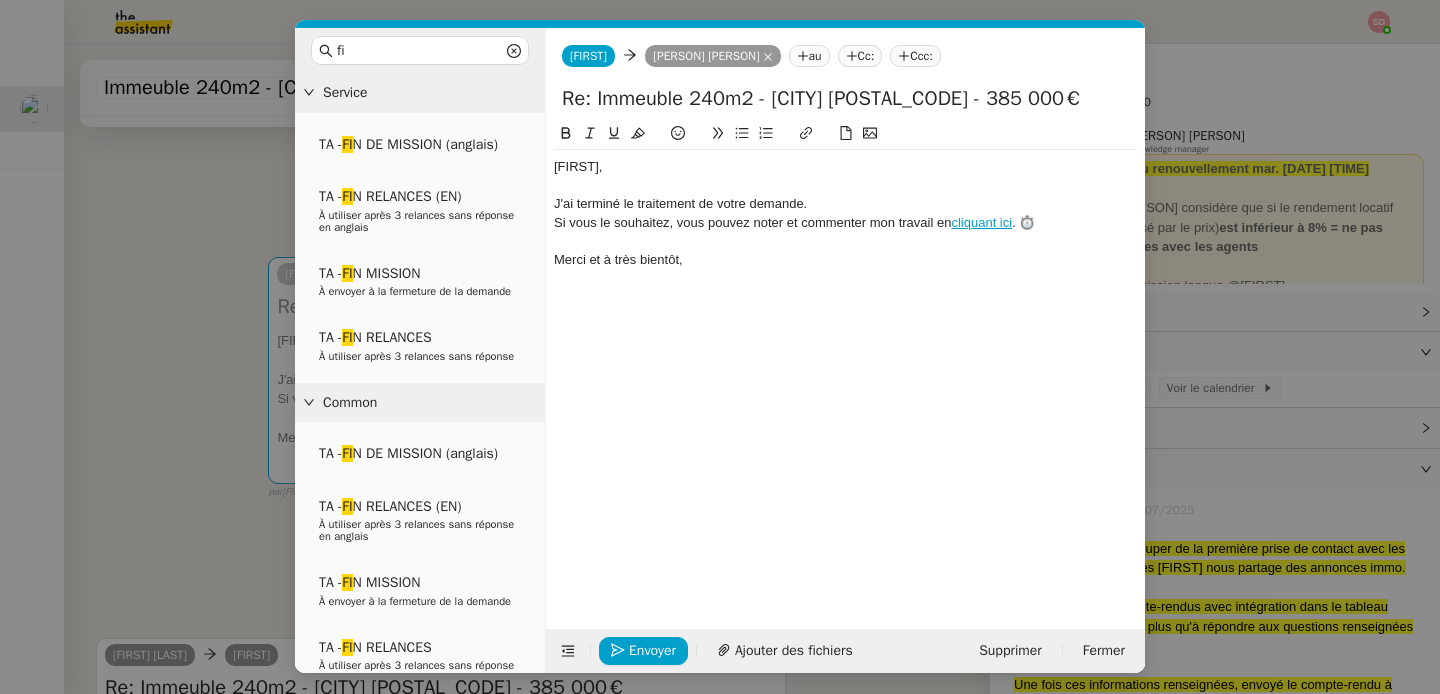 drag, startPoint x: 112, startPoint y: 443, endPoint x: 228, endPoint y: 421, distance: 118.06778 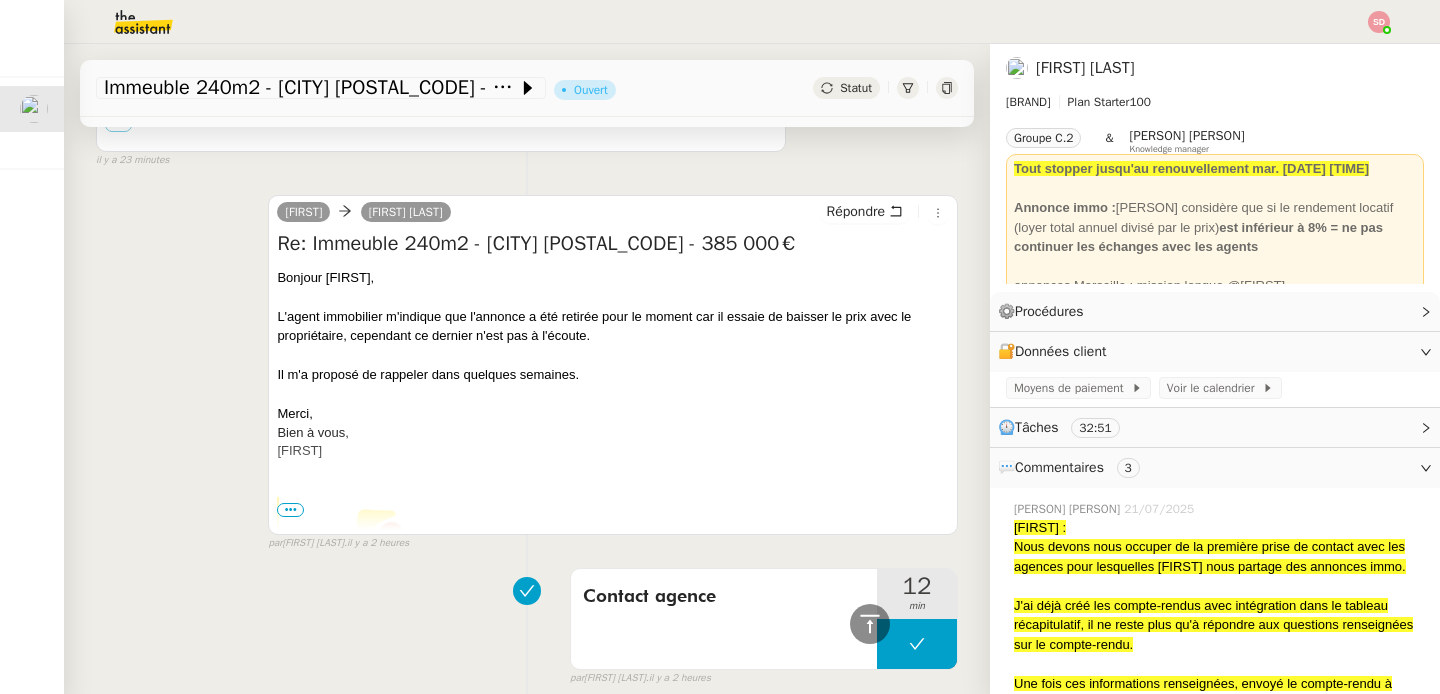 scroll, scrollTop: 2044, scrollLeft: 0, axis: vertical 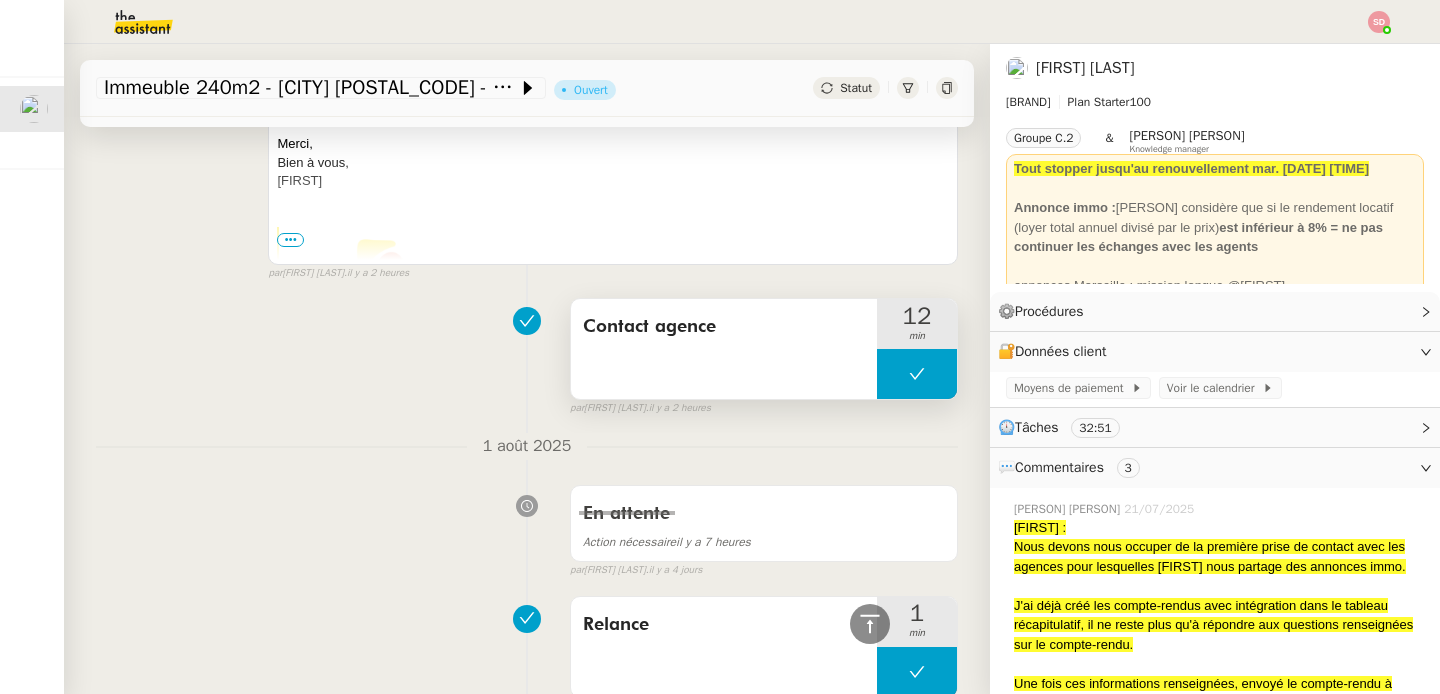 click at bounding box center [917, 374] 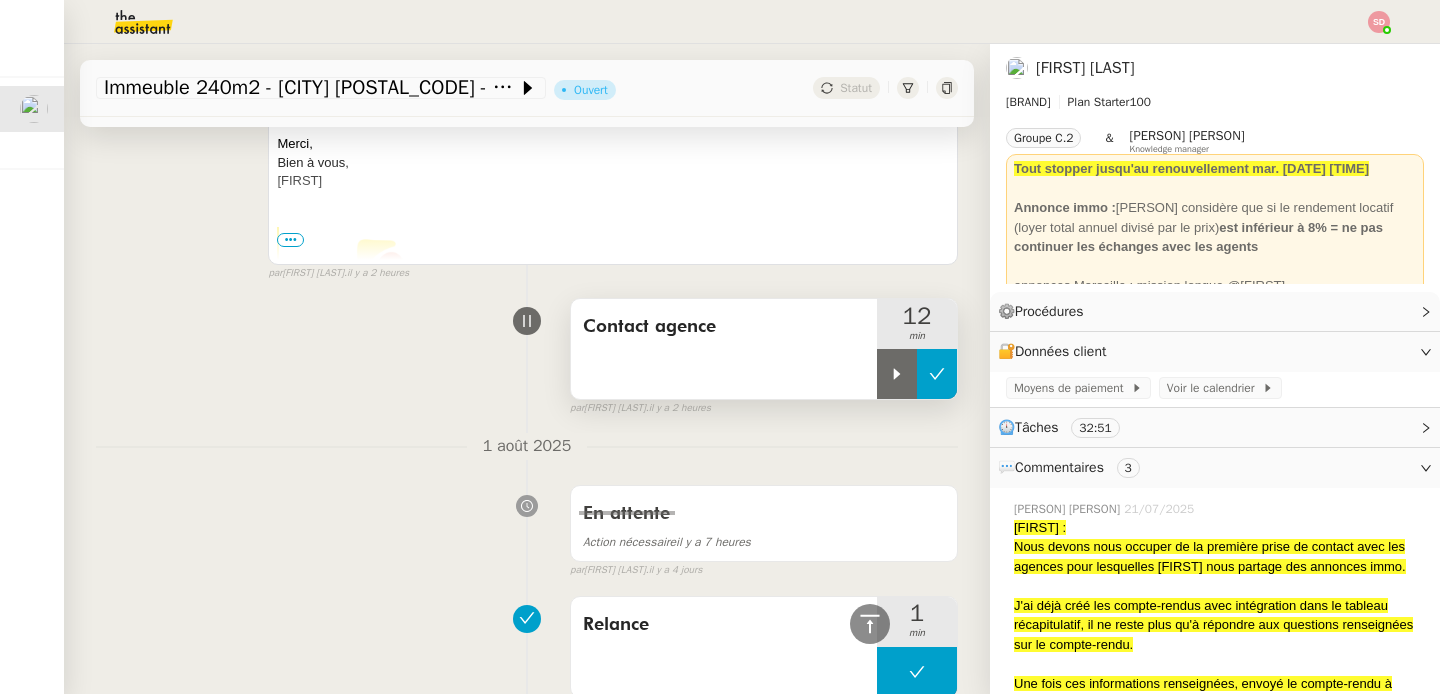 click at bounding box center [897, 374] 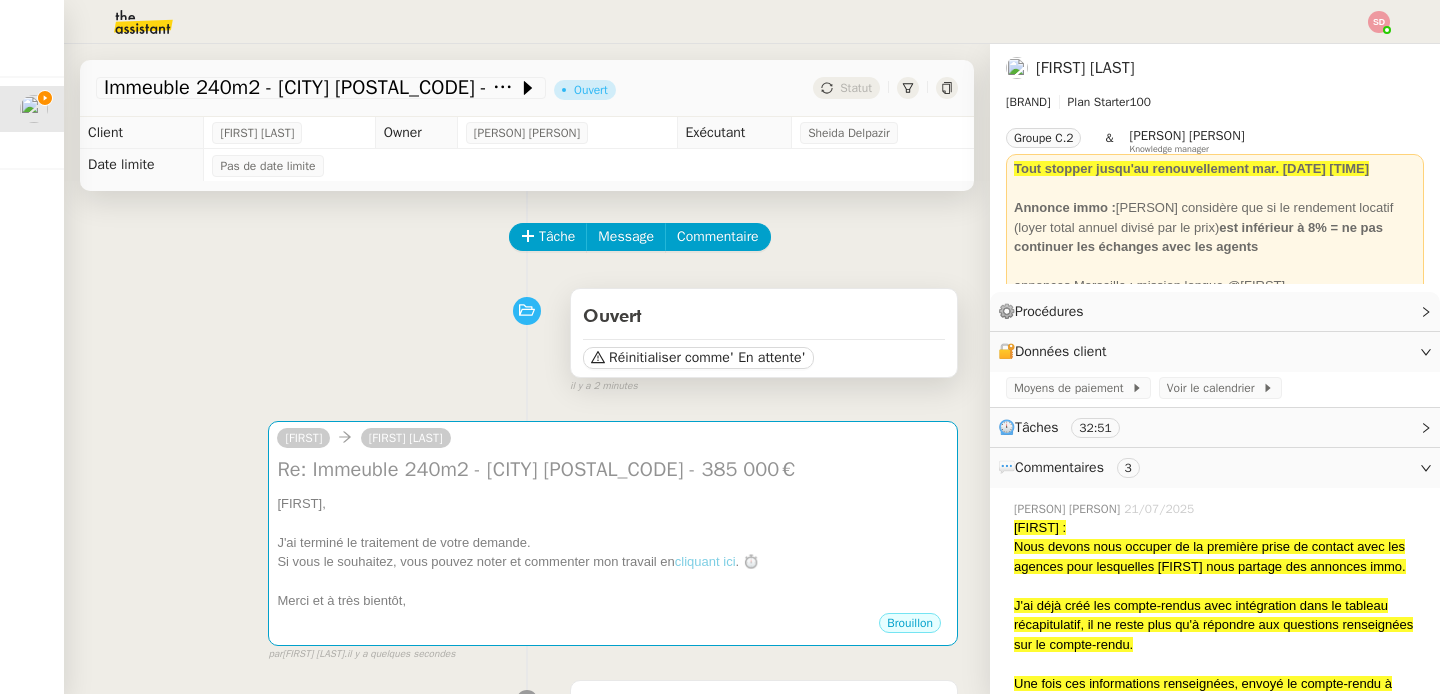 scroll, scrollTop: 391, scrollLeft: 0, axis: vertical 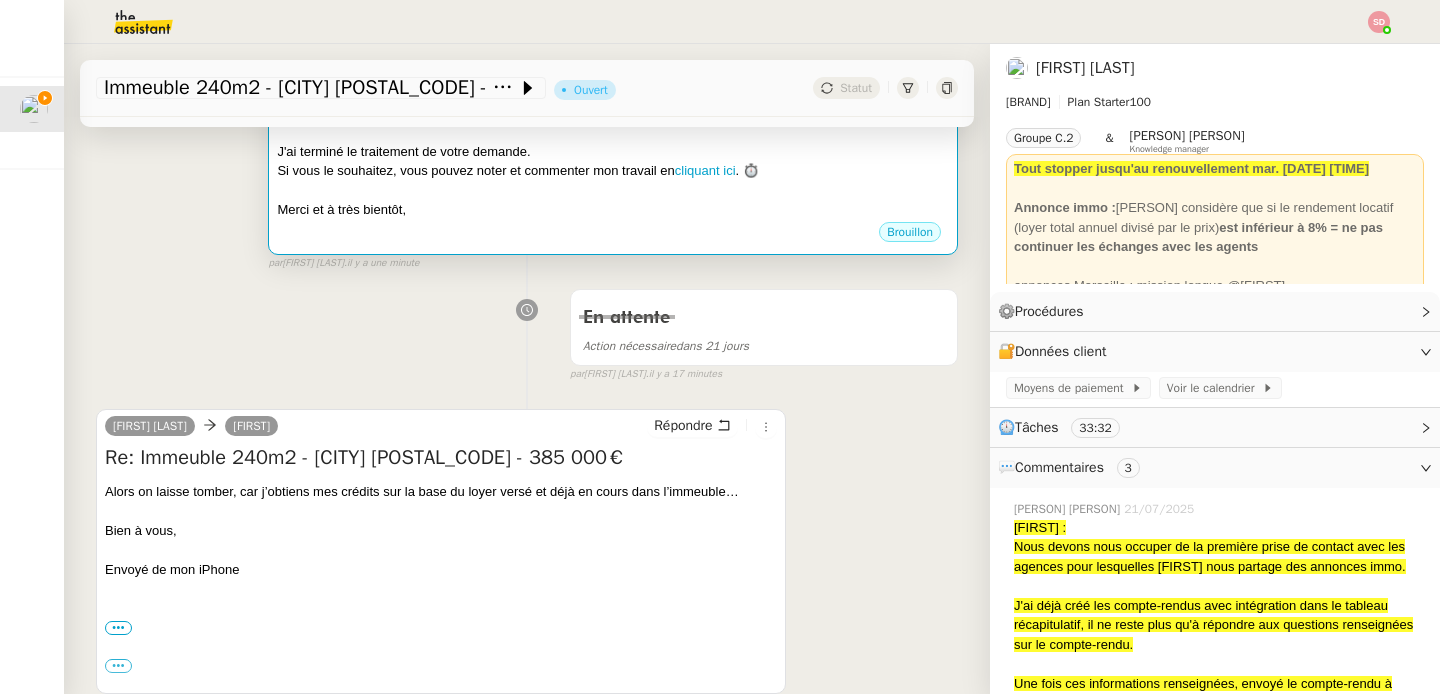 click on "Brouillon" at bounding box center (613, 235) 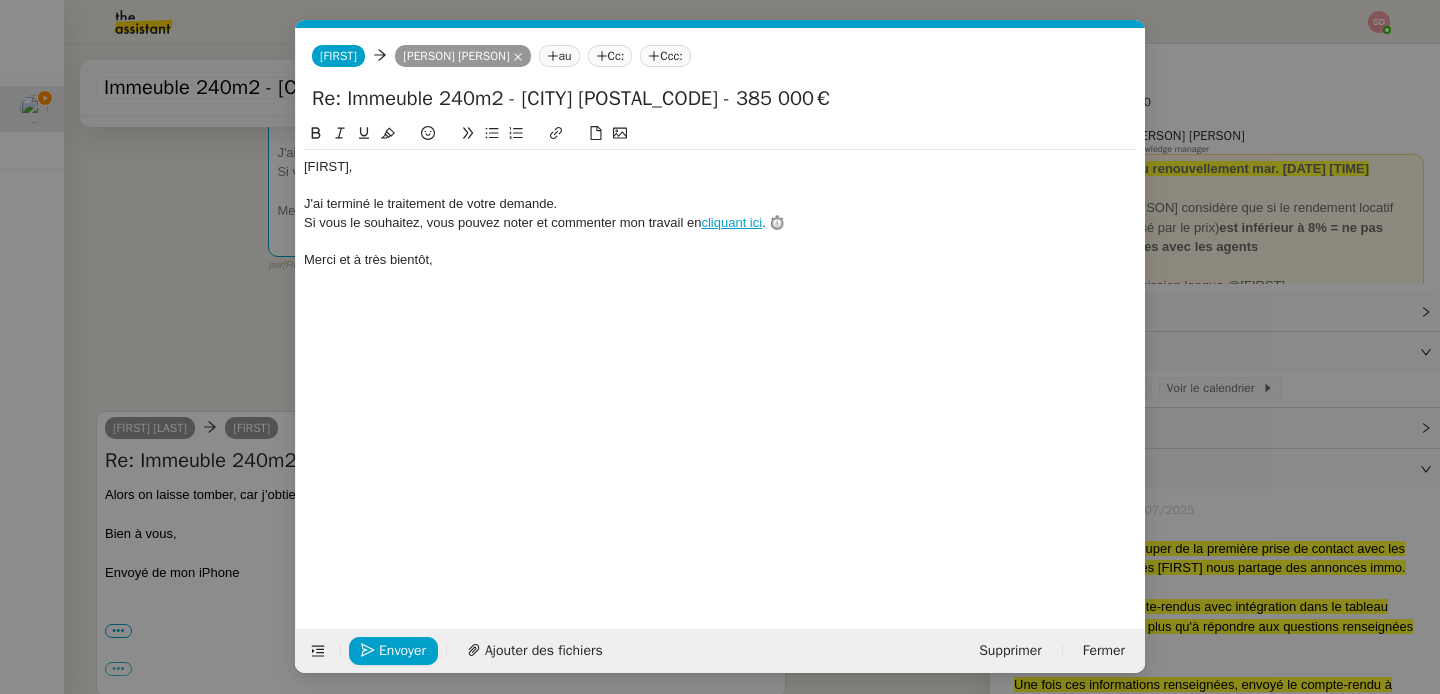 scroll, scrollTop: 0, scrollLeft: 50, axis: horizontal 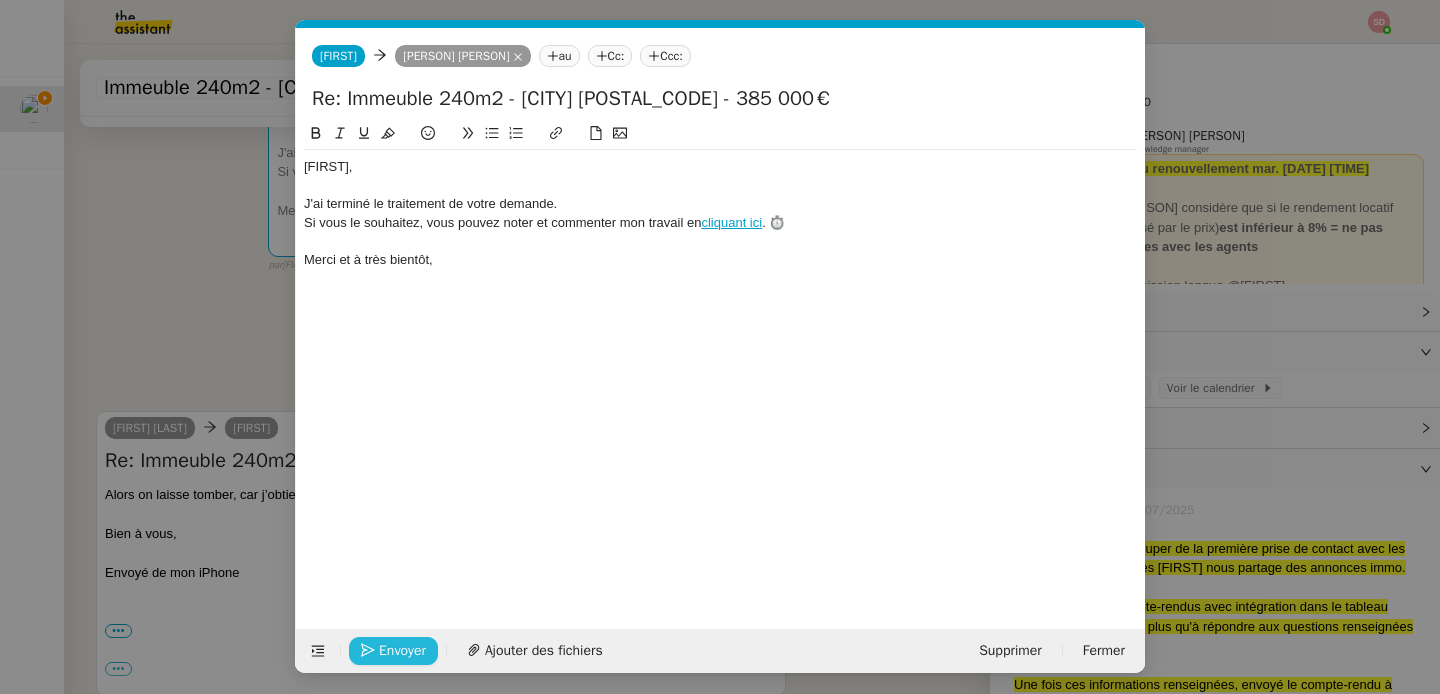 click on "Envoyer" 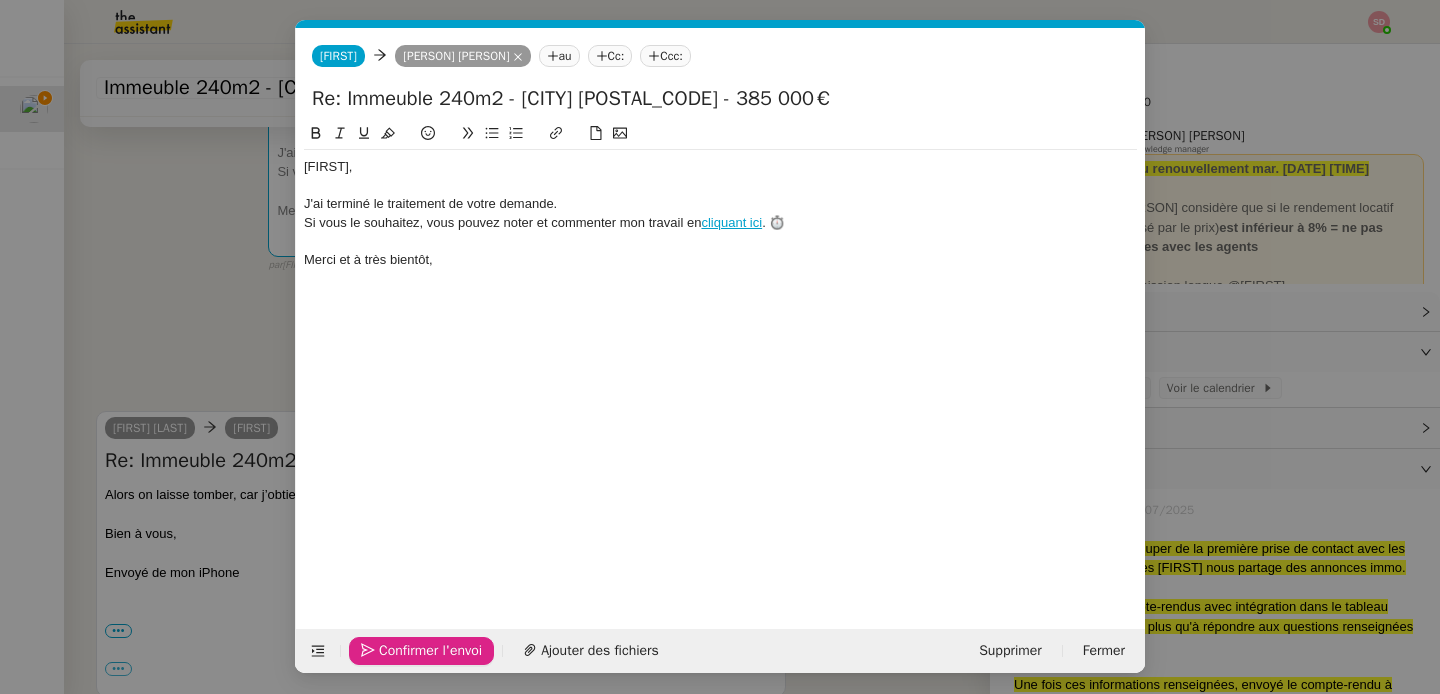 click on "Confirmer l'envoi" 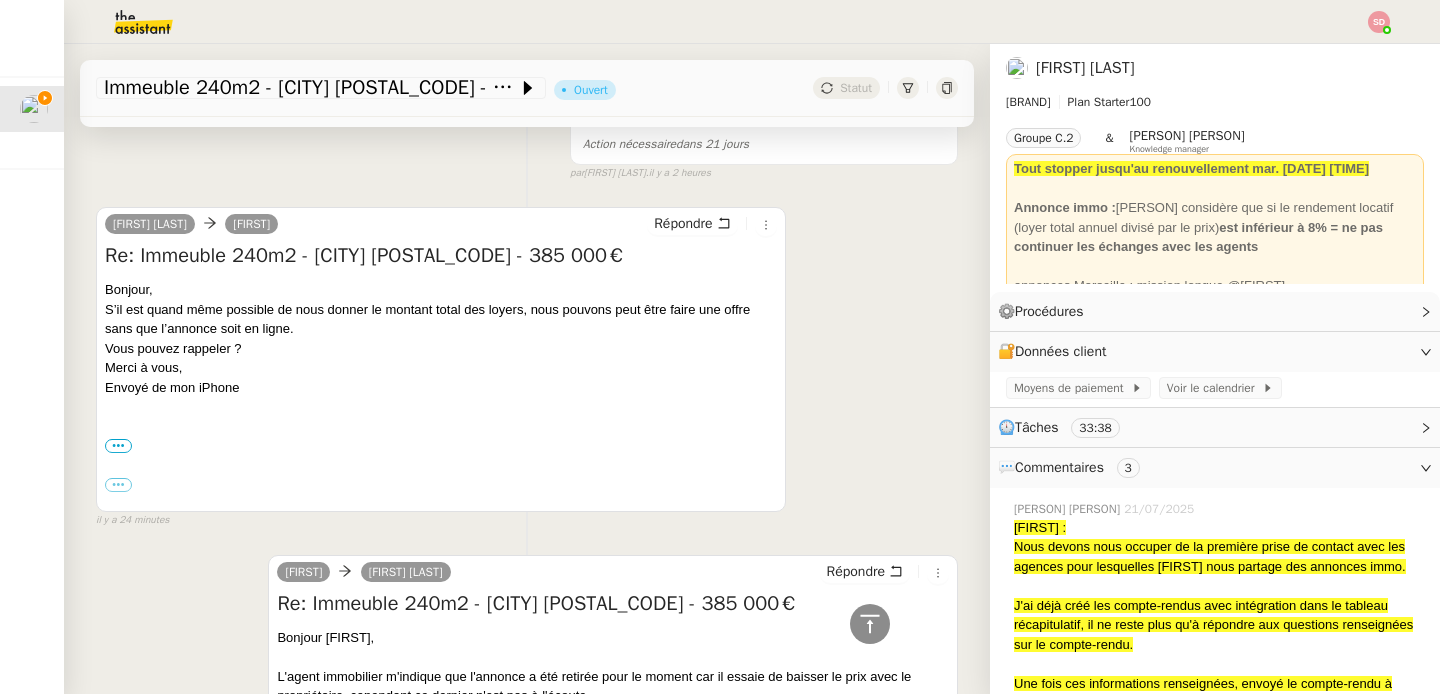 scroll, scrollTop: 2015, scrollLeft: 0, axis: vertical 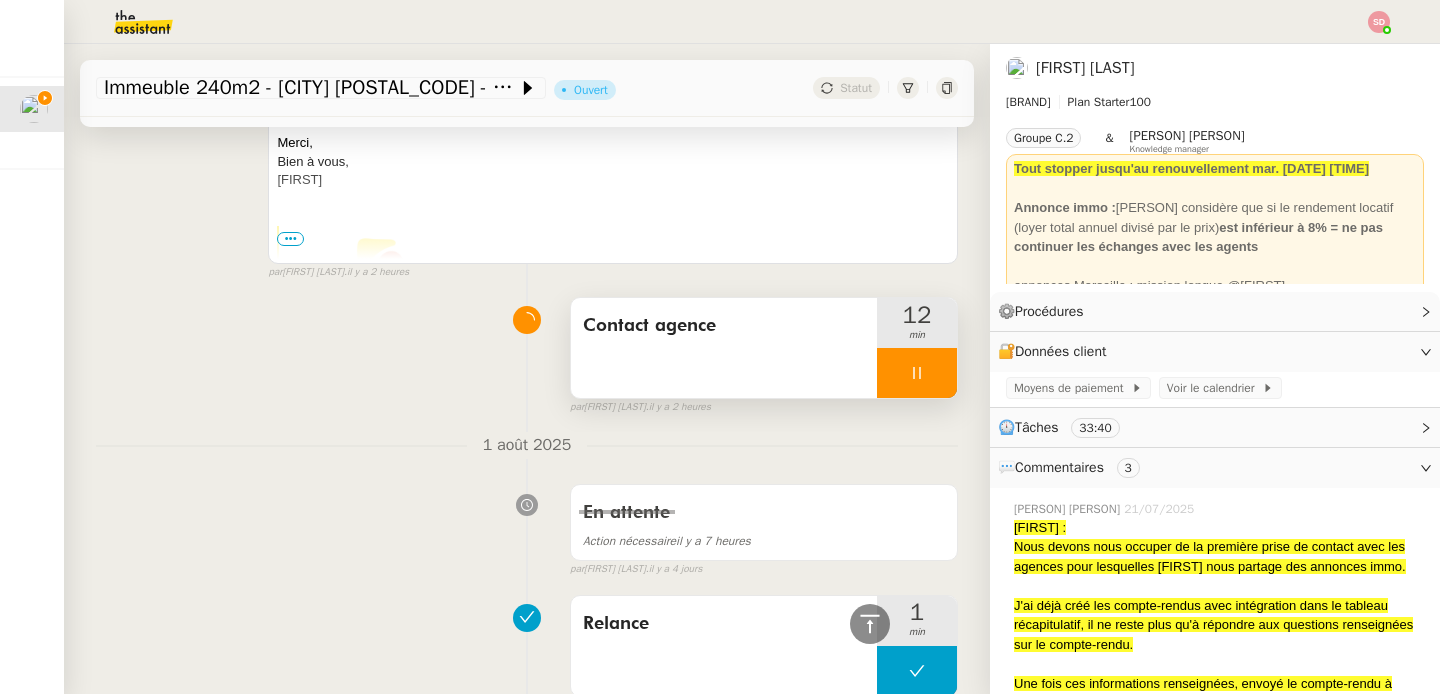 click at bounding box center (917, 373) 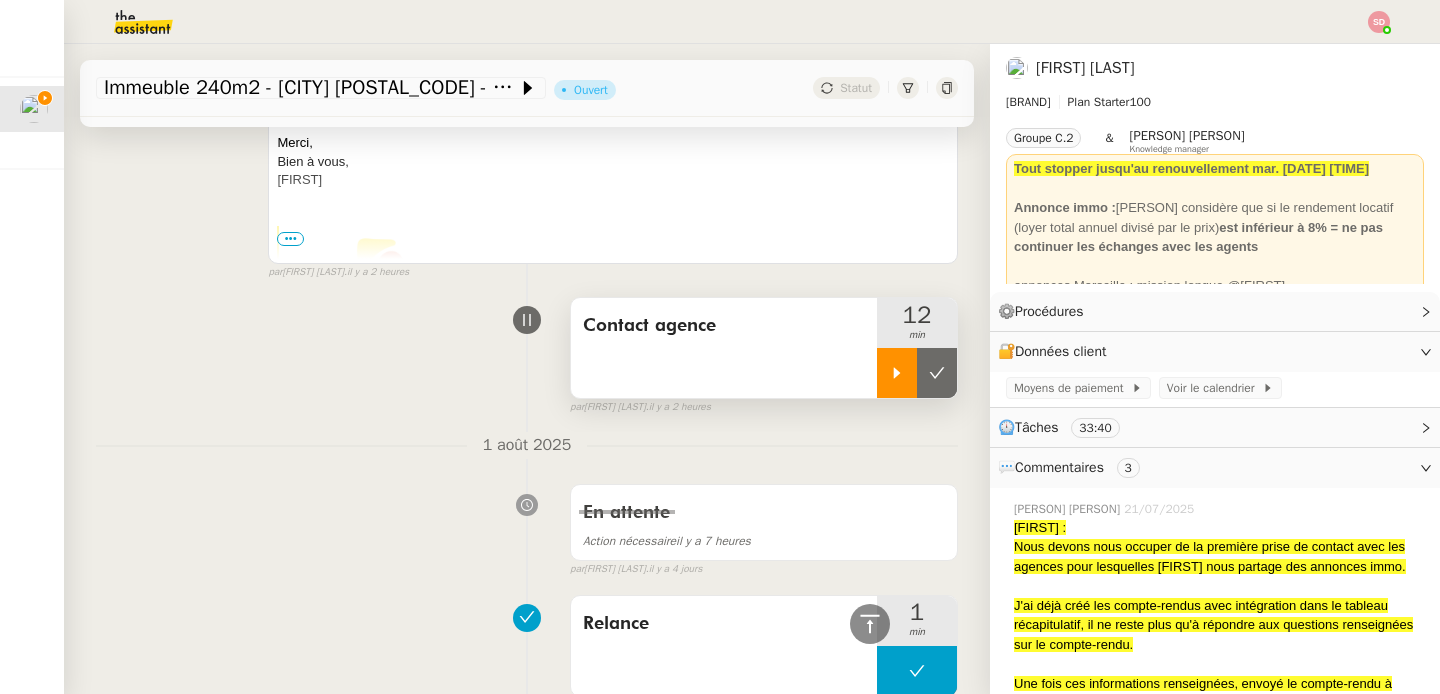 click at bounding box center (917, 373) 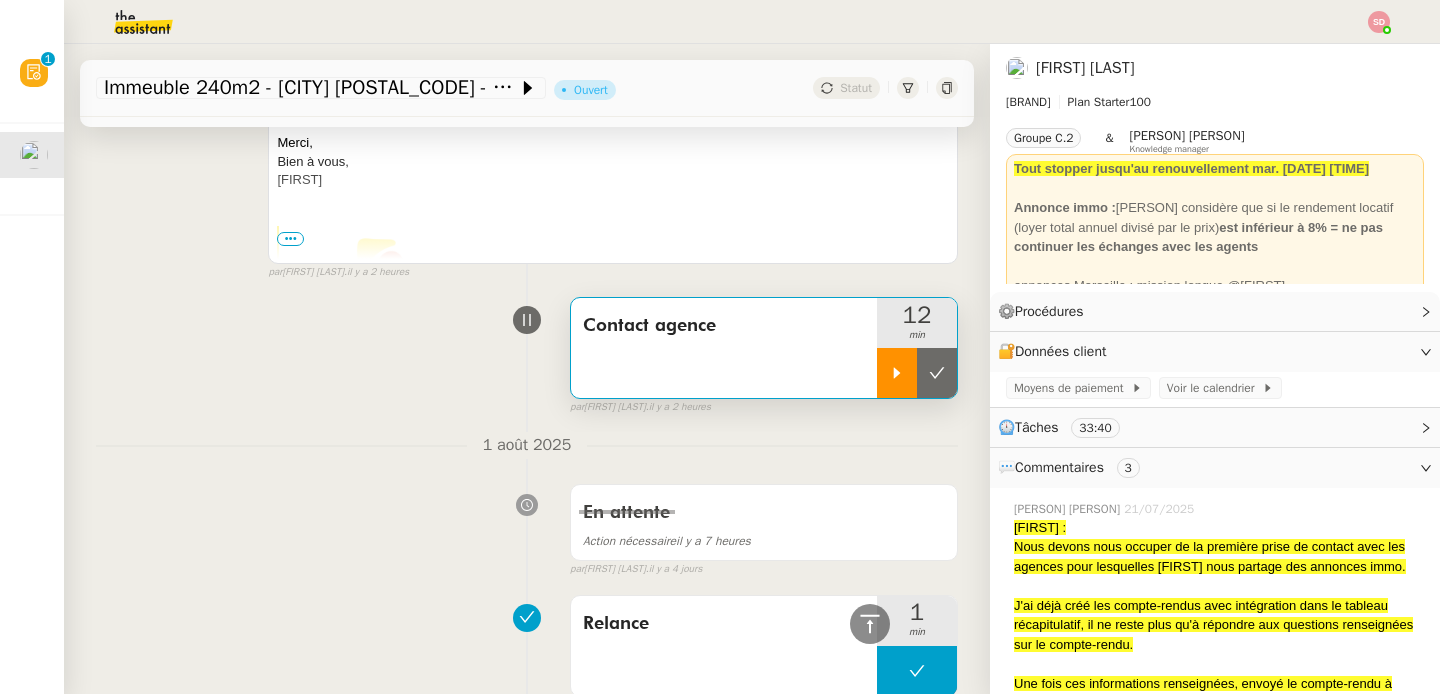 click at bounding box center (937, 373) 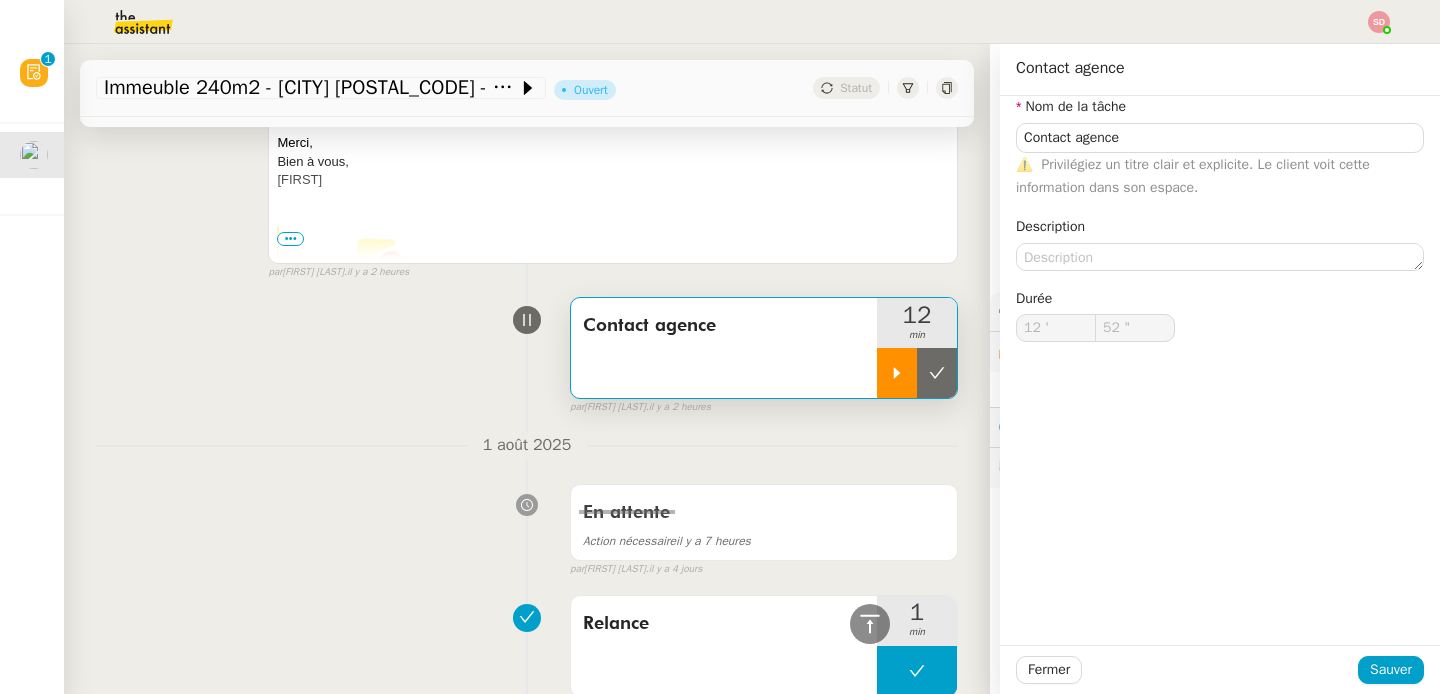 type on "Contact agence" 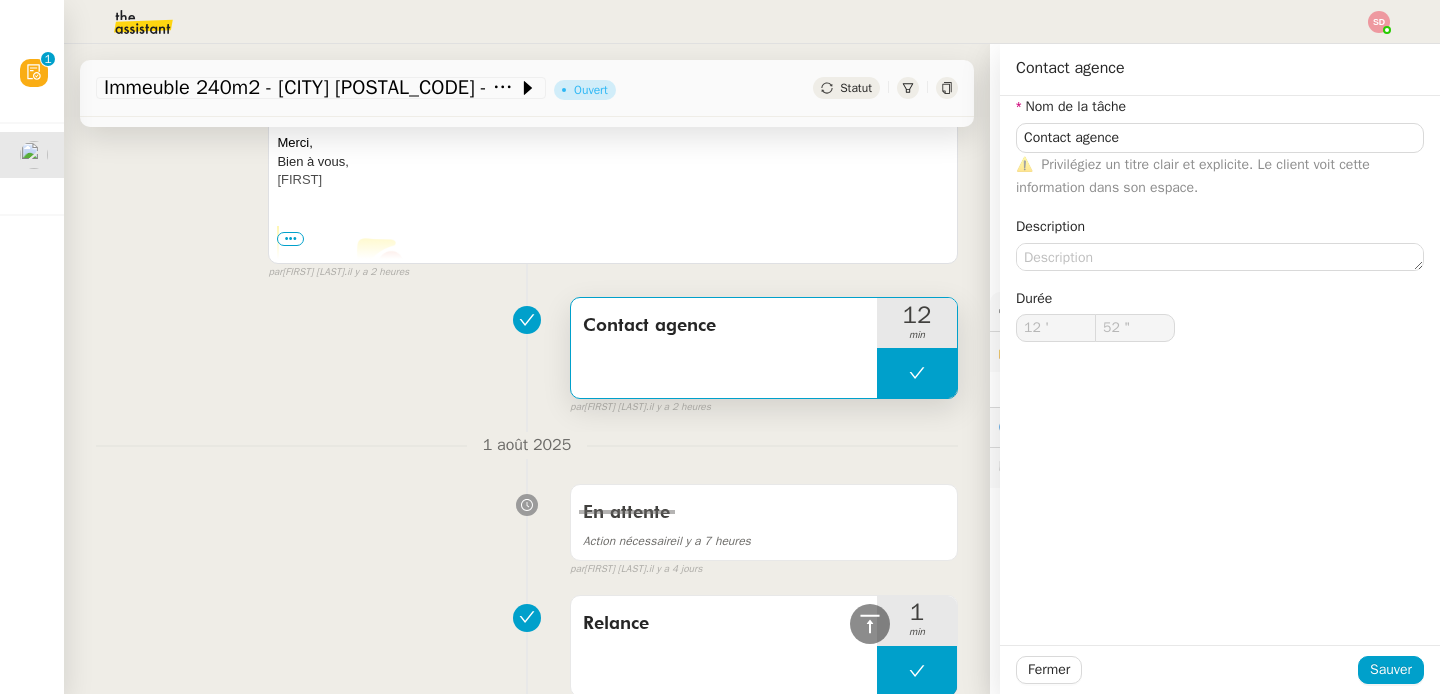 type on "Contact agence" 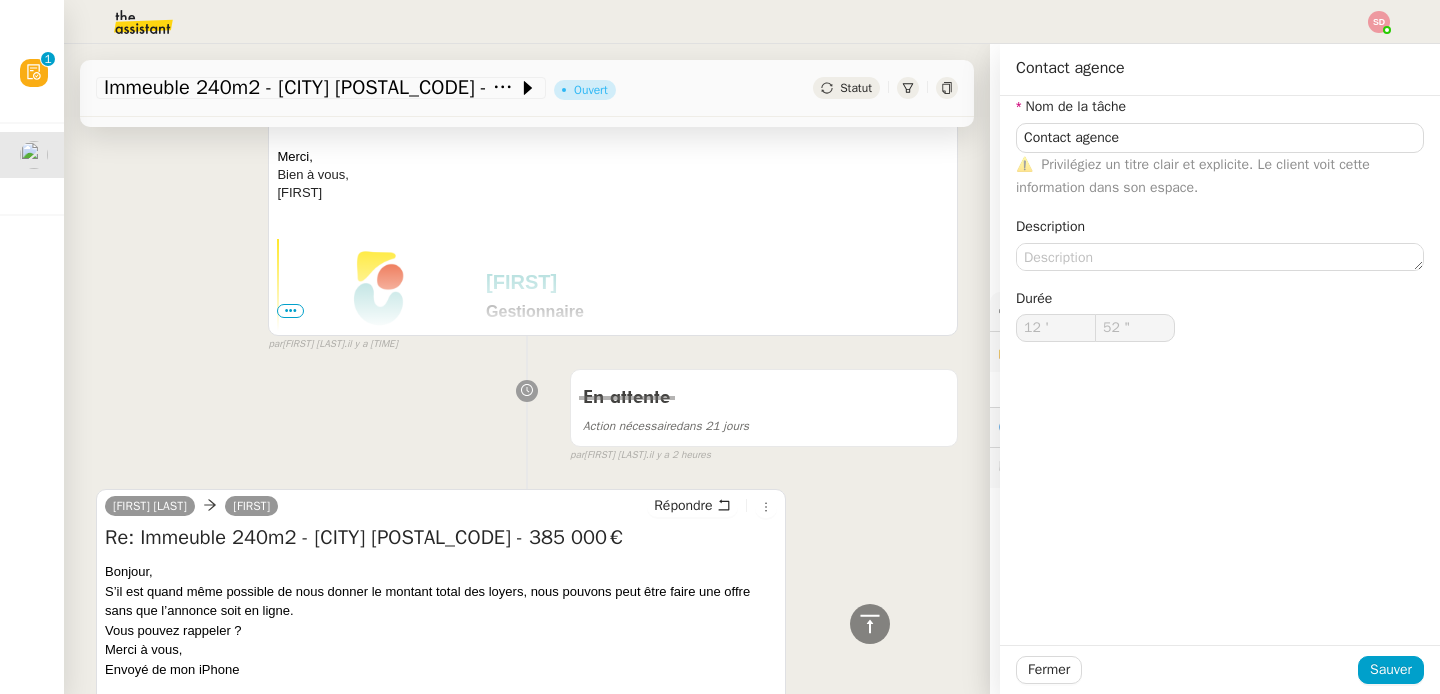 scroll, scrollTop: 802, scrollLeft: 0, axis: vertical 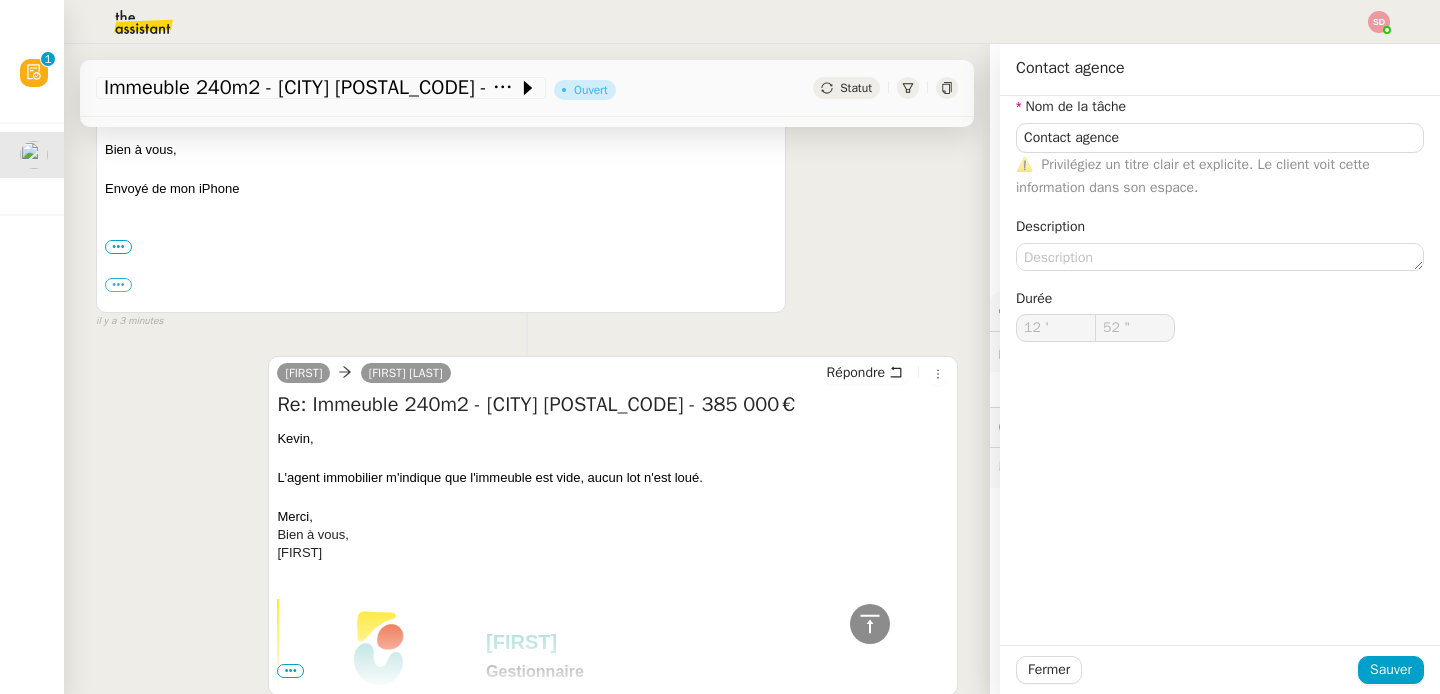 type on "Contact agence" 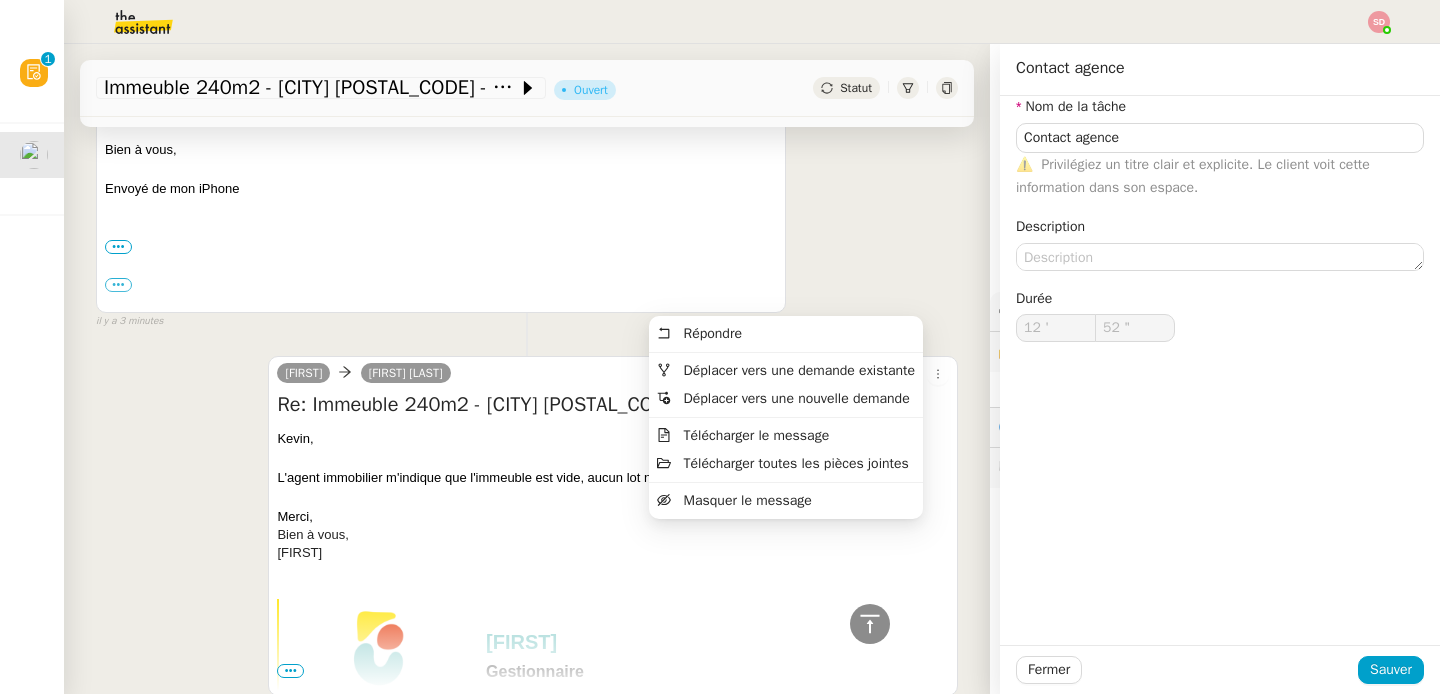 scroll, scrollTop: 0, scrollLeft: 0, axis: both 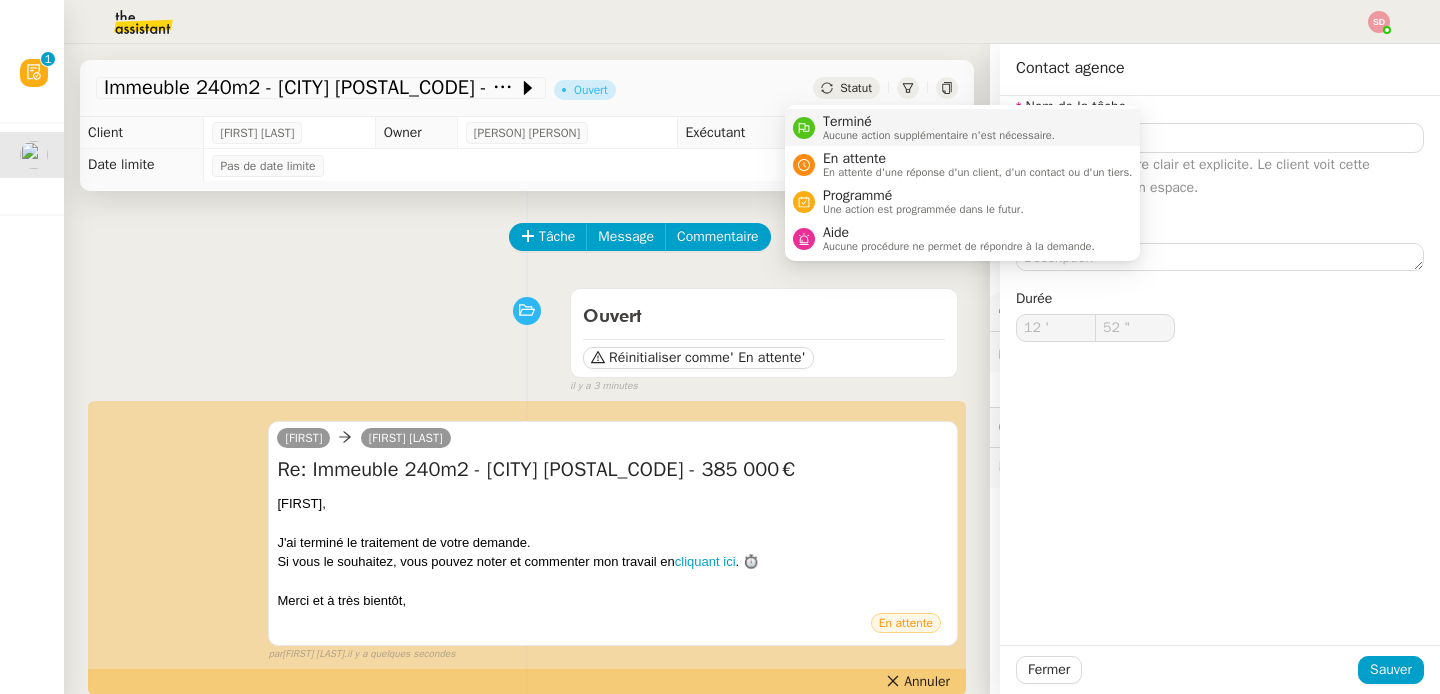 click on "Terminé Aucune action supplémentaire n'est nécessaire." at bounding box center (935, 127) 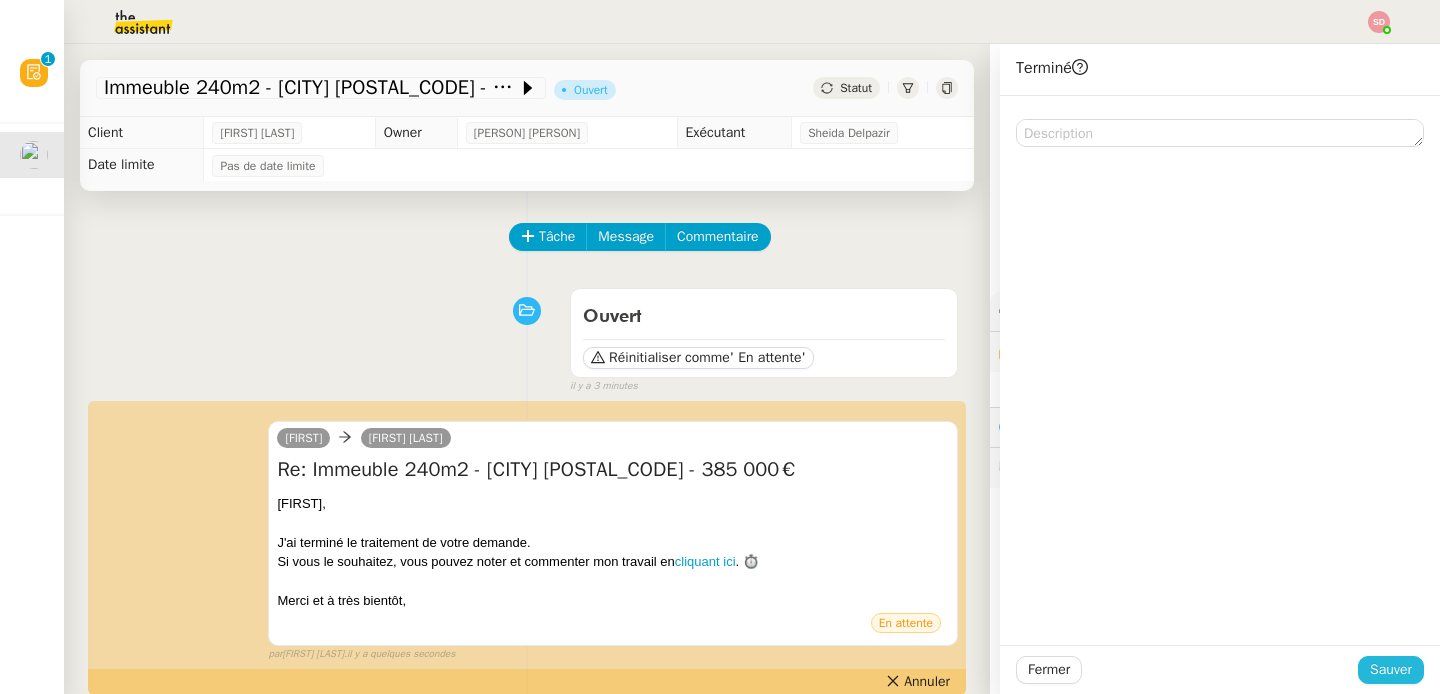 click on "Sauver" 